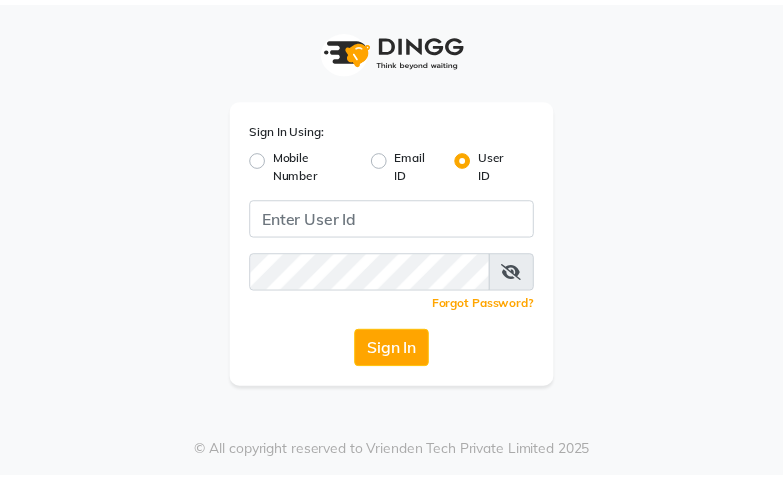 scroll, scrollTop: 0, scrollLeft: 0, axis: both 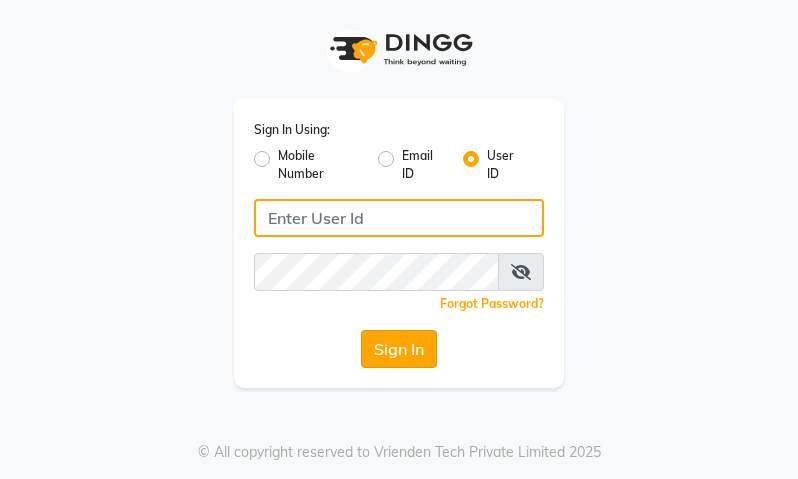 type on "tenzin@123" 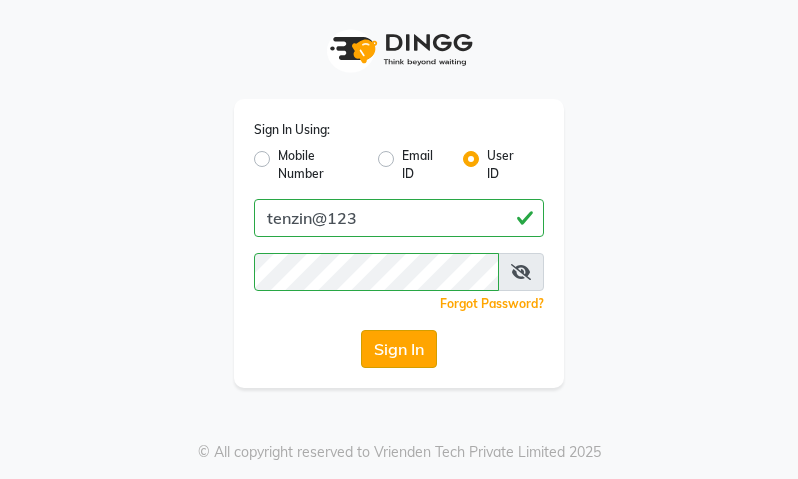 click on "Sign In" 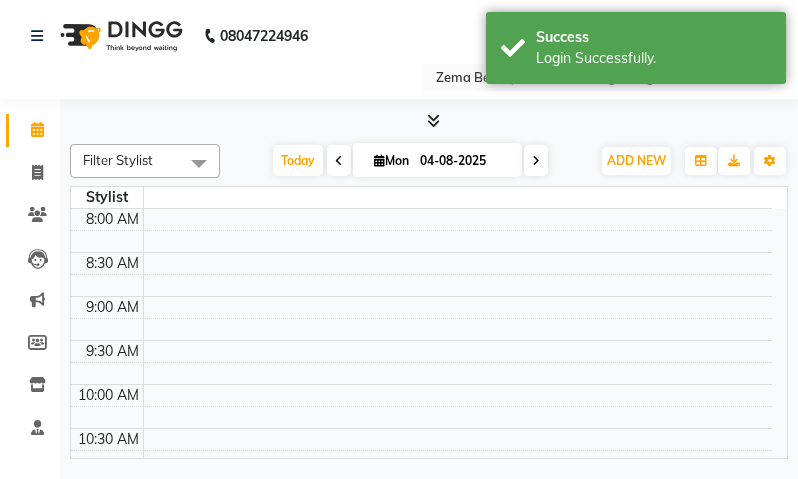 select on "en" 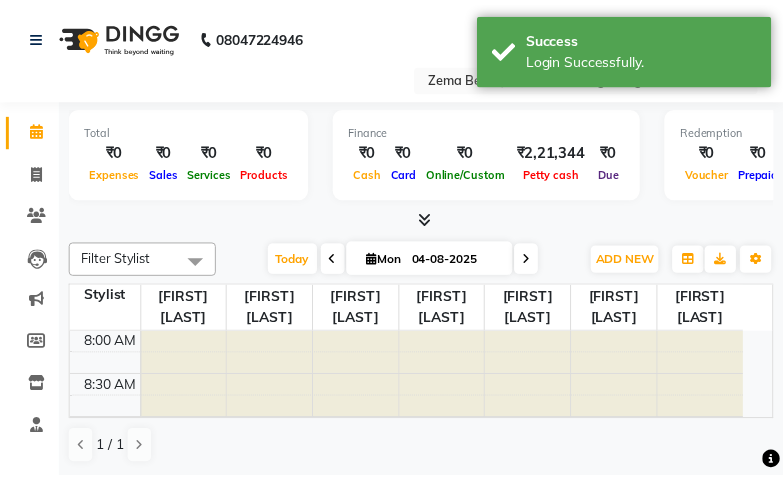 scroll, scrollTop: 265, scrollLeft: 0, axis: vertical 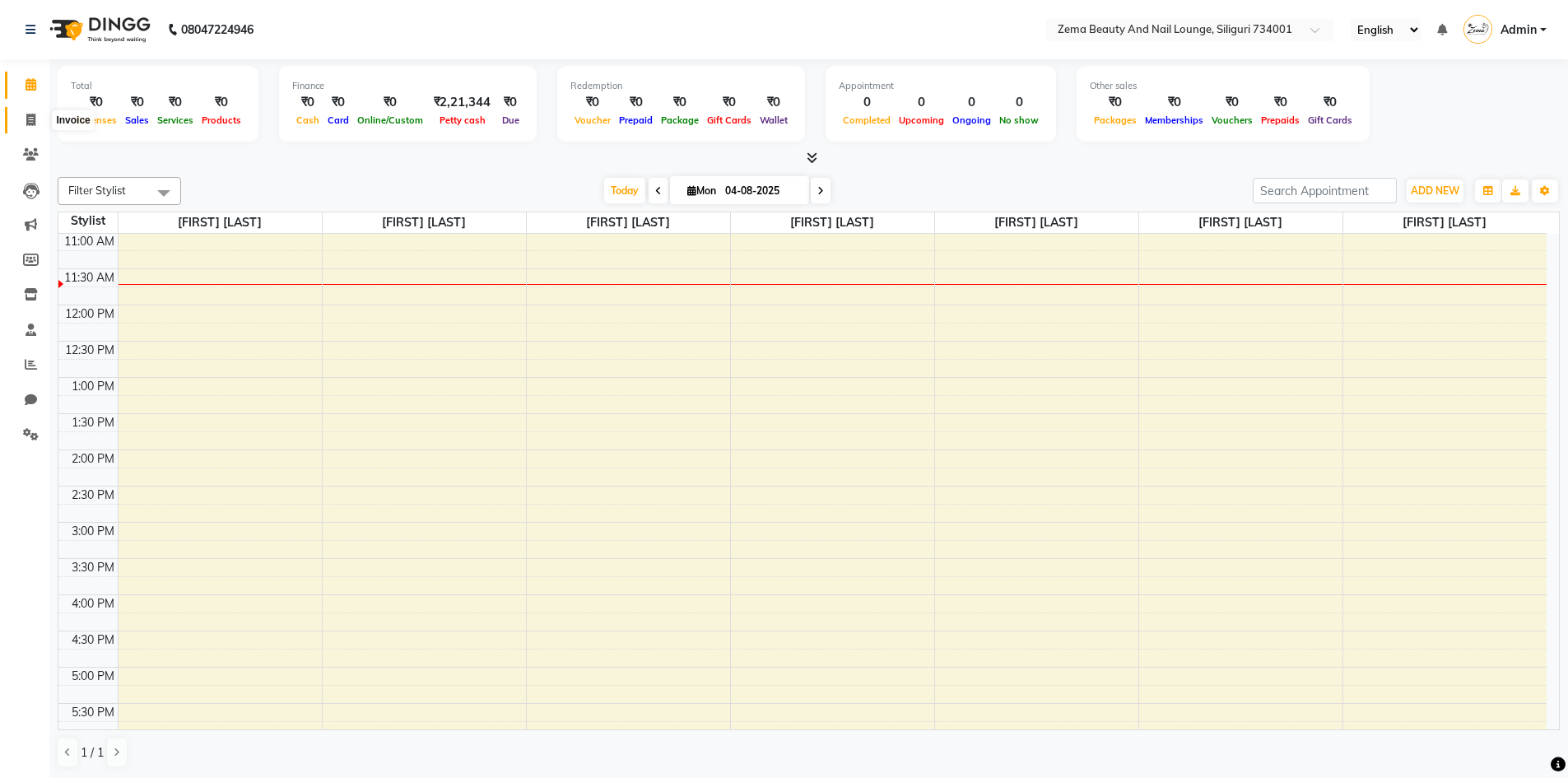 click 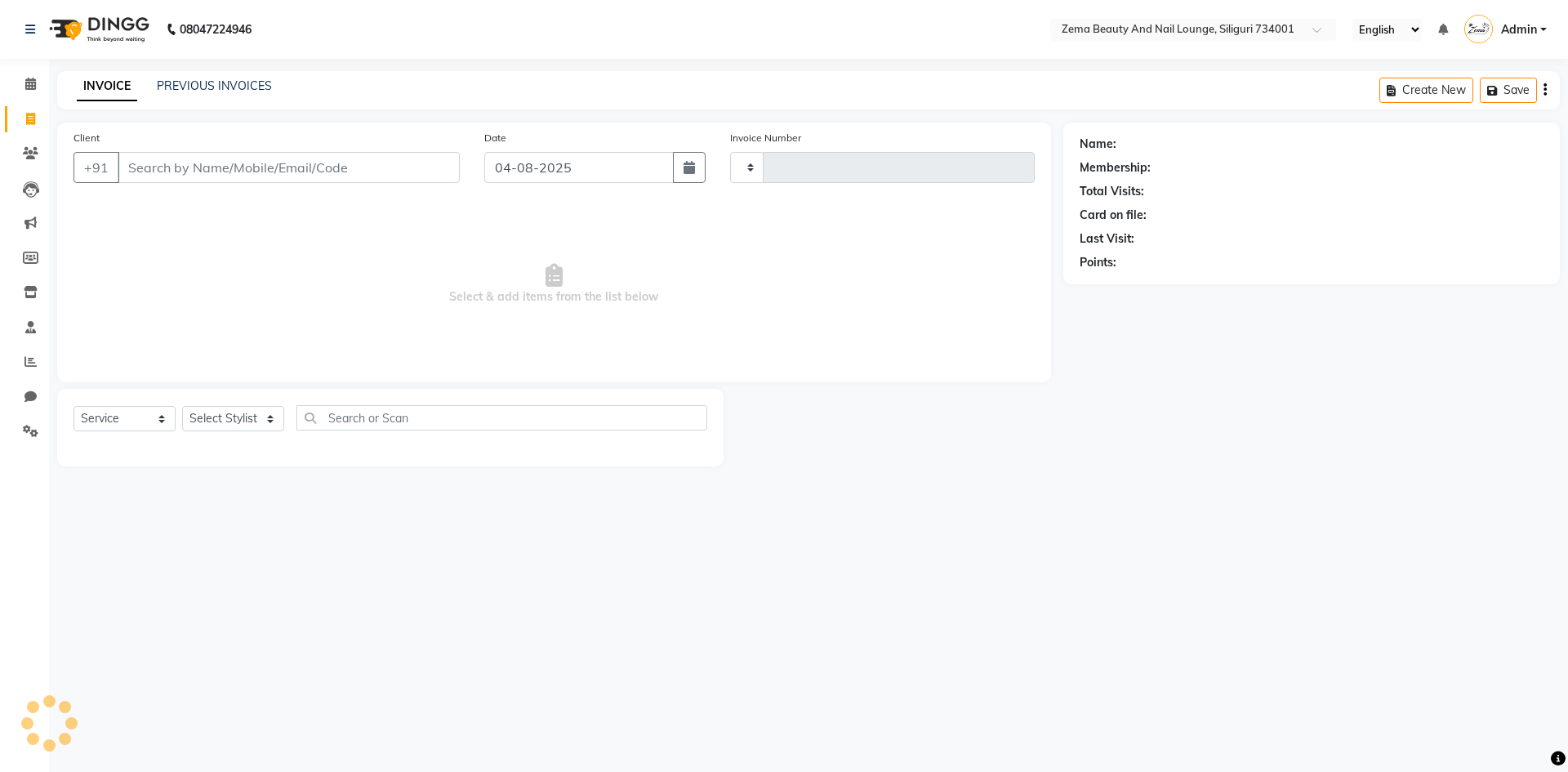 type on "0260" 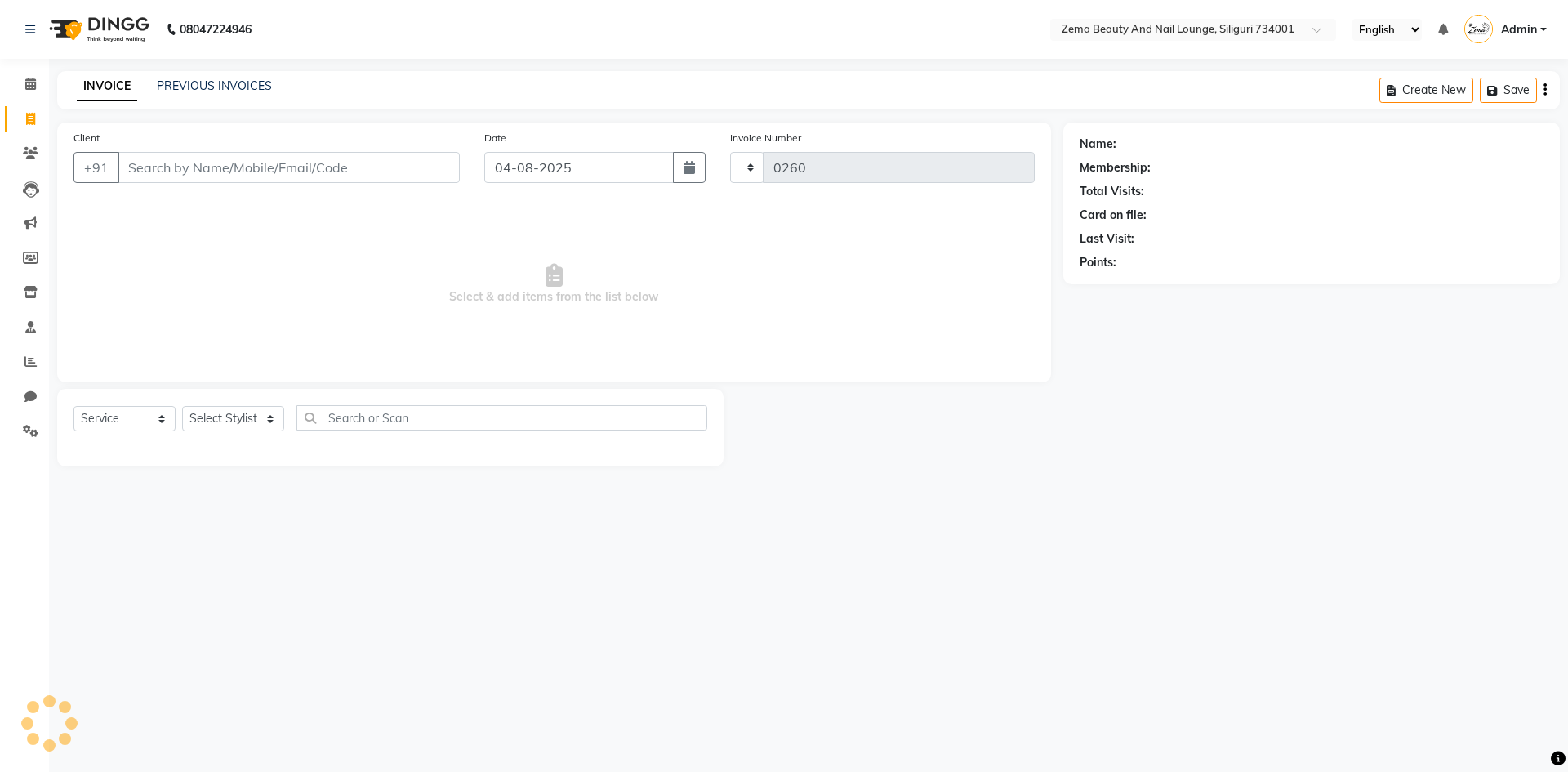 select on "8045" 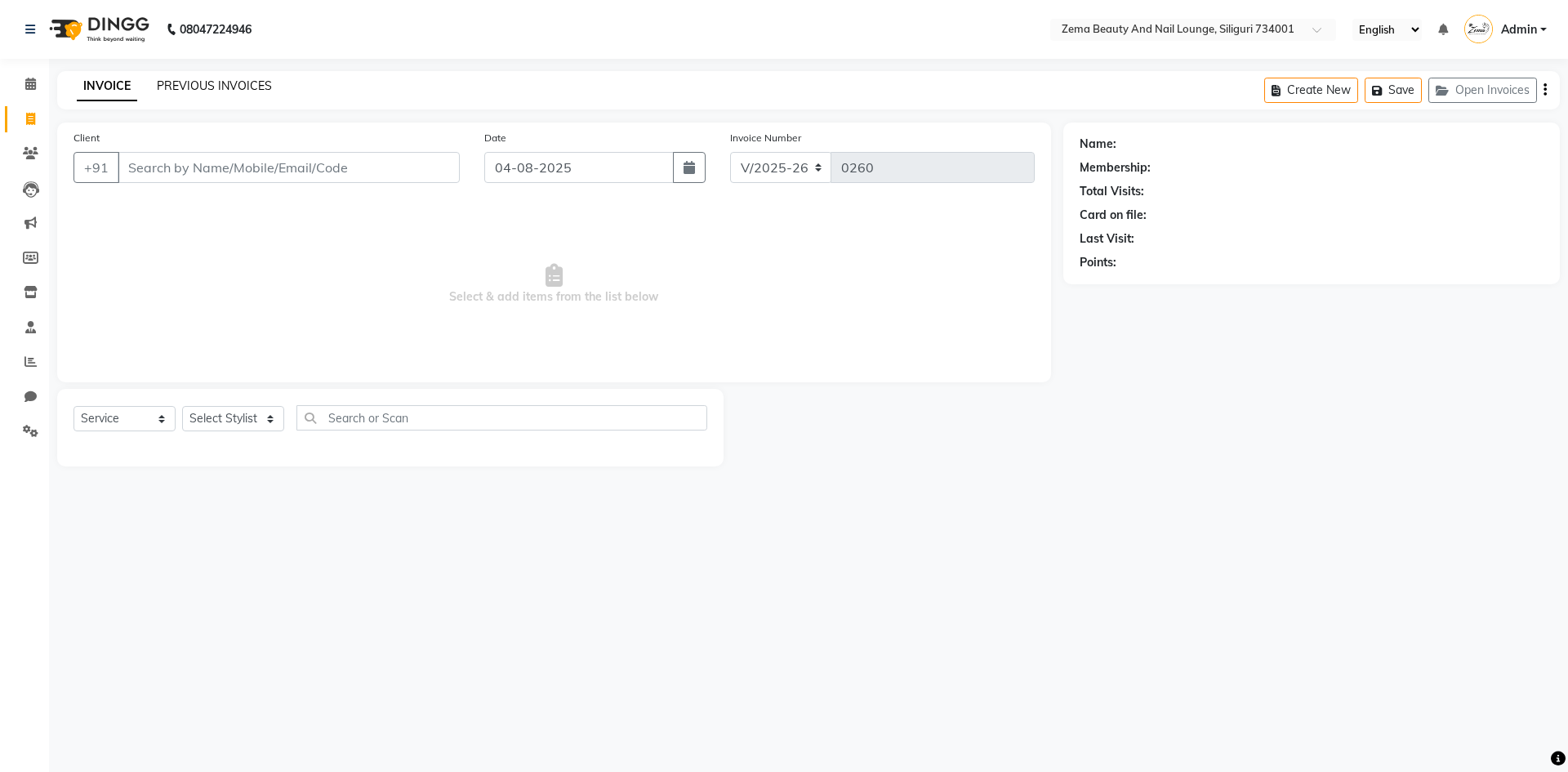 click on "PREVIOUS INVOICES" 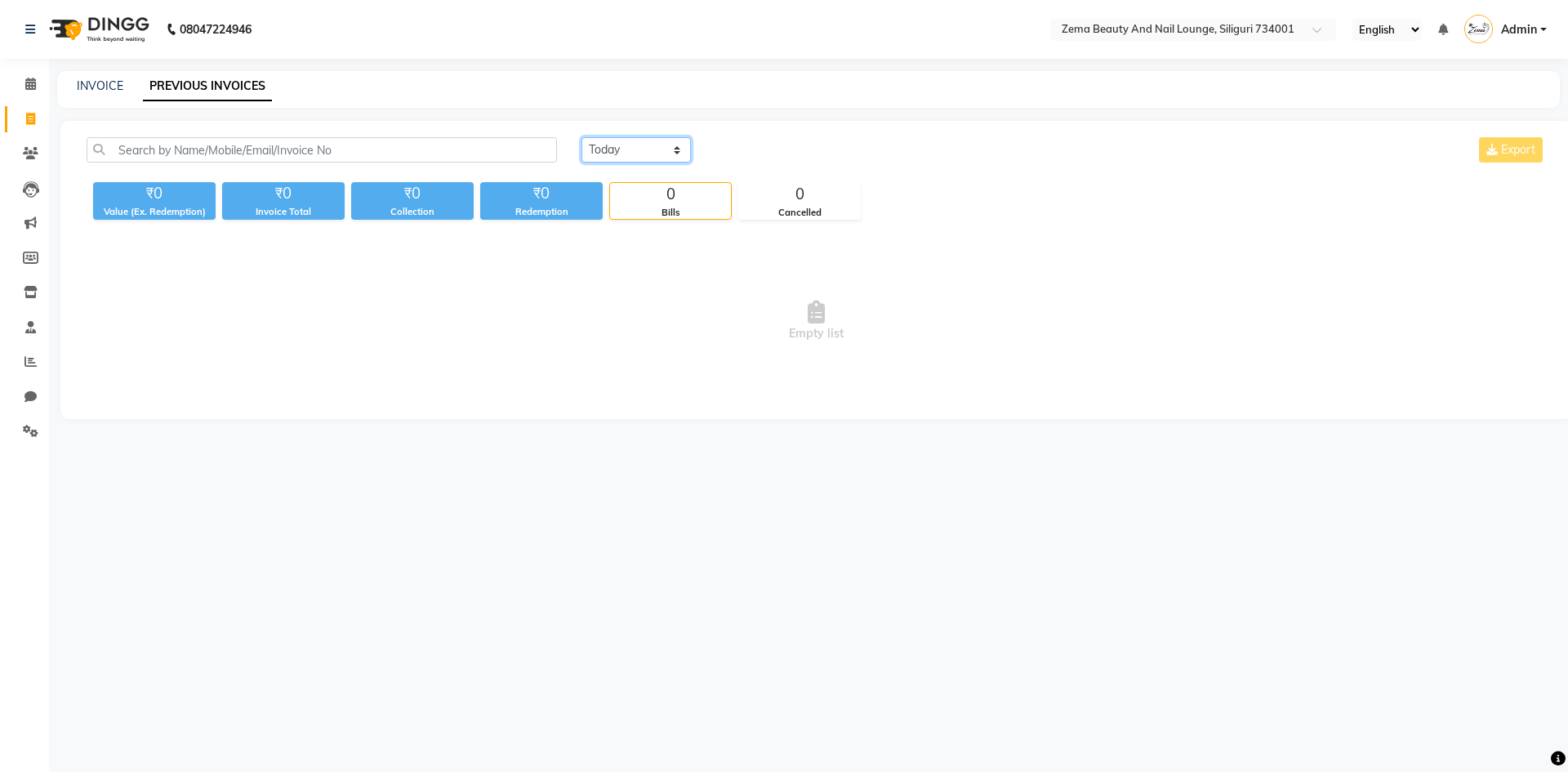 click on "Today Yesterday Custom Range" 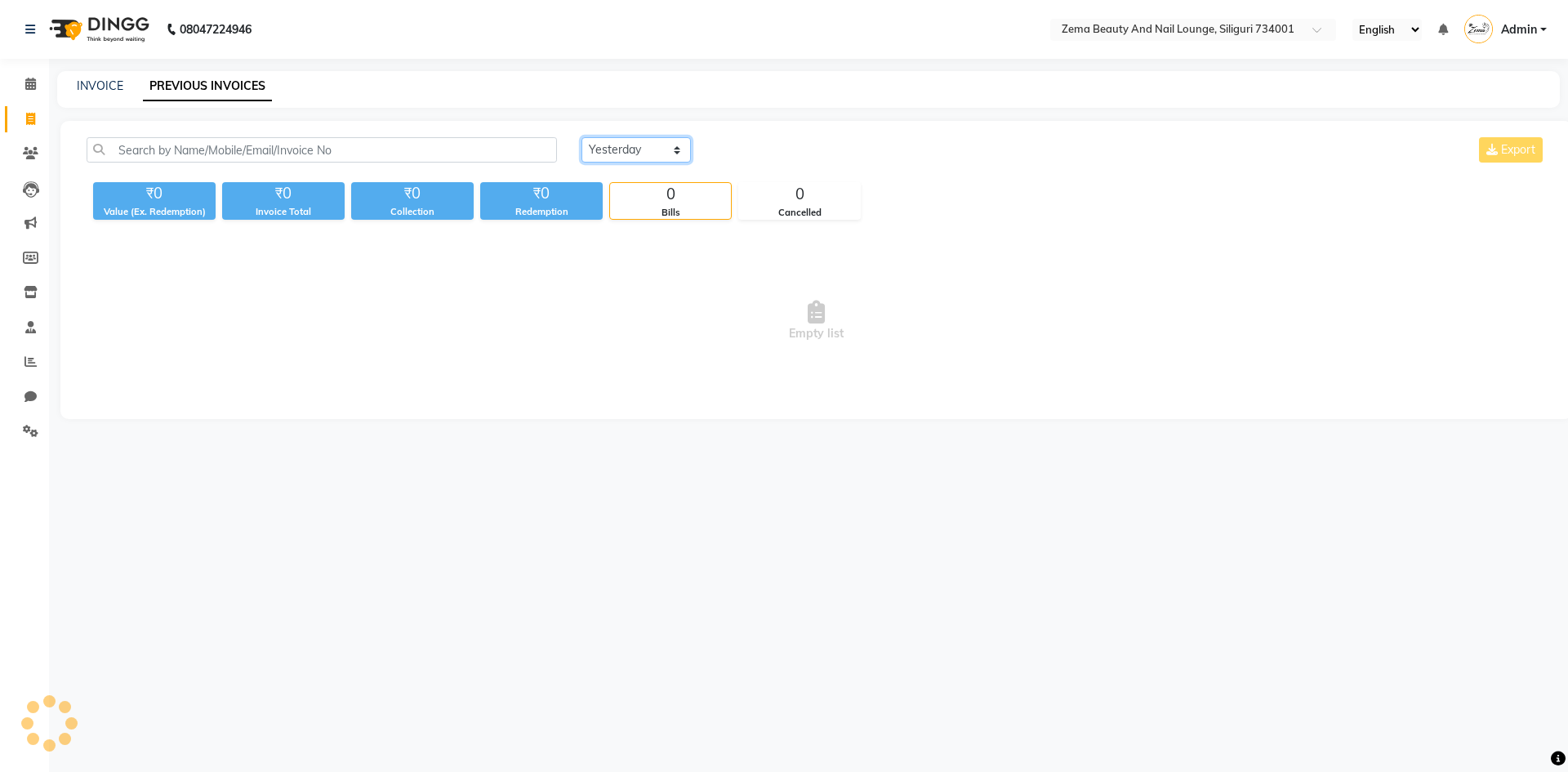 click on "Today Yesterday Custom Range" 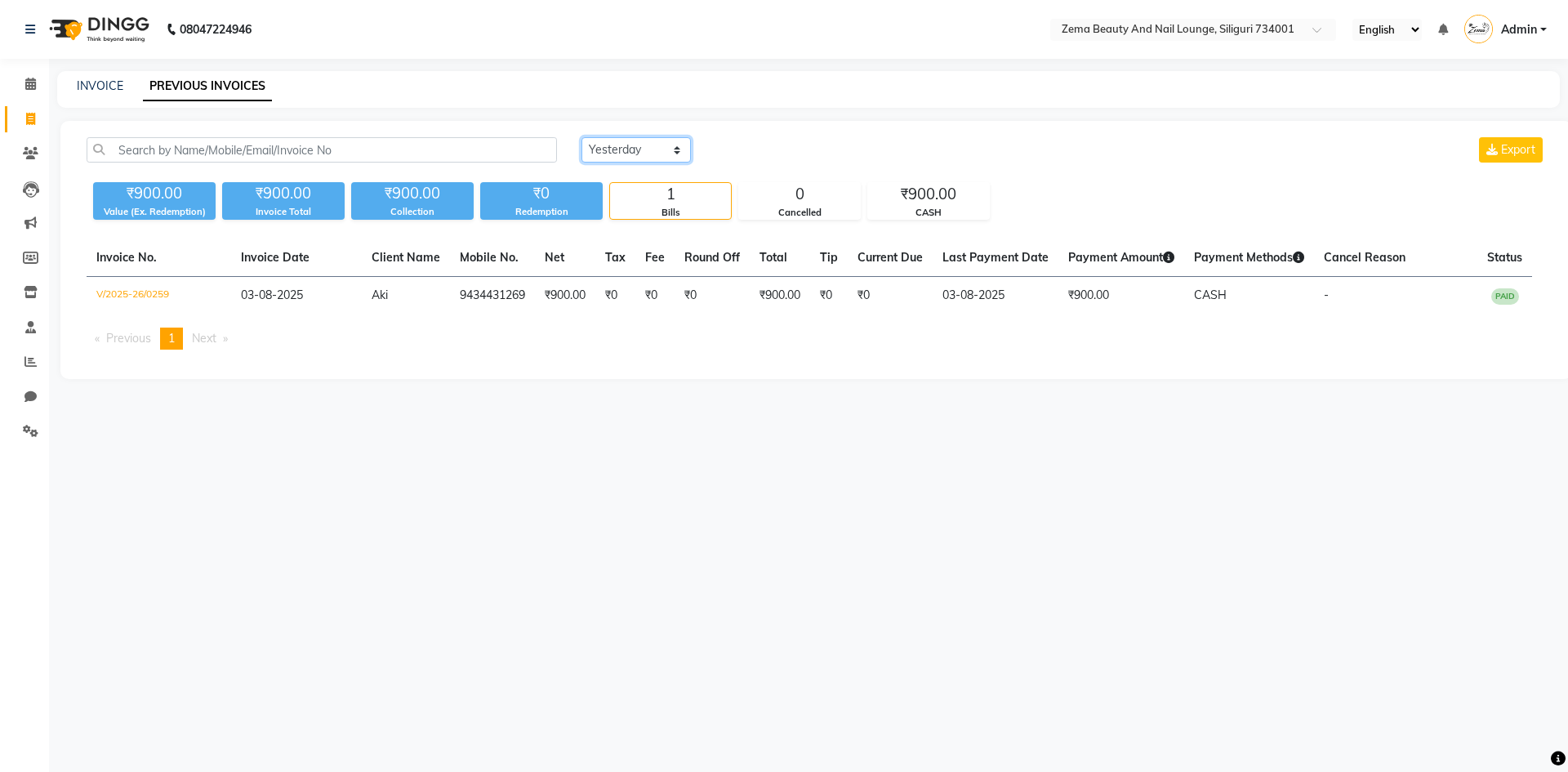 select on "today" 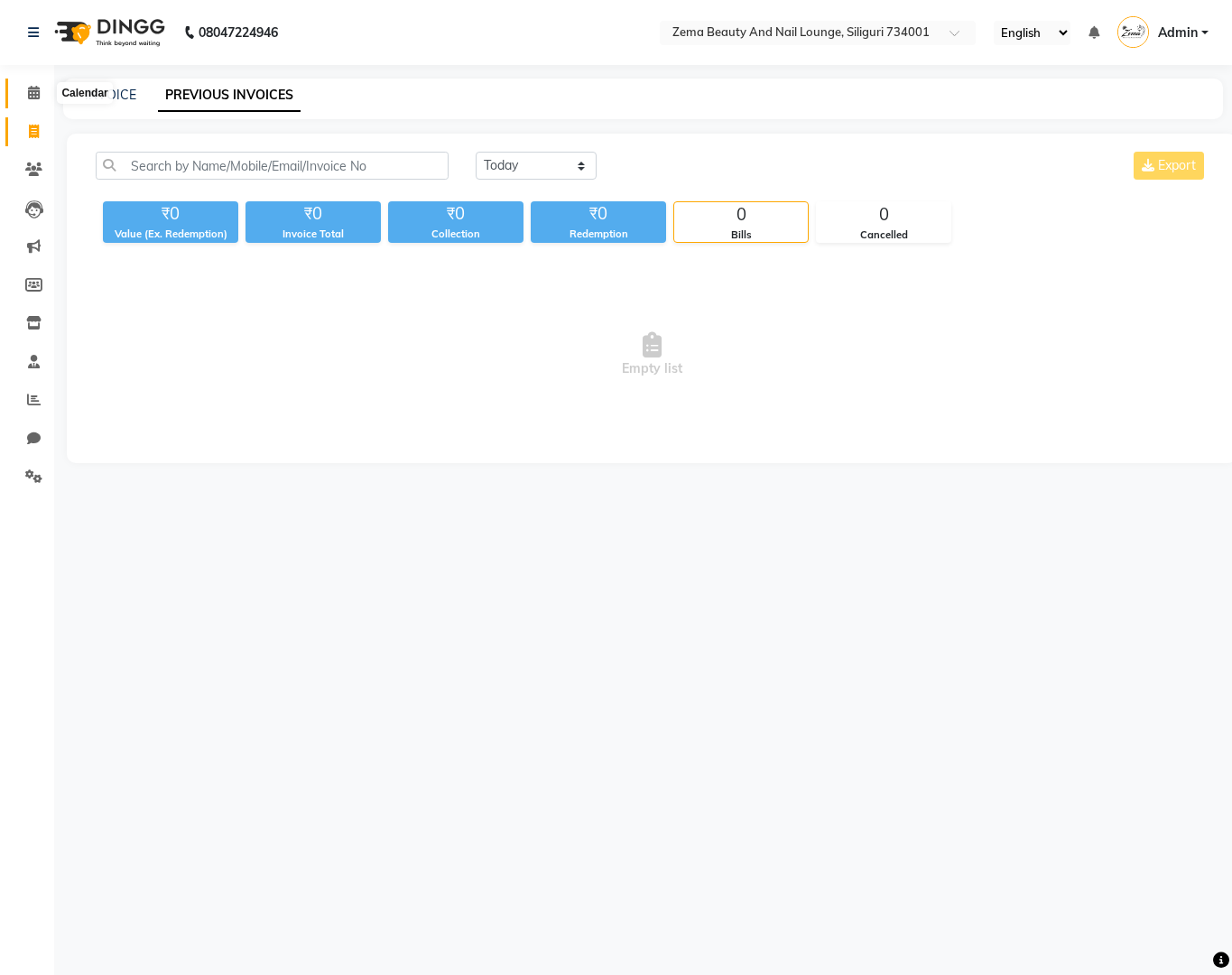 click 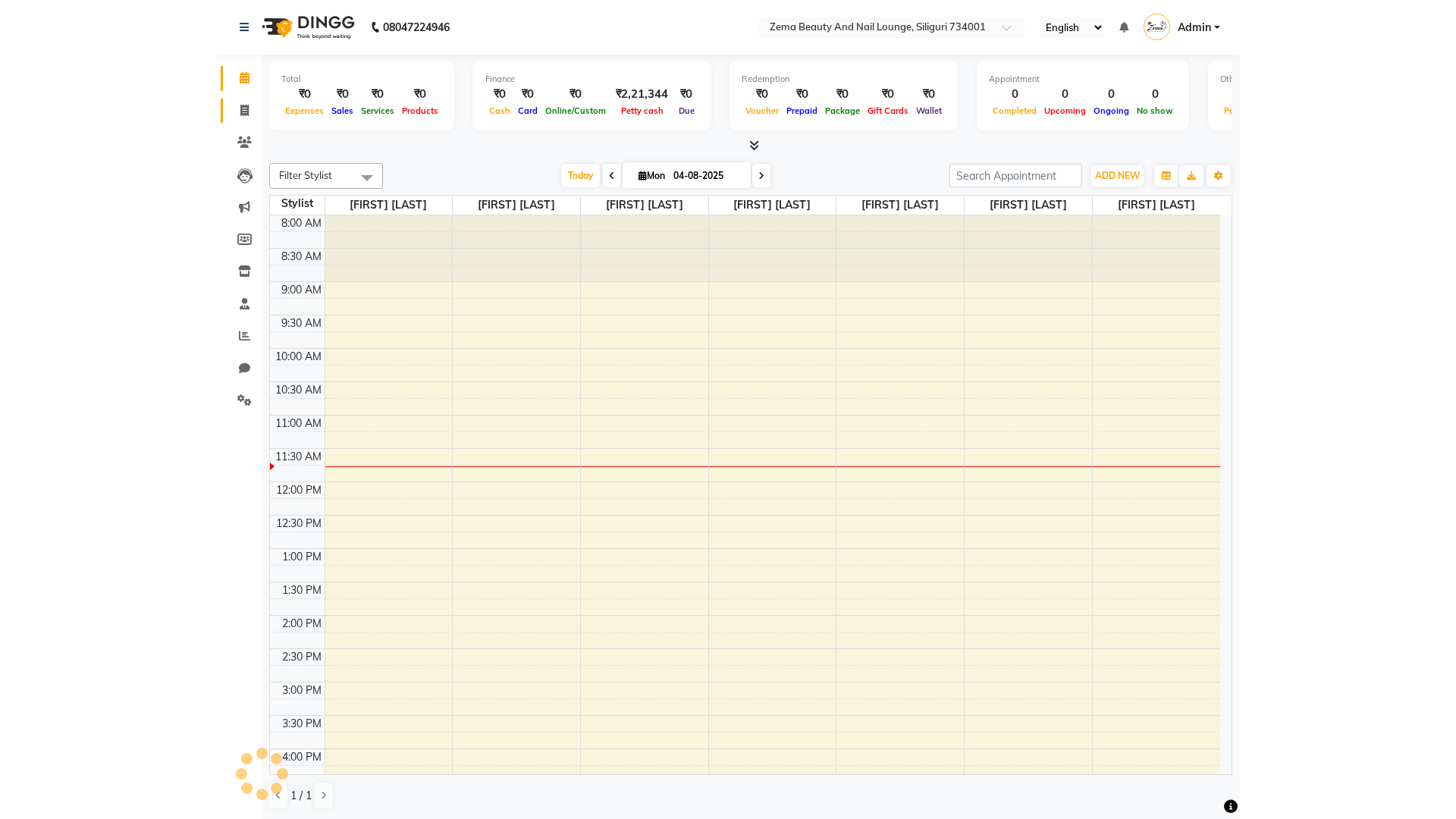 scroll, scrollTop: 0, scrollLeft: 0, axis: both 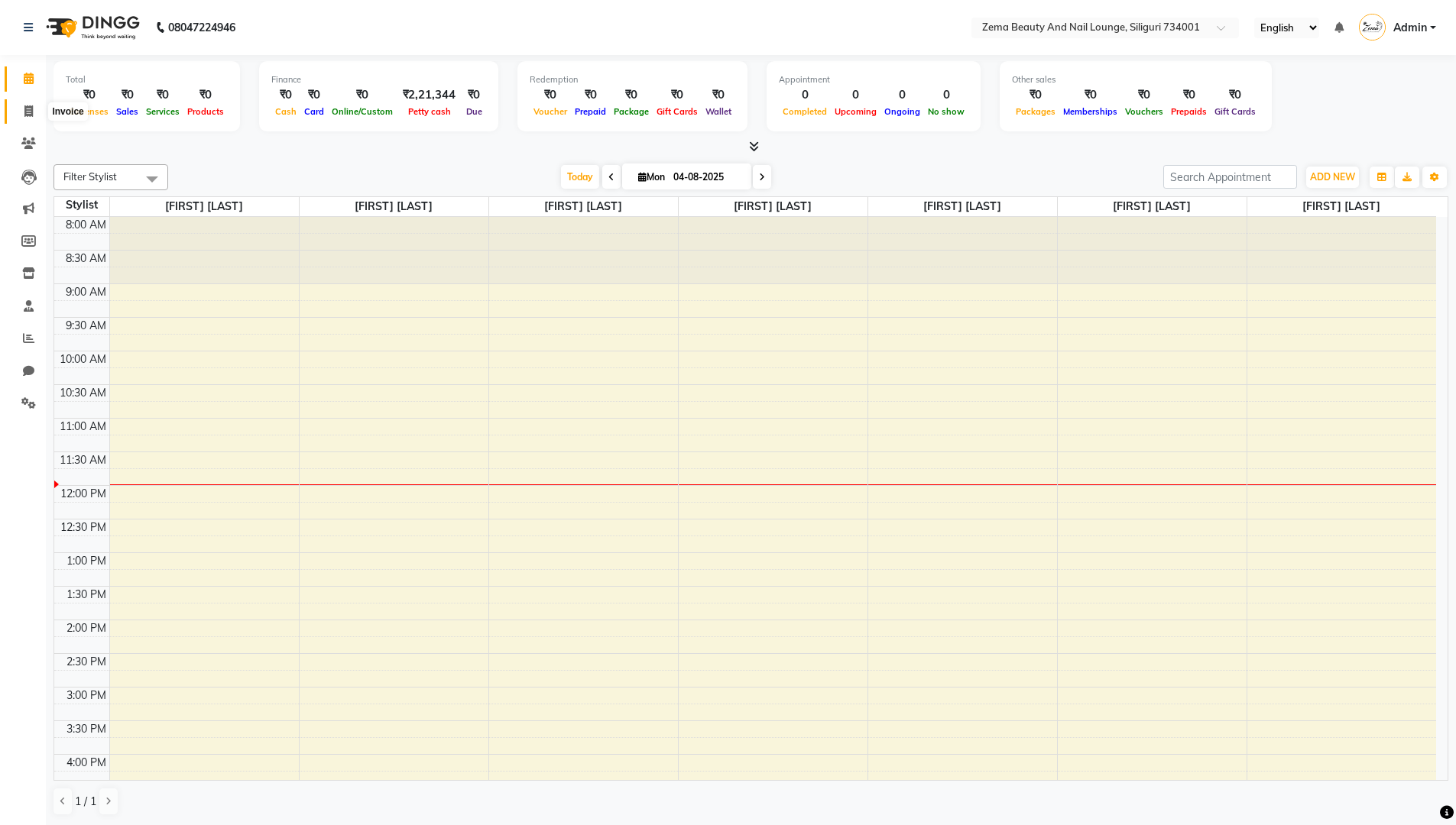 click 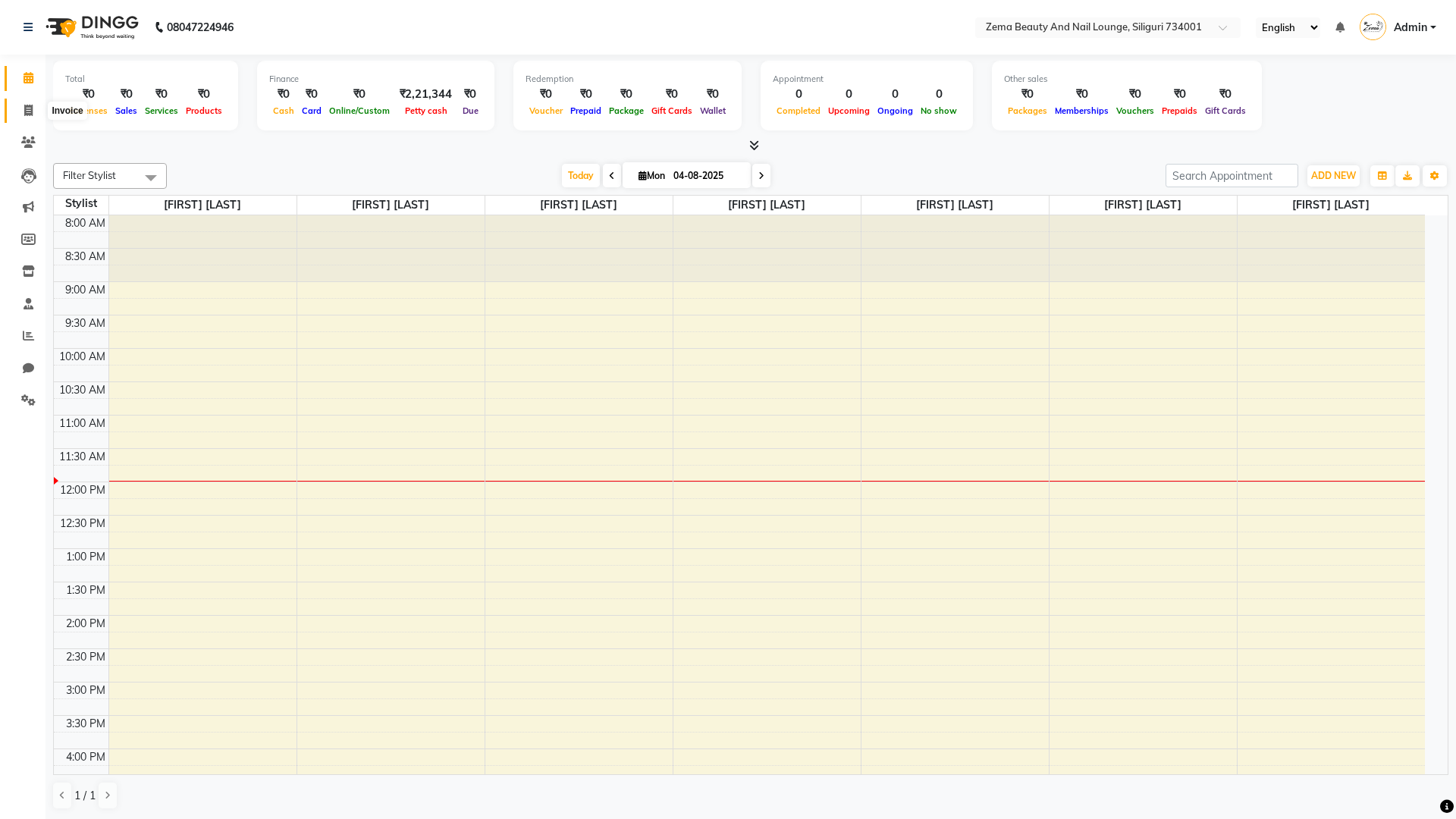 select on "service" 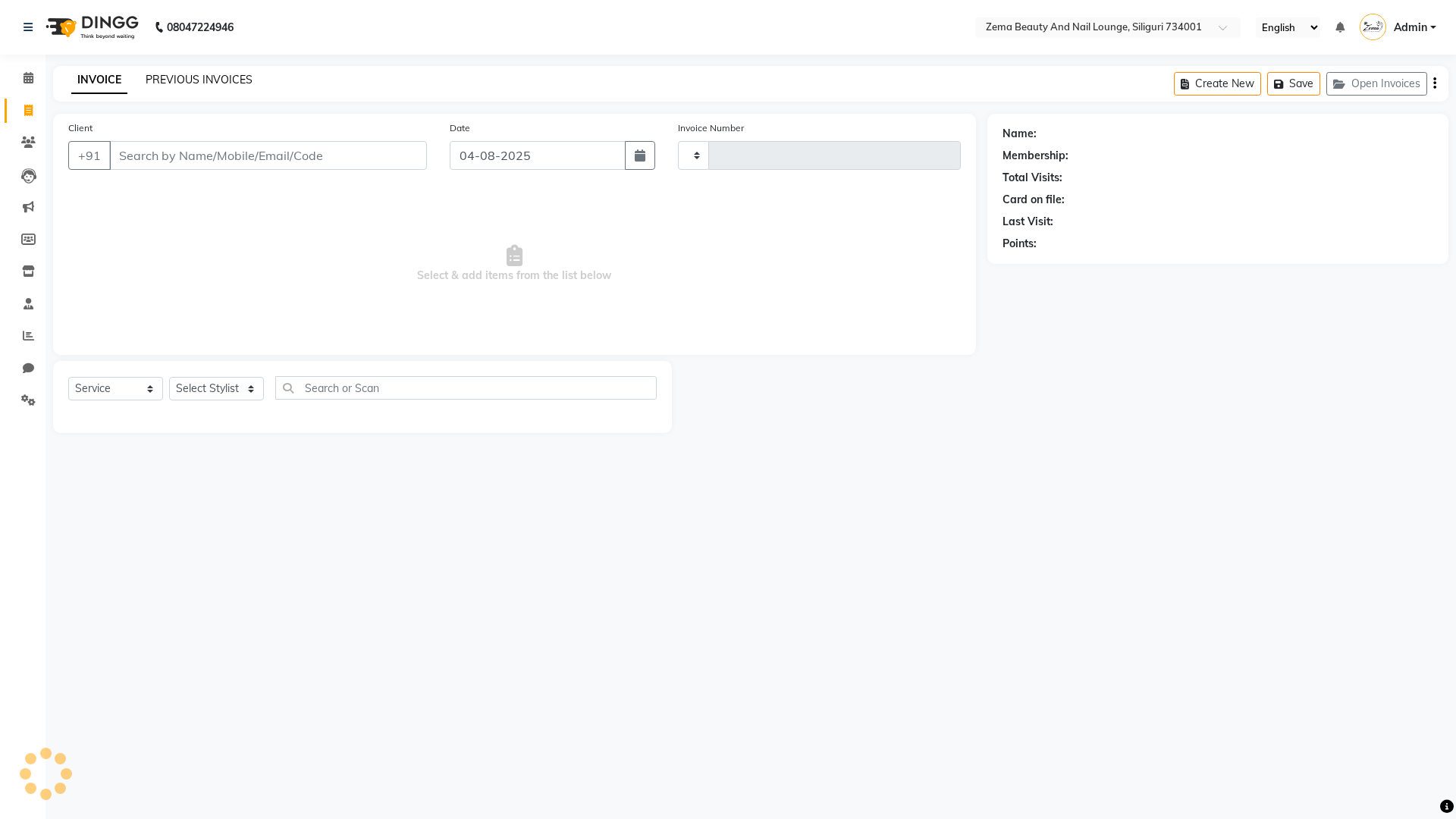 type on "0260" 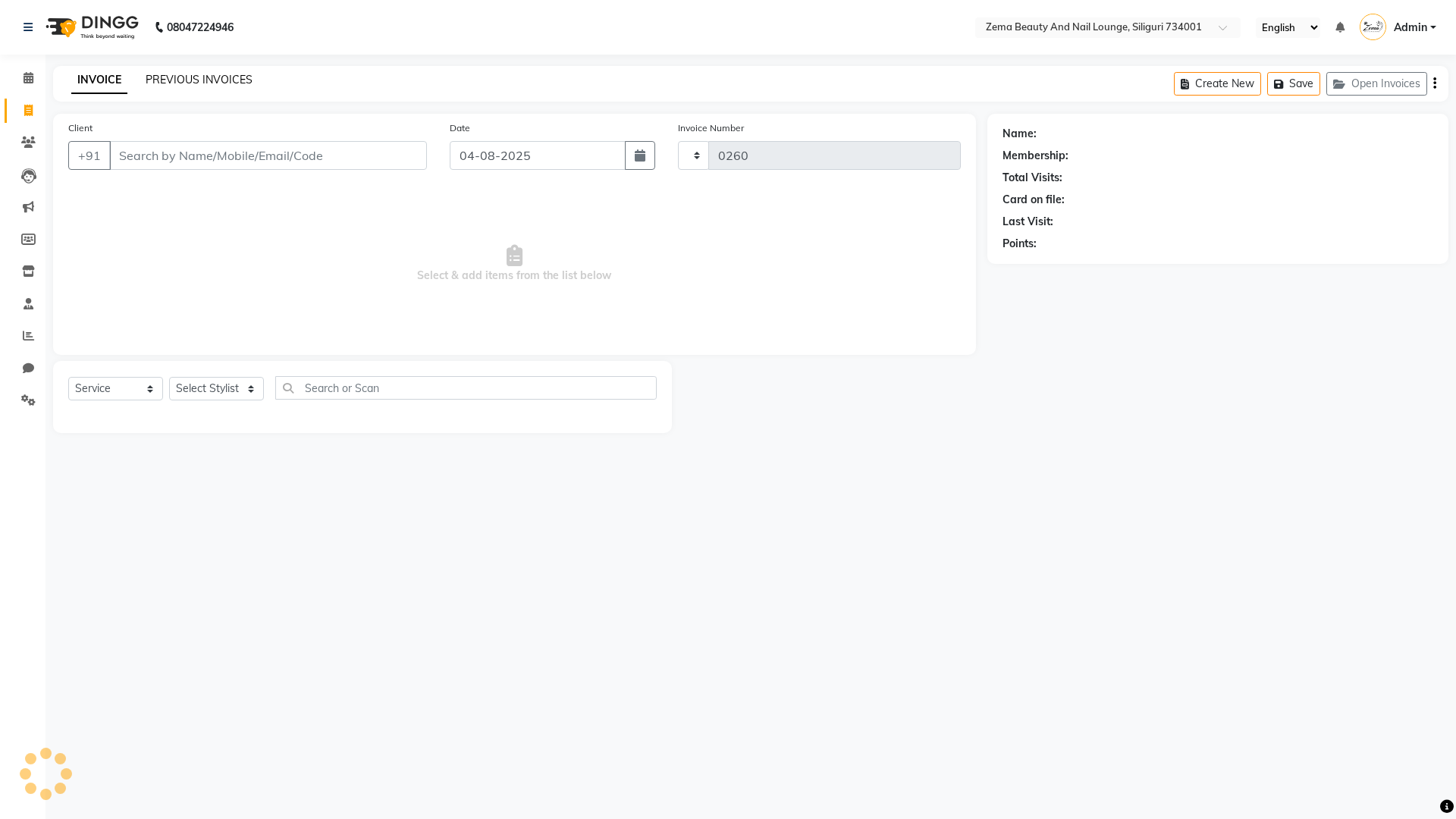 click on "PREVIOUS INVOICES" 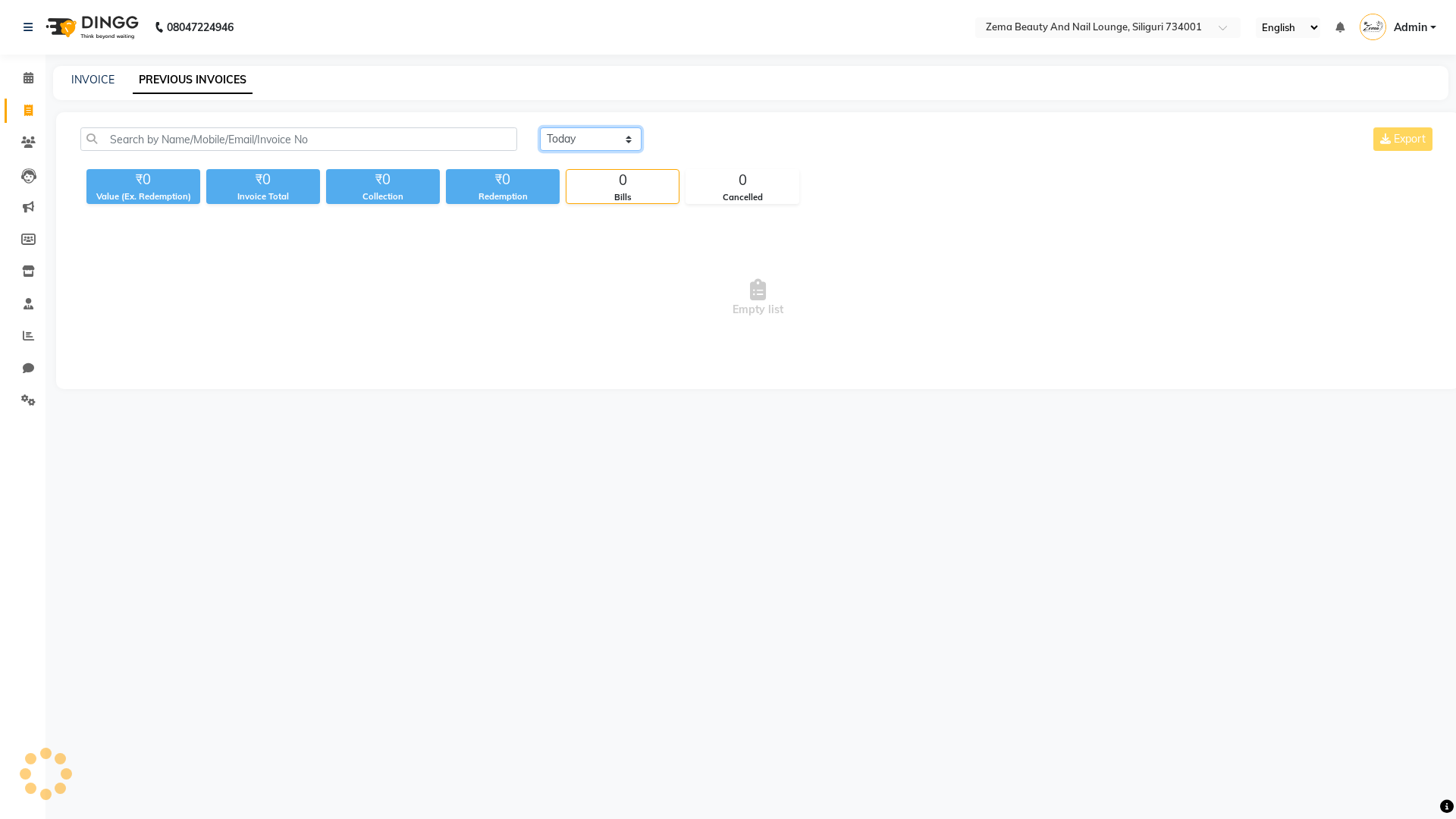click on "Today Yesterday Custom Range" 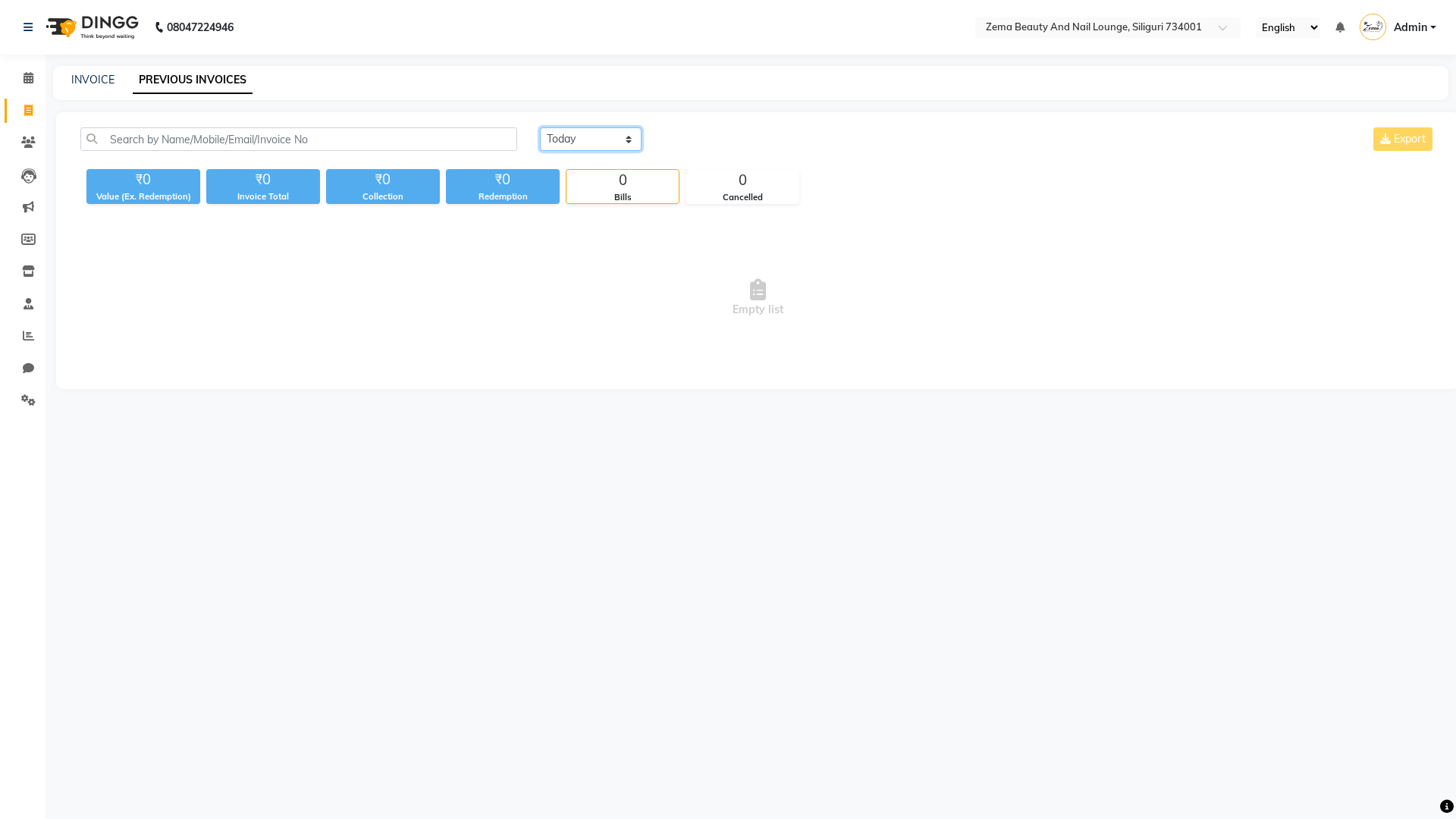 select on "yesterday" 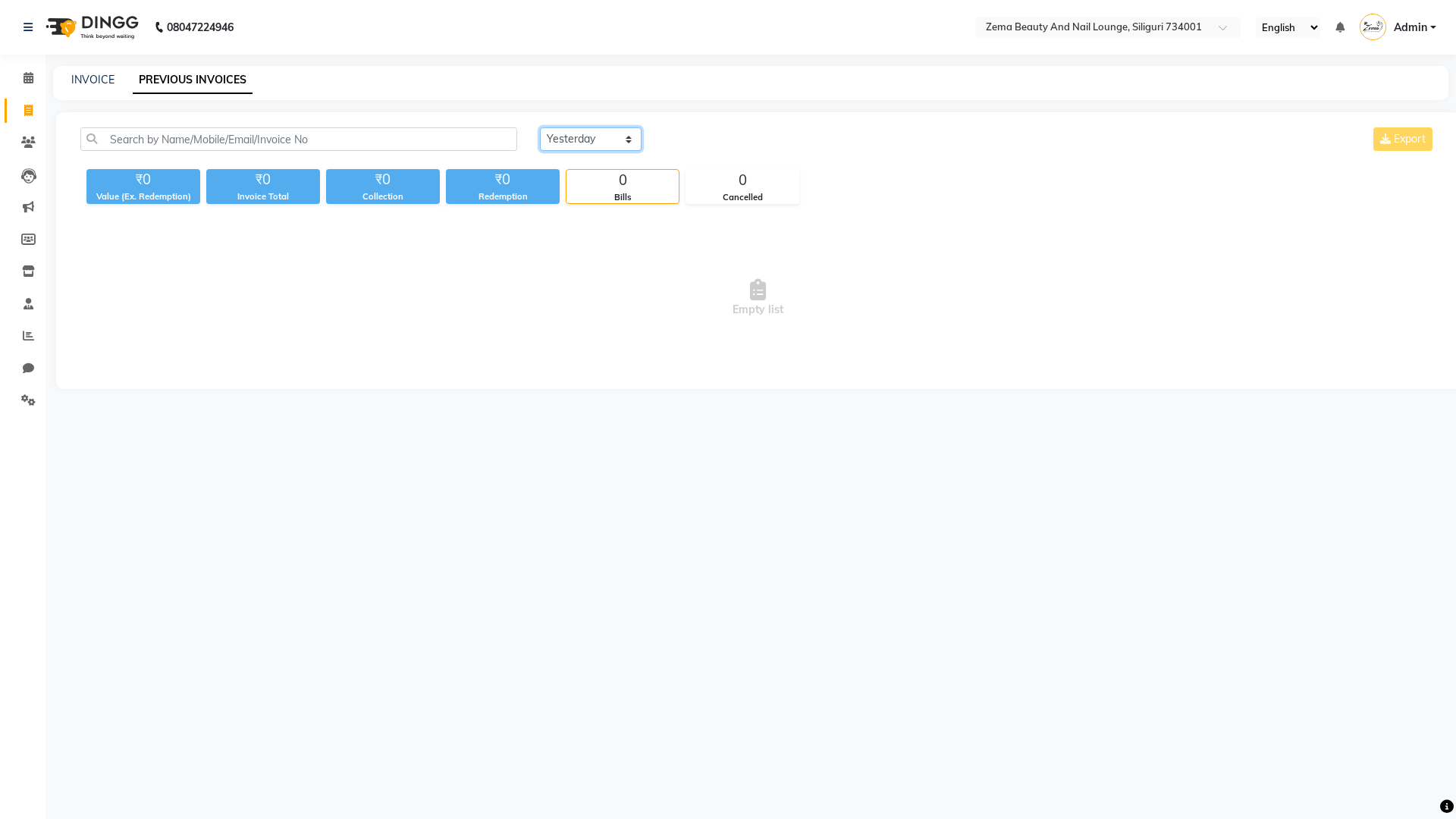 click on "Today Yesterday Custom Range" 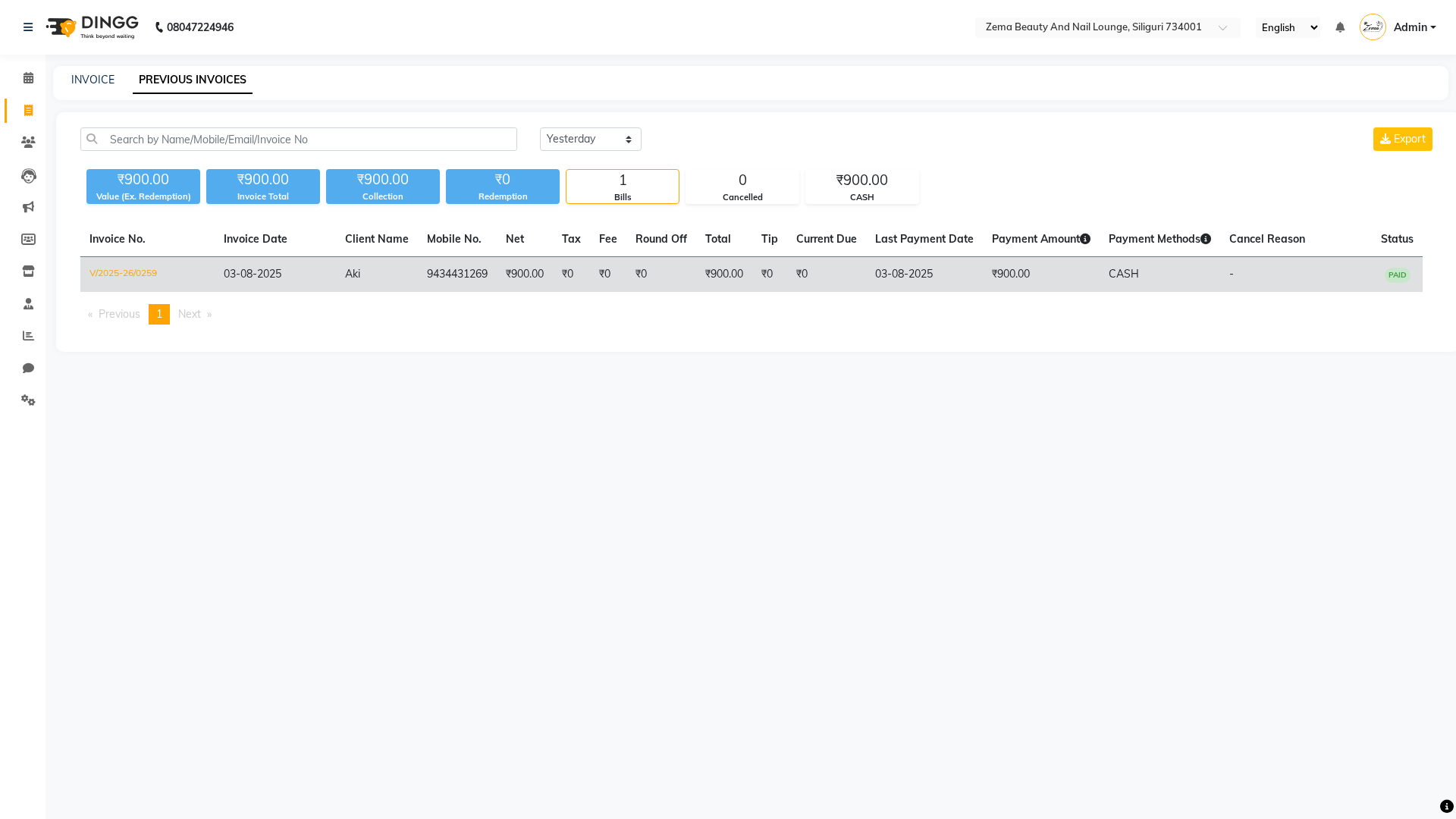 click on "CASH" 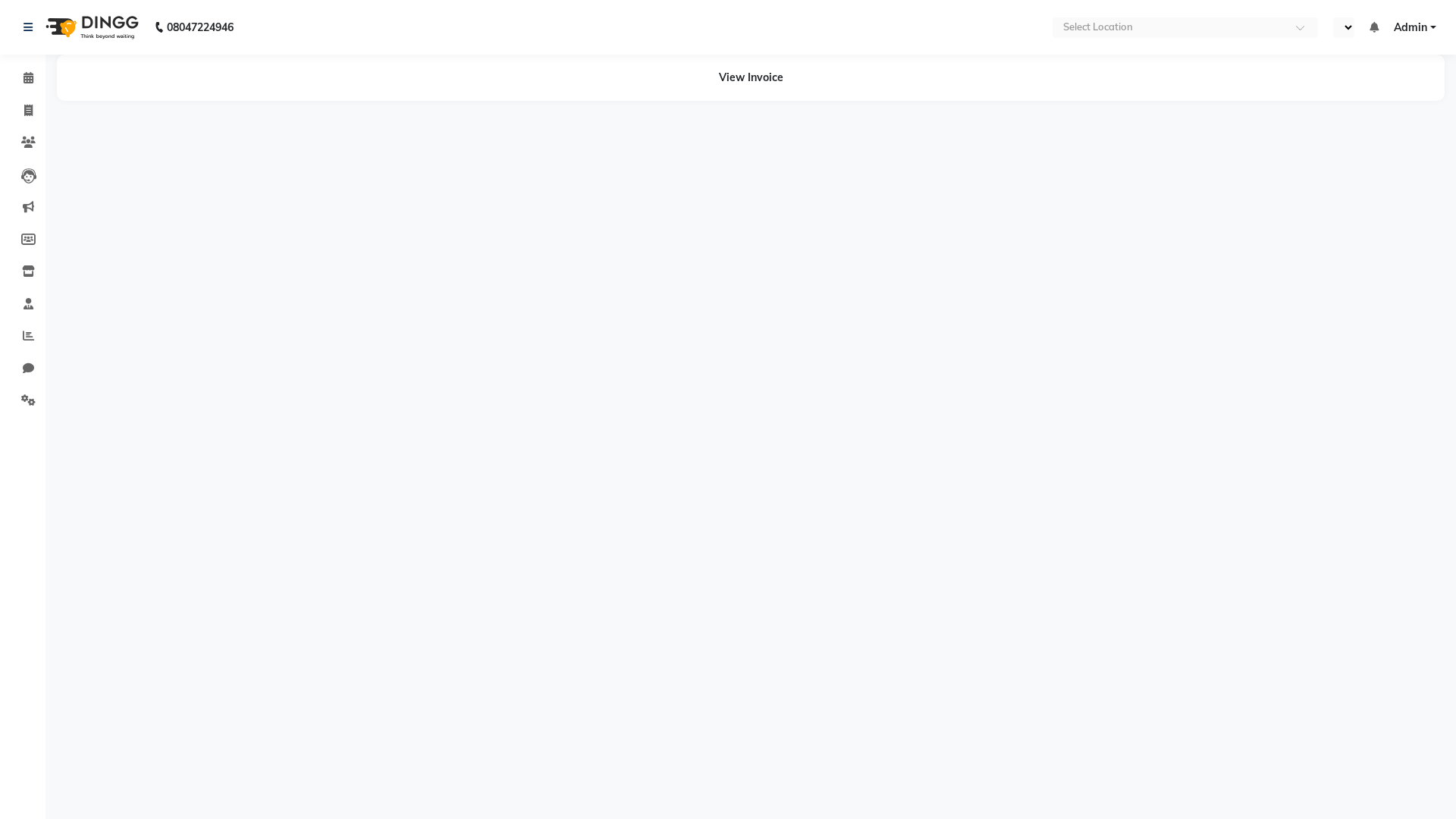 scroll, scrollTop: 0, scrollLeft: 0, axis: both 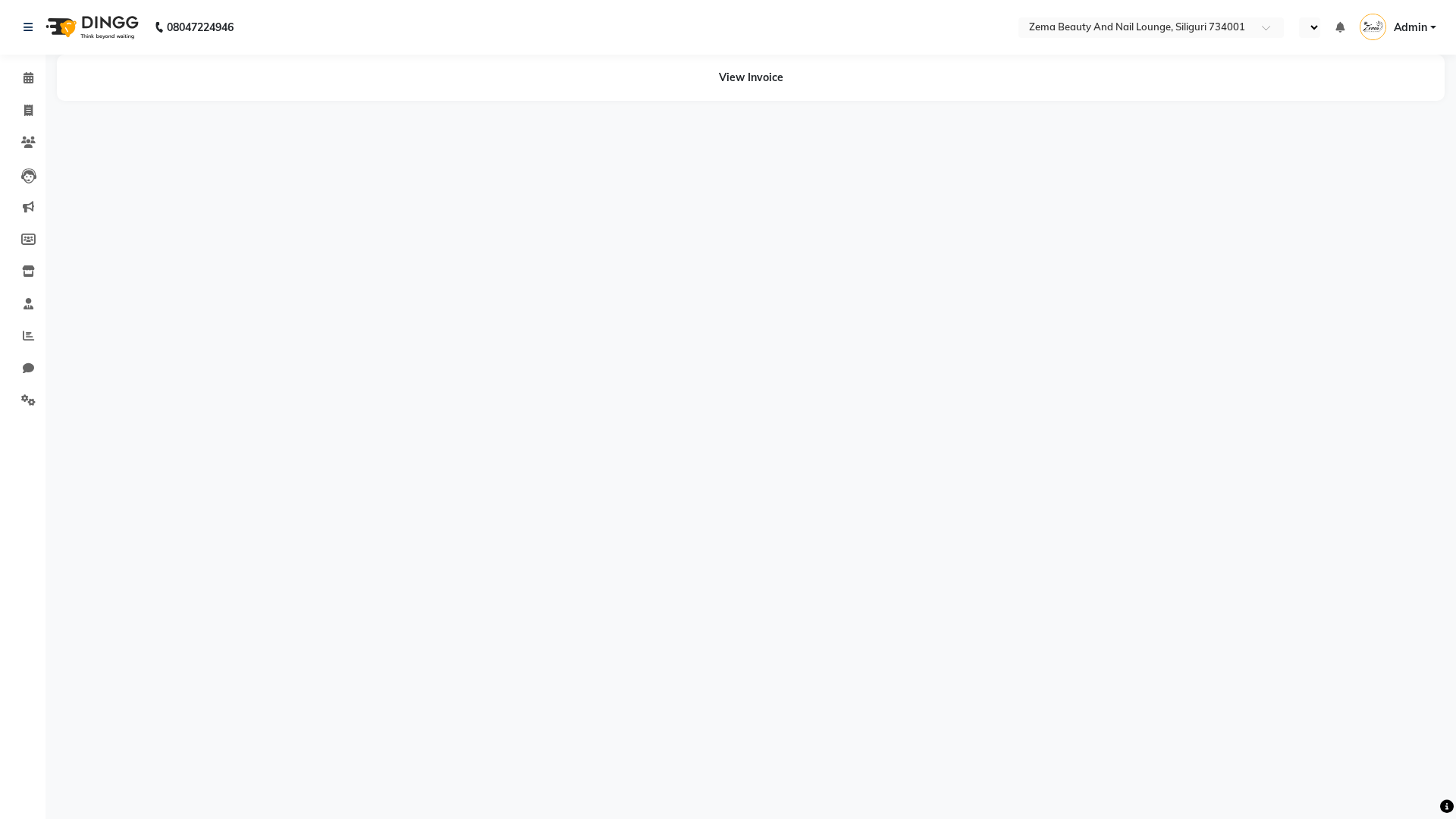 select on "en" 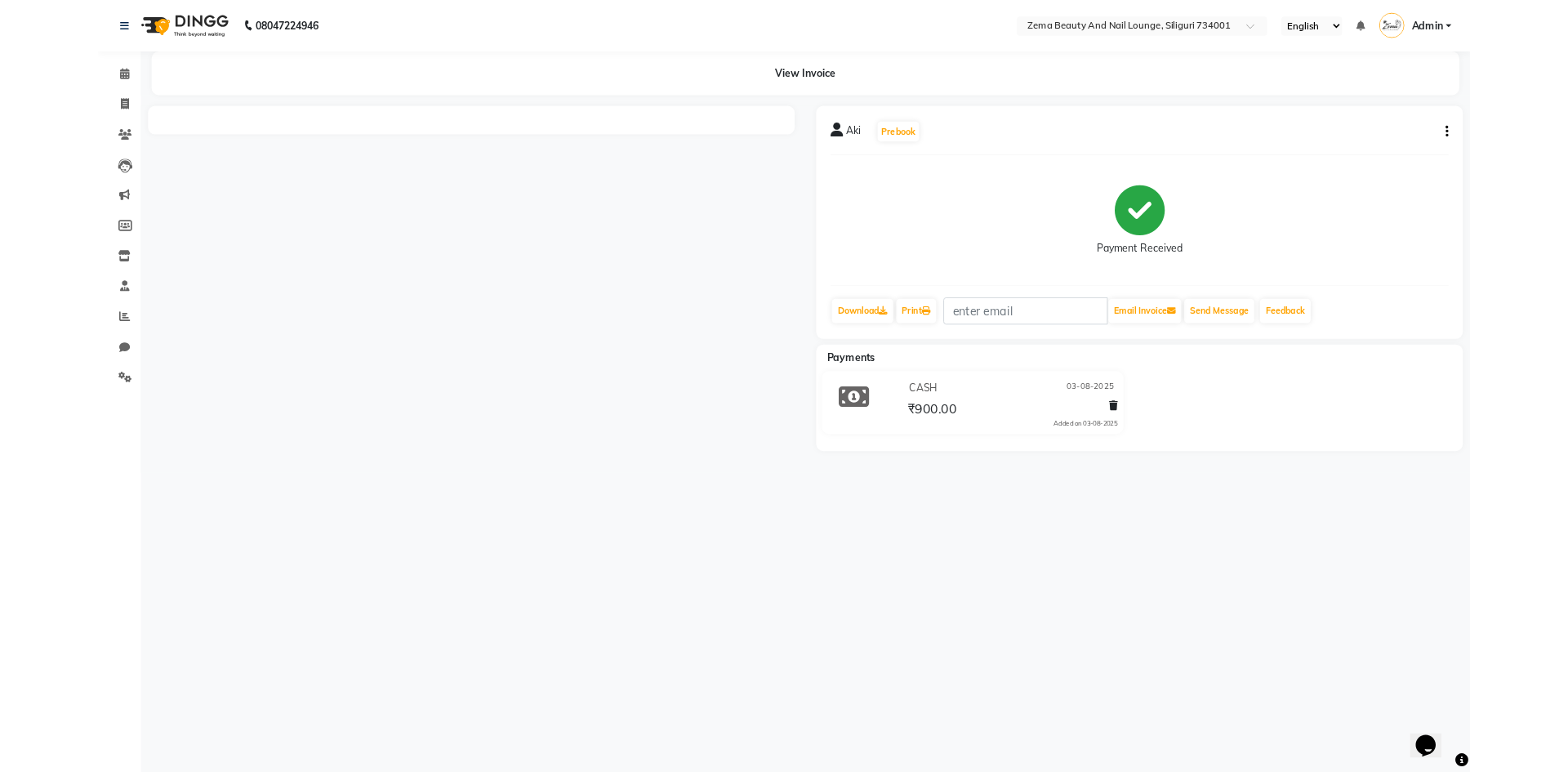 scroll, scrollTop: 0, scrollLeft: 0, axis: both 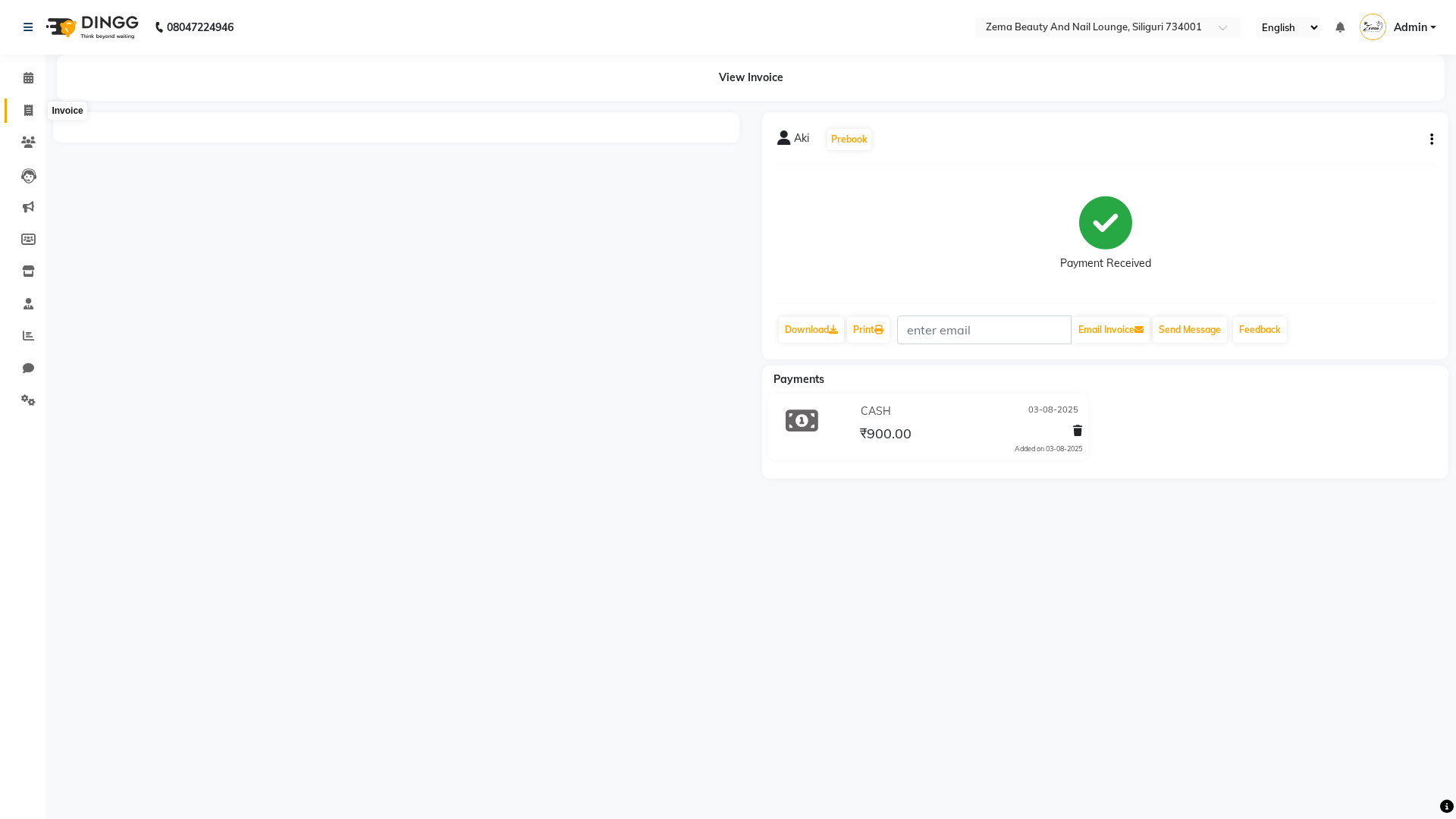 click 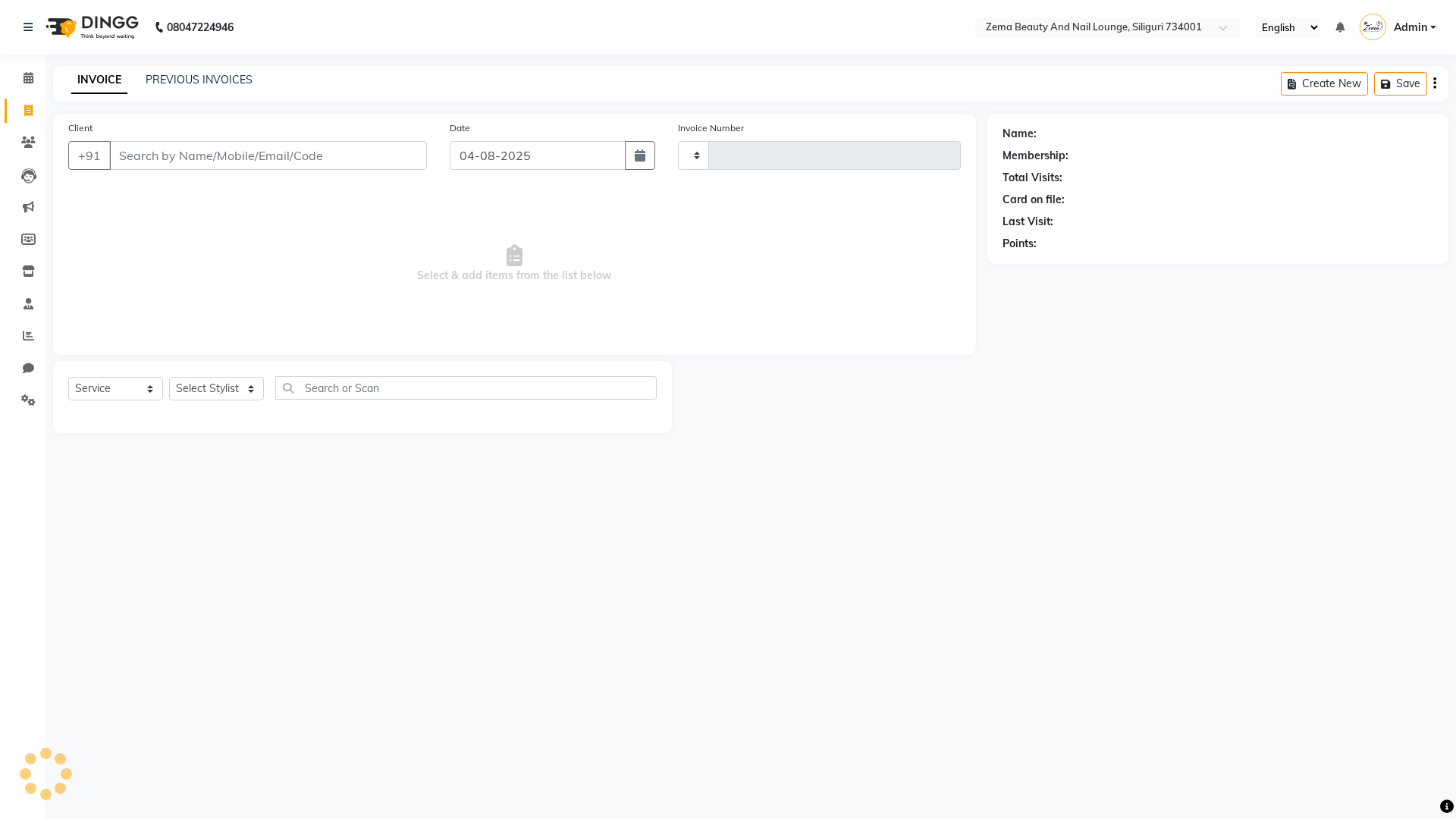 type on "0260" 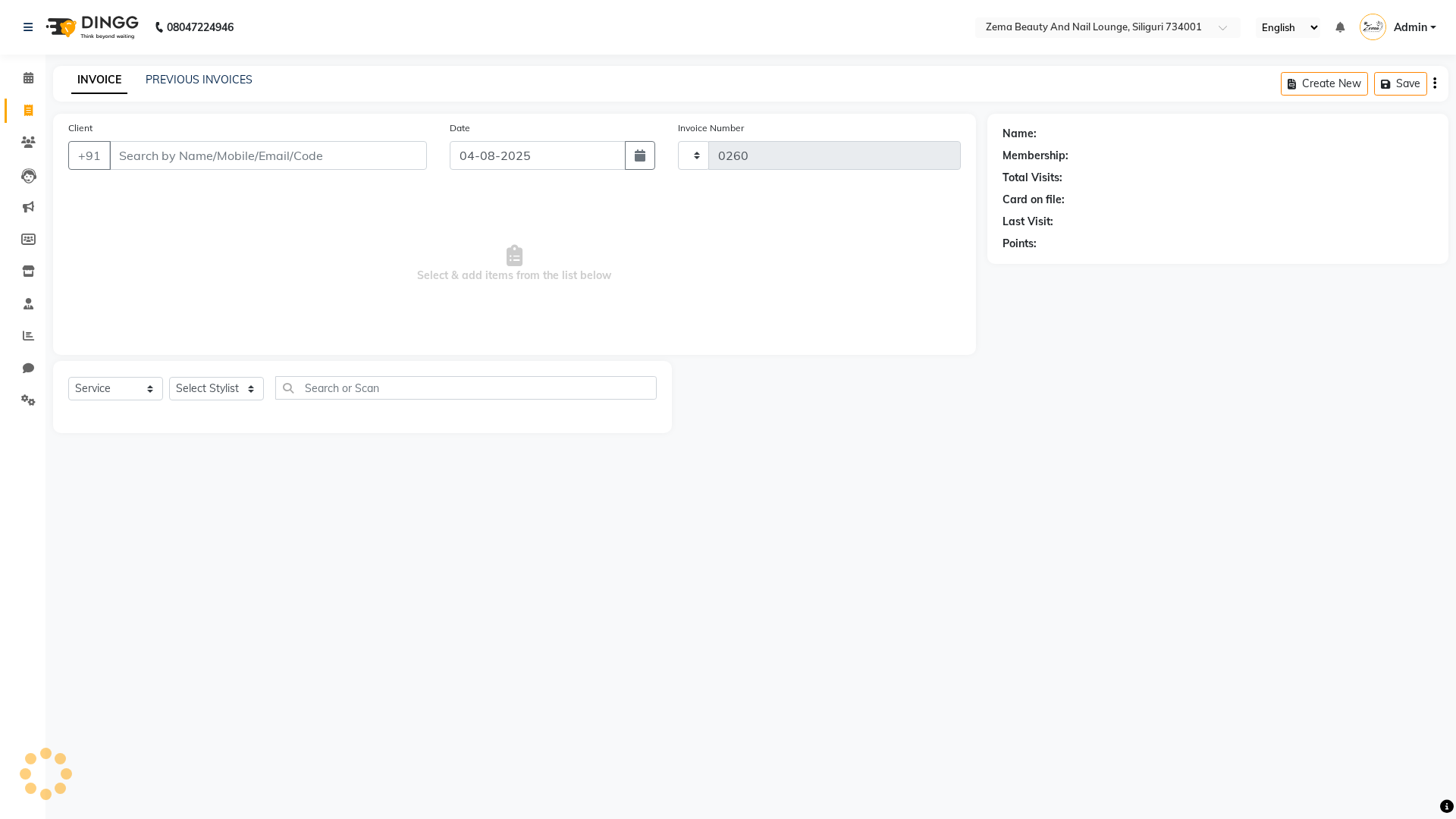 select on "8045" 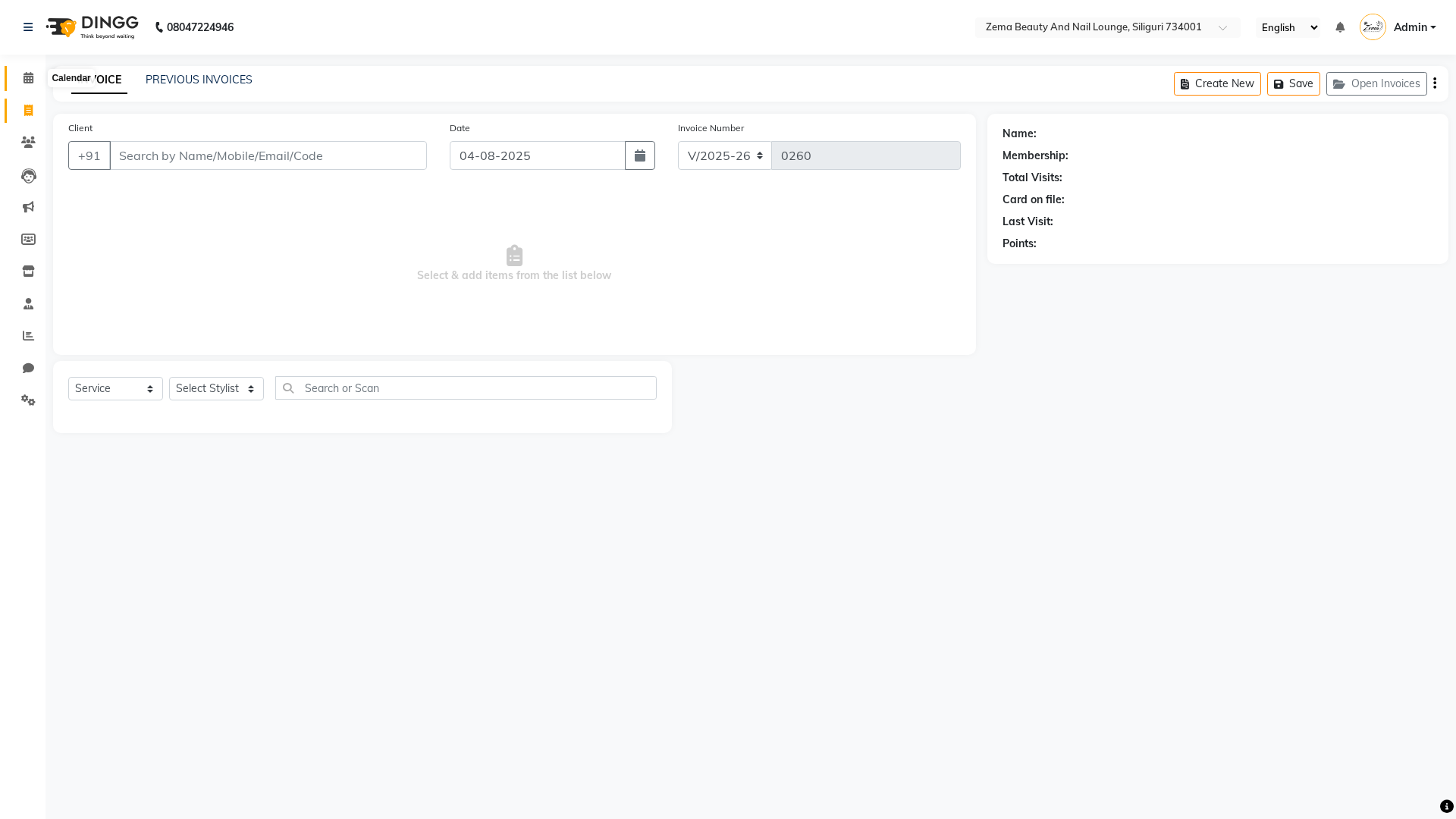 click 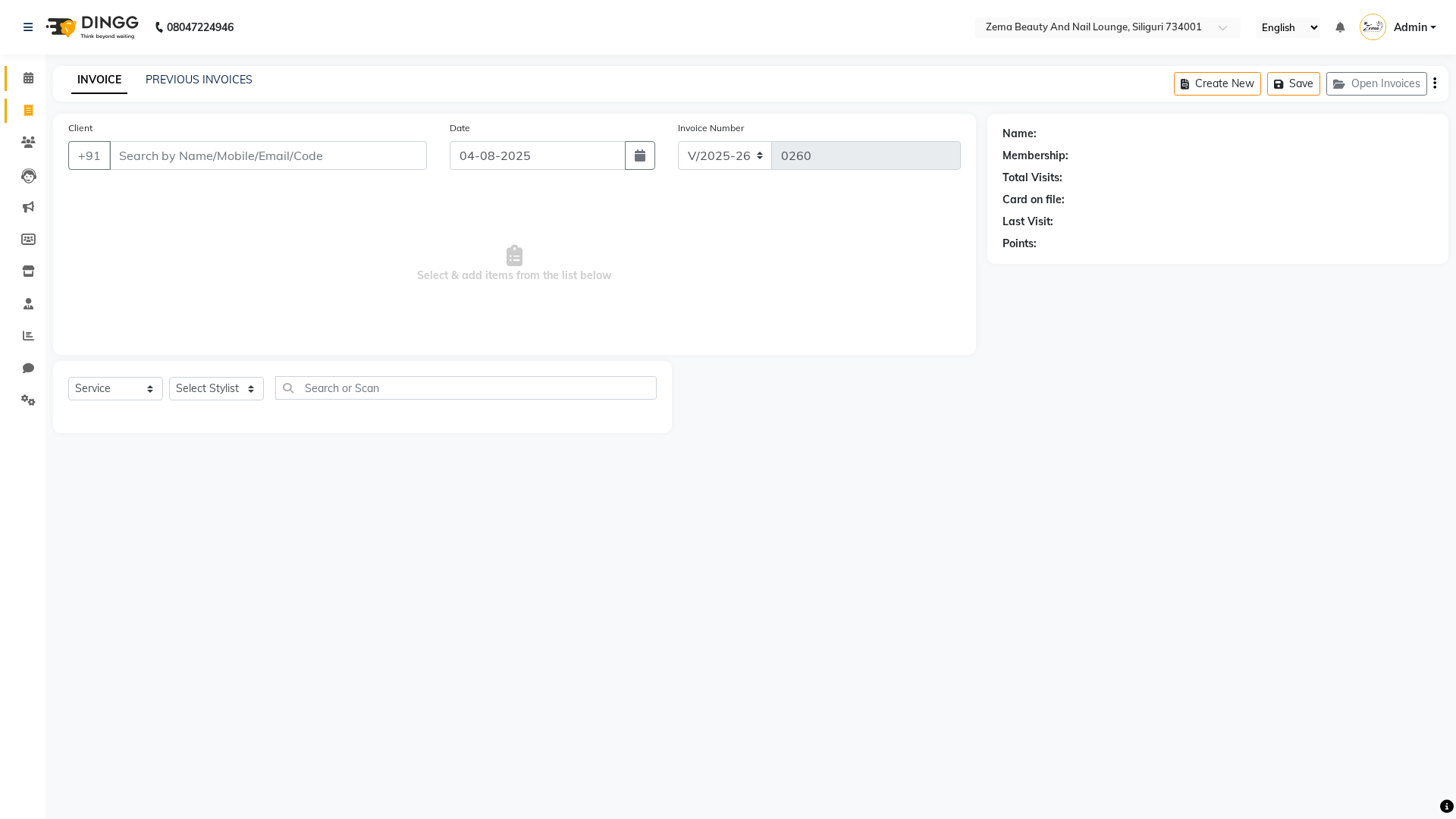 click 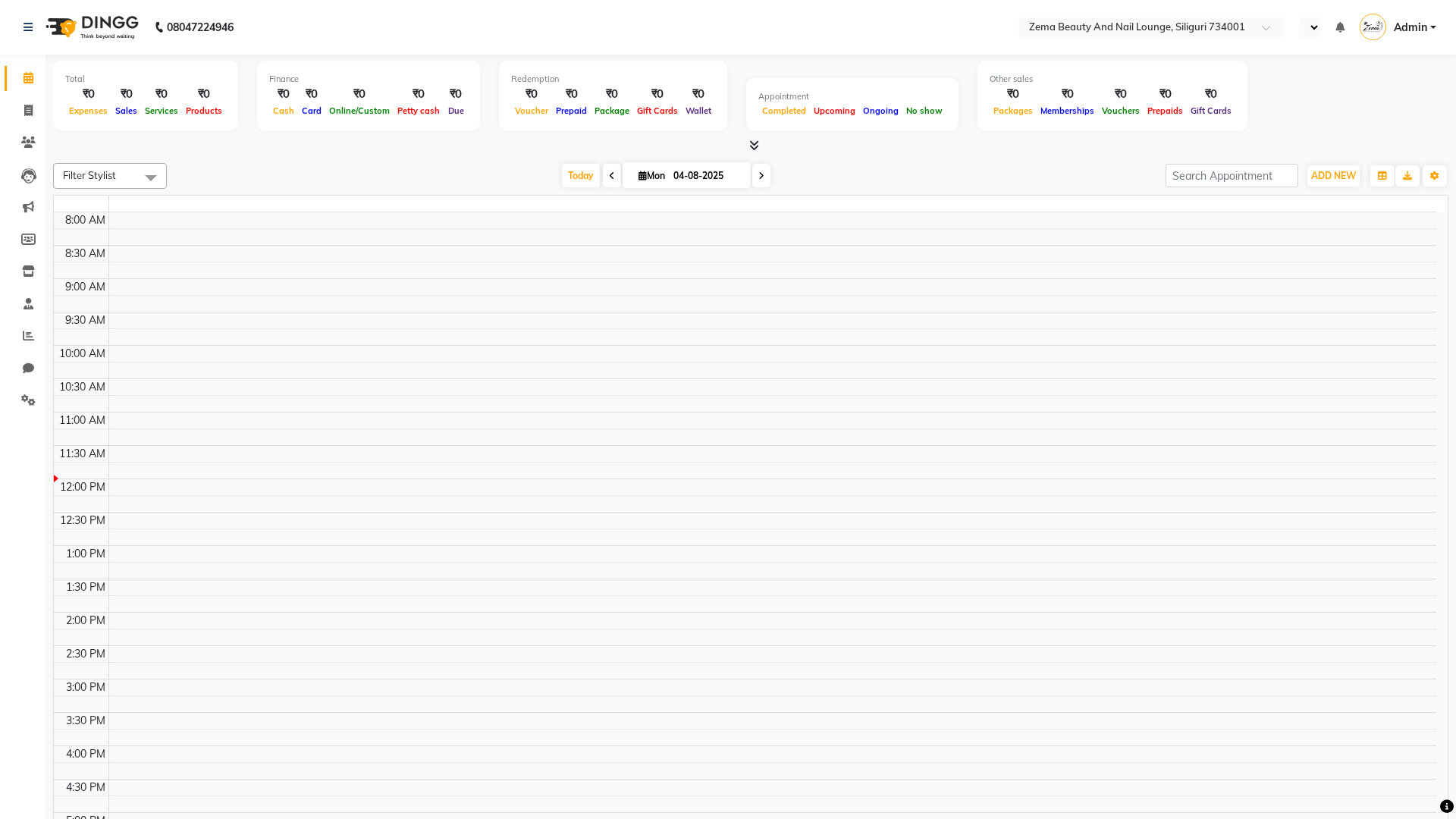 select on "en" 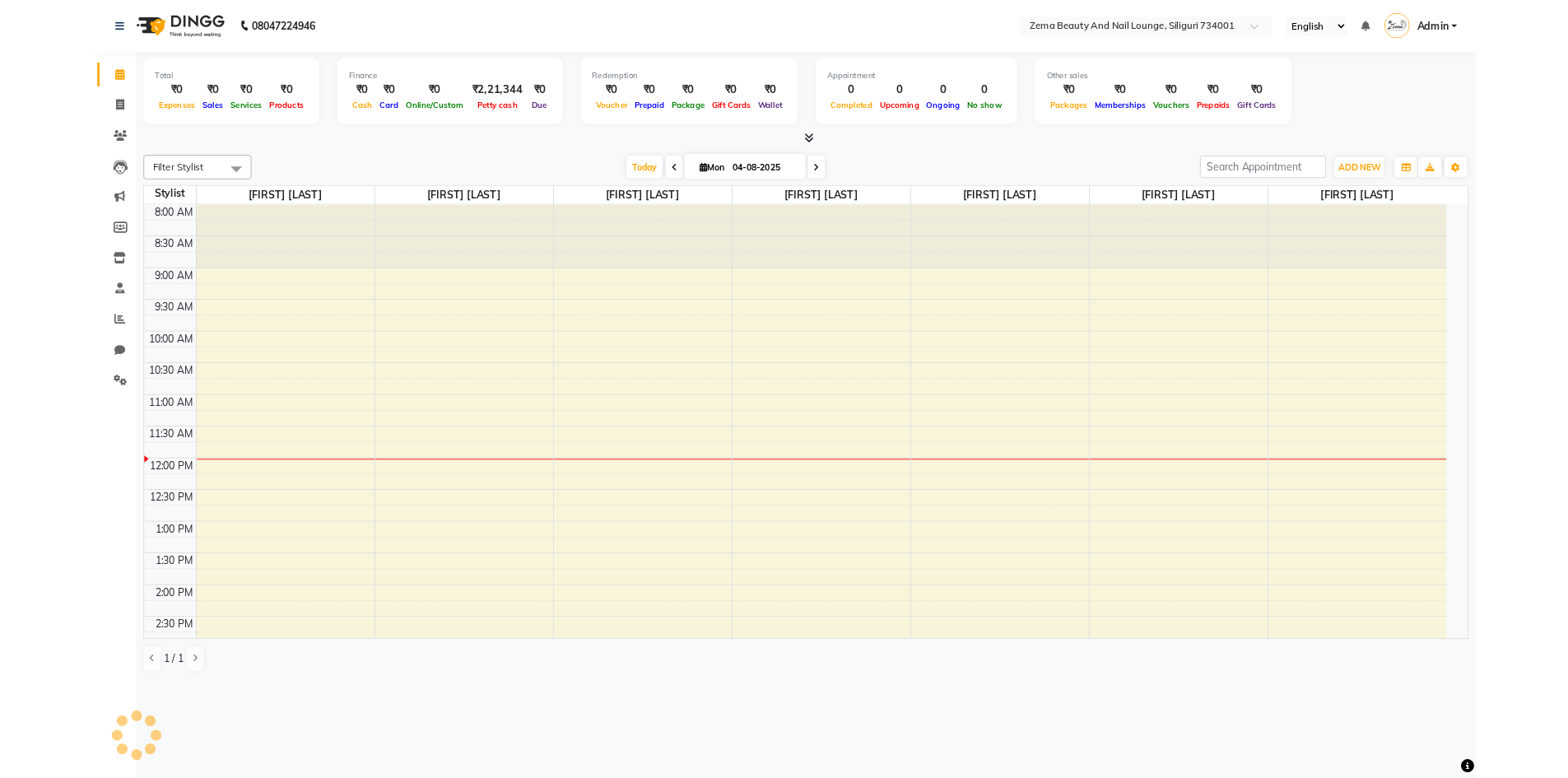 scroll, scrollTop: 0, scrollLeft: 0, axis: both 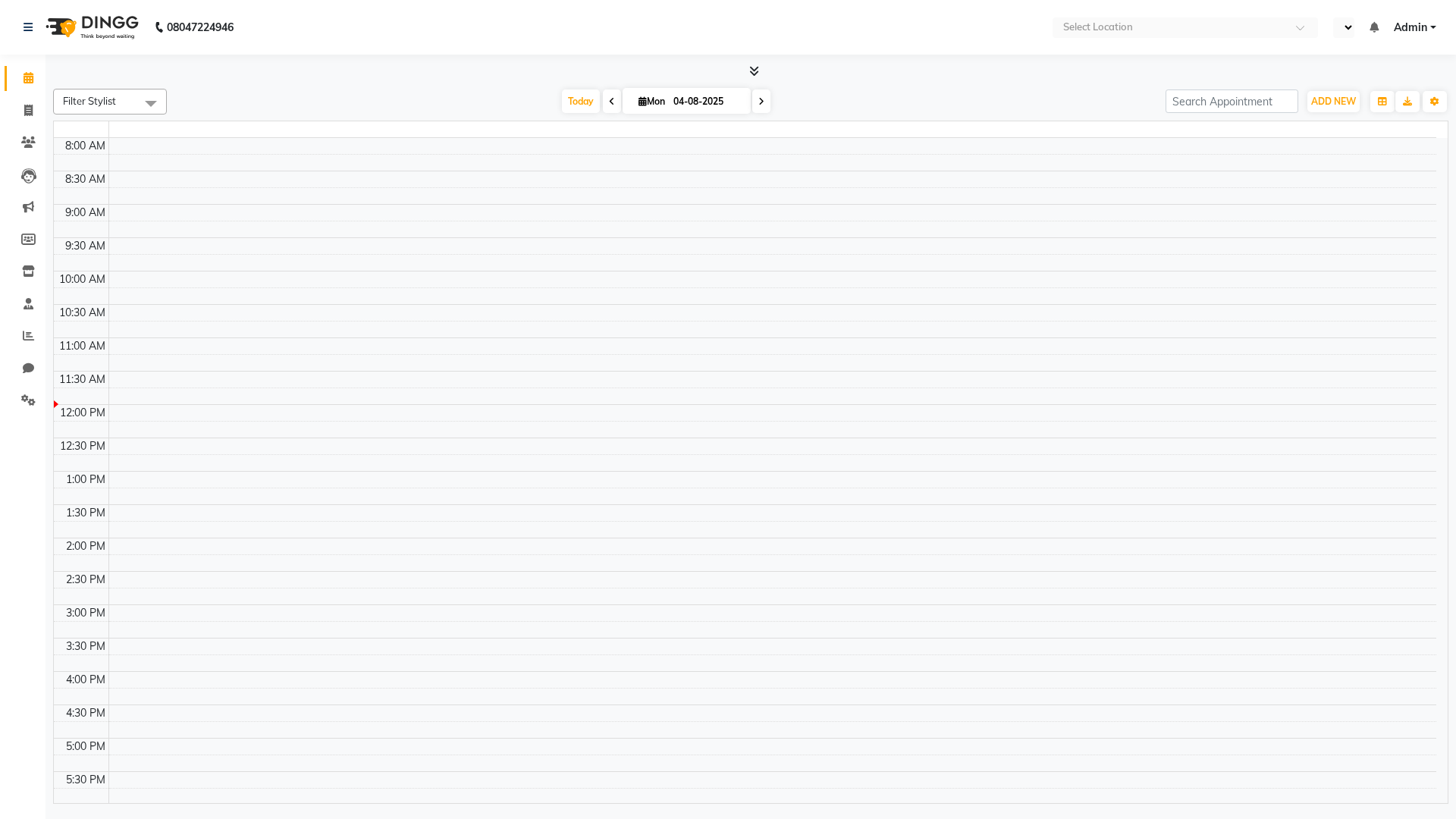 select on "en" 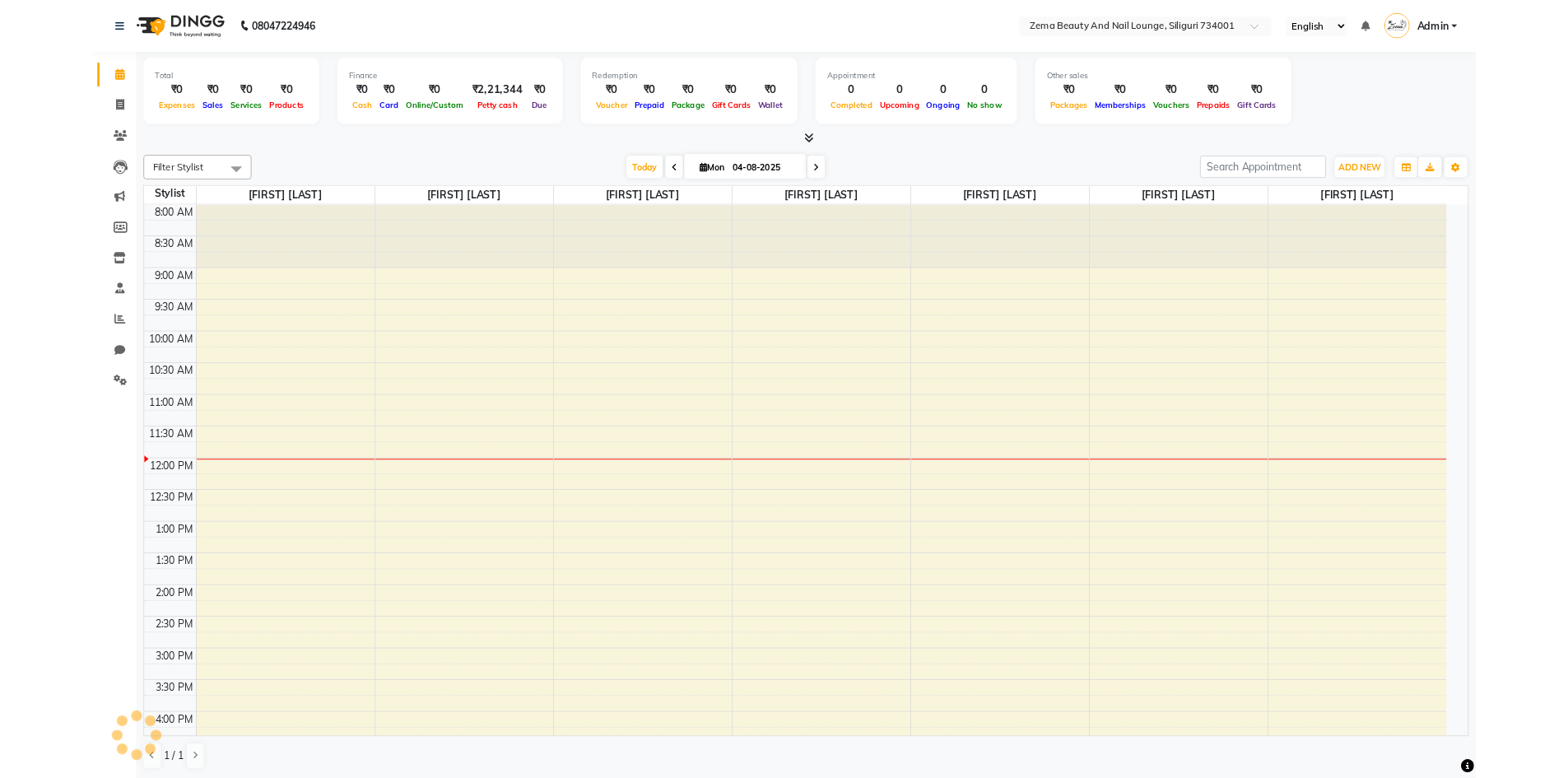 scroll, scrollTop: 0, scrollLeft: 0, axis: both 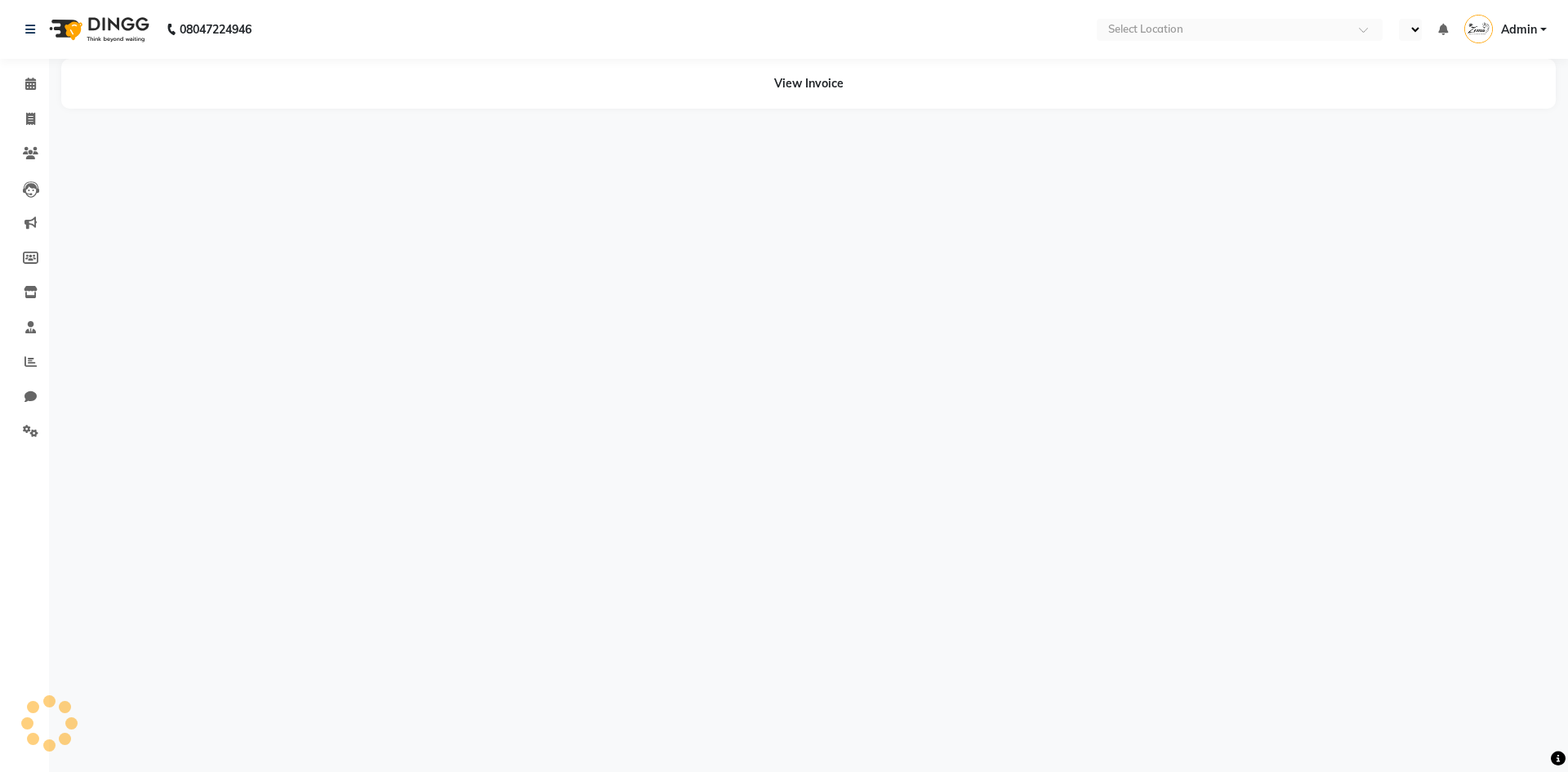 select on "en" 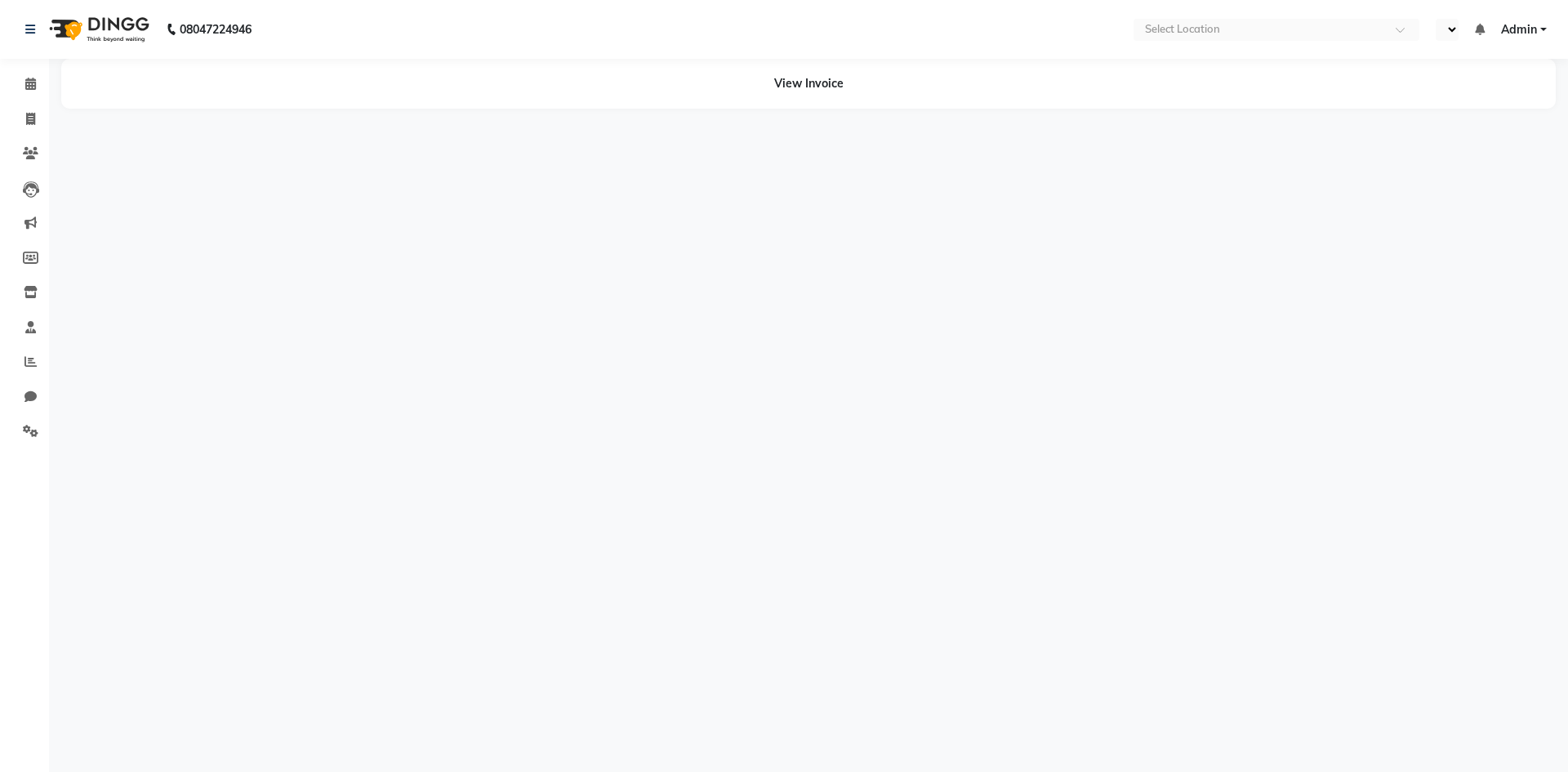 select on "en" 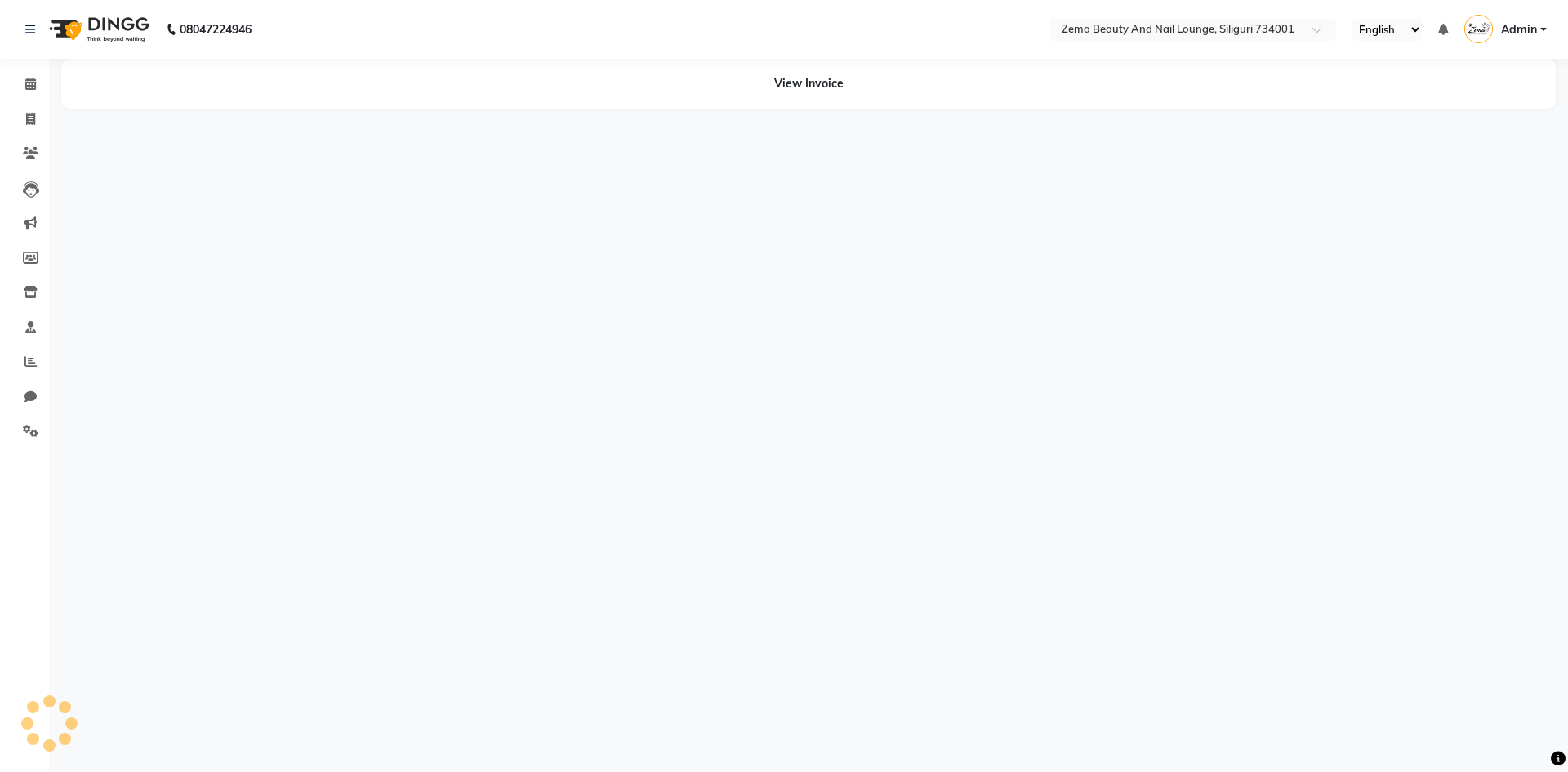 select on "en" 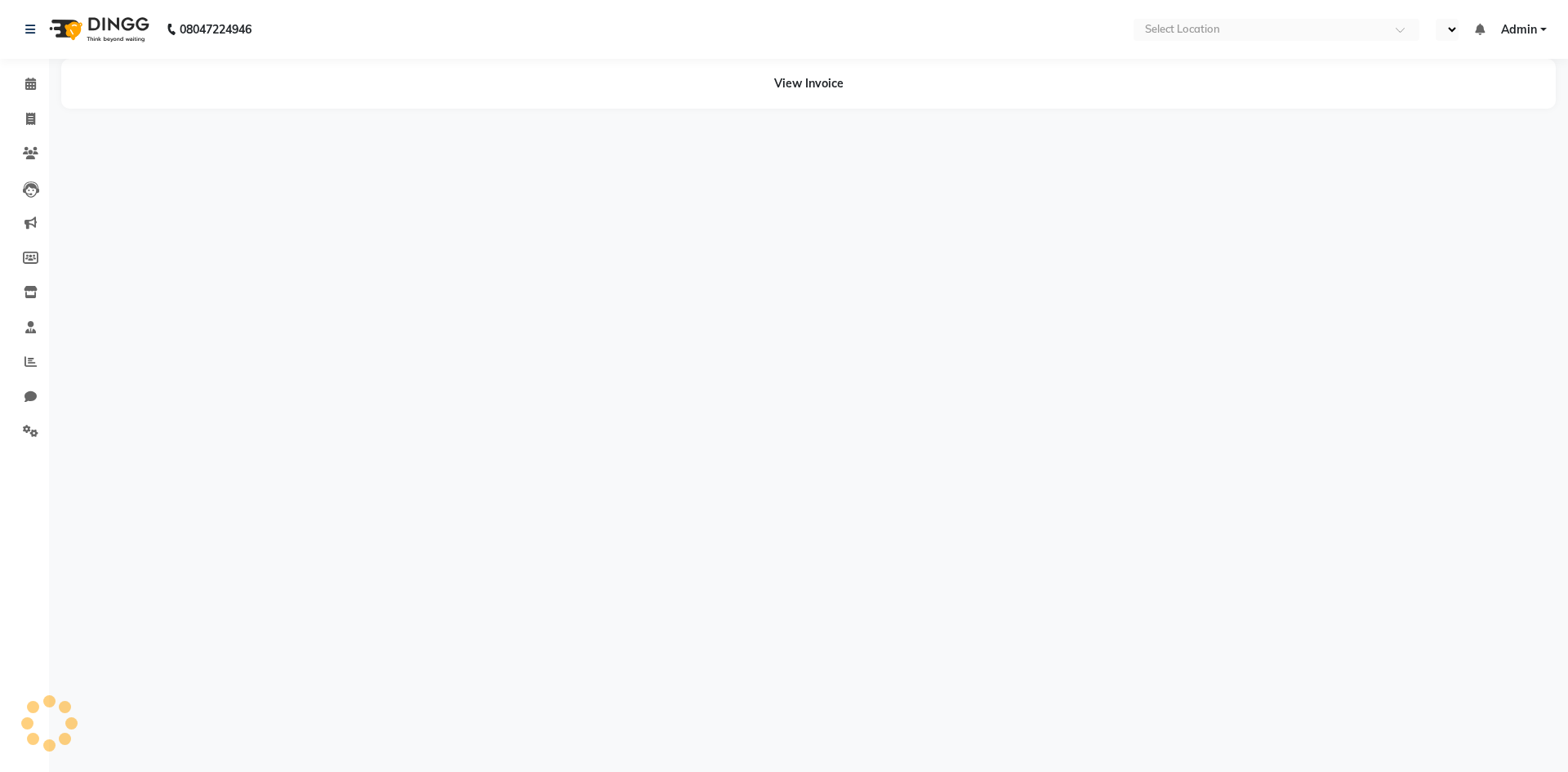 select on "en" 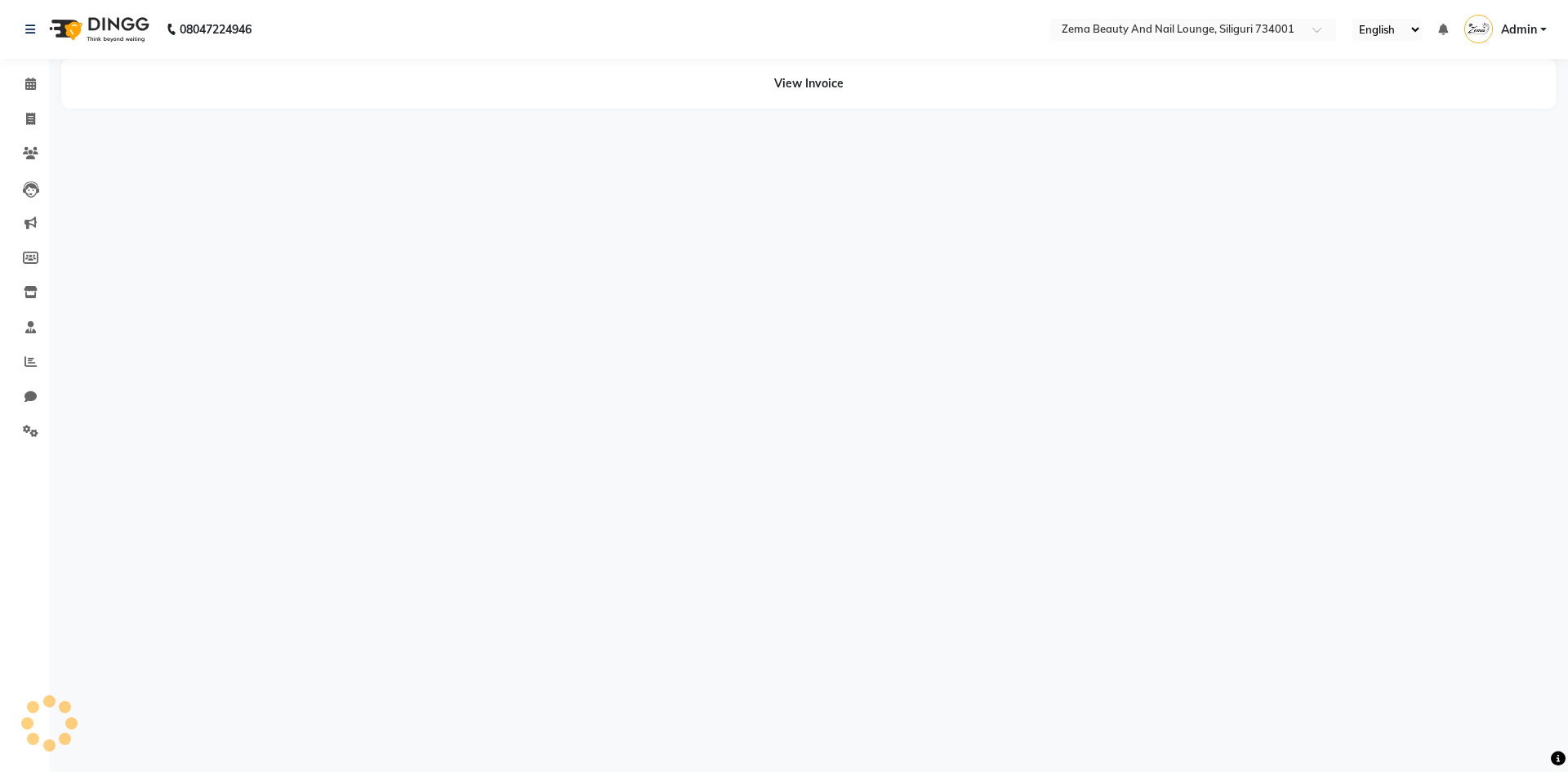 select on "en" 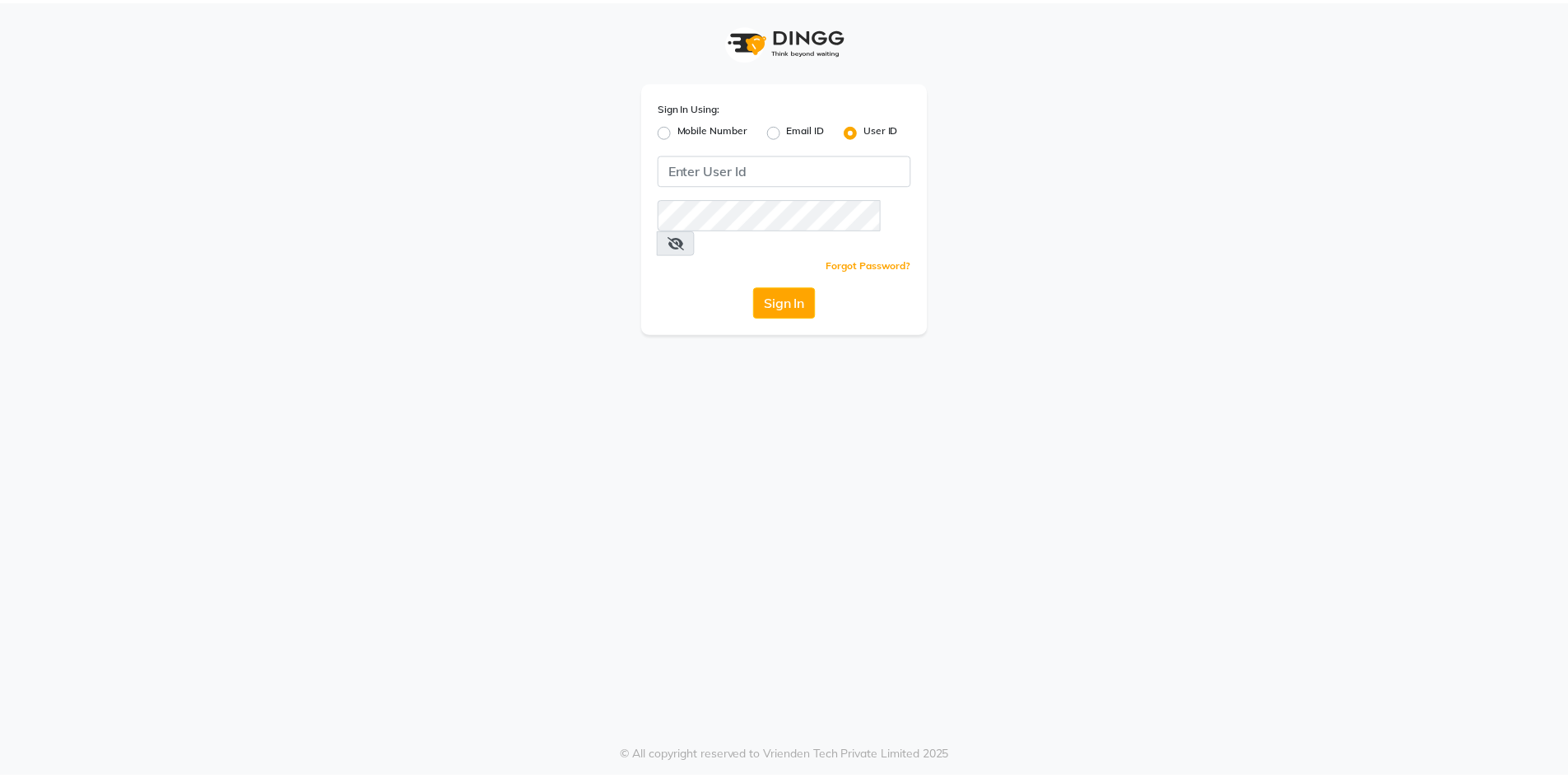 scroll, scrollTop: 0, scrollLeft: 0, axis: both 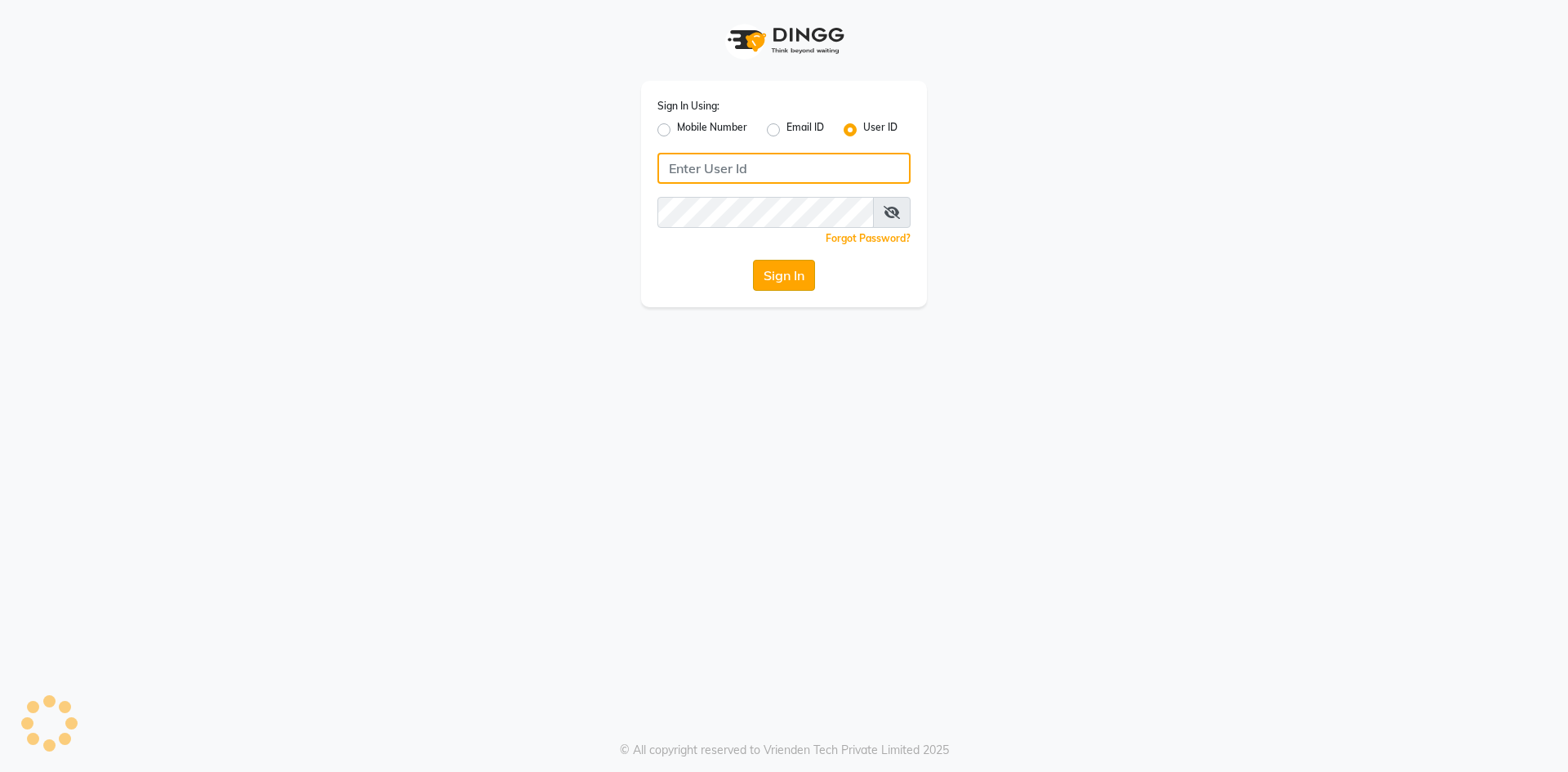 type on "tenzin@123" 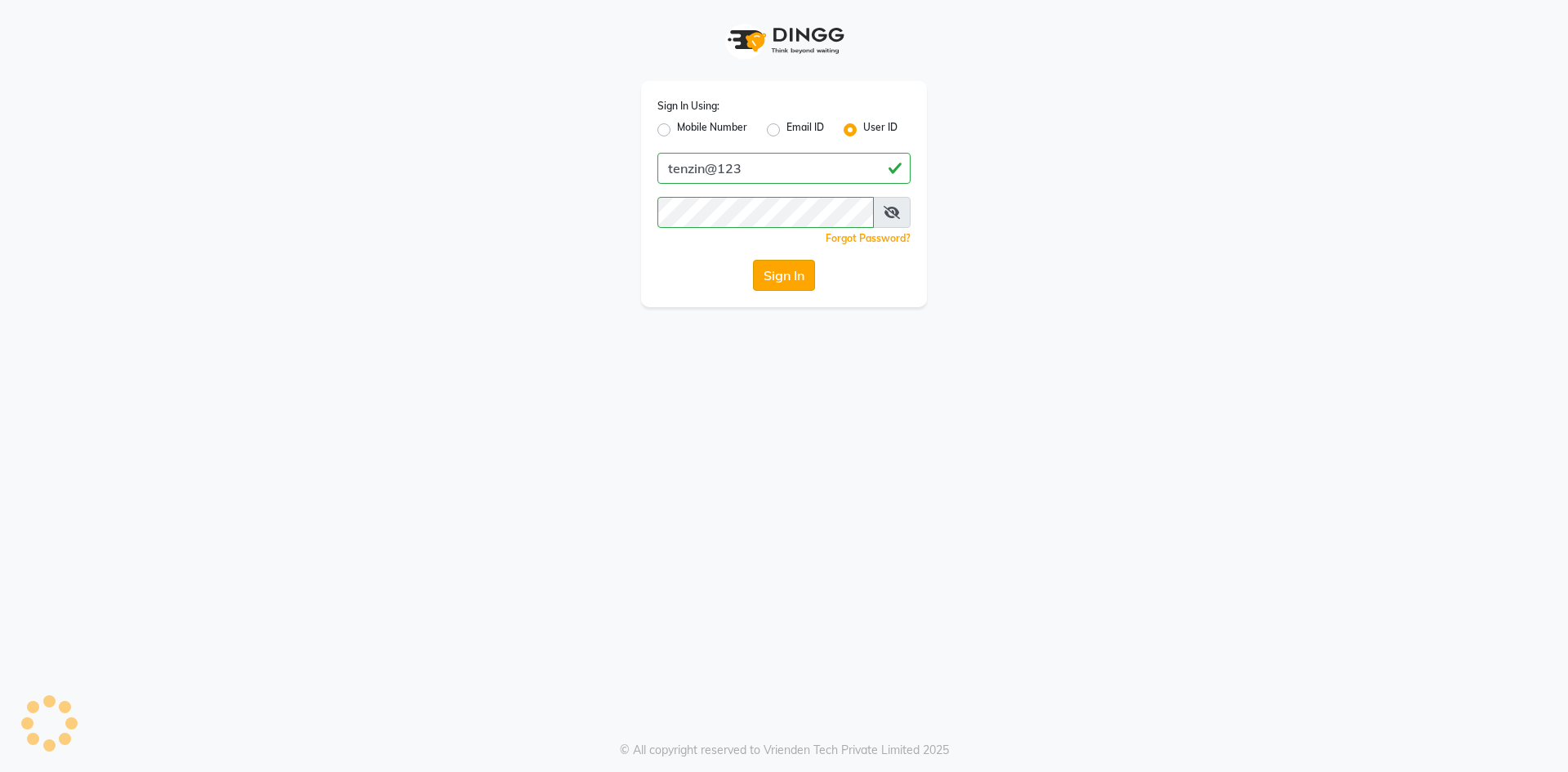 click on "Sign In" 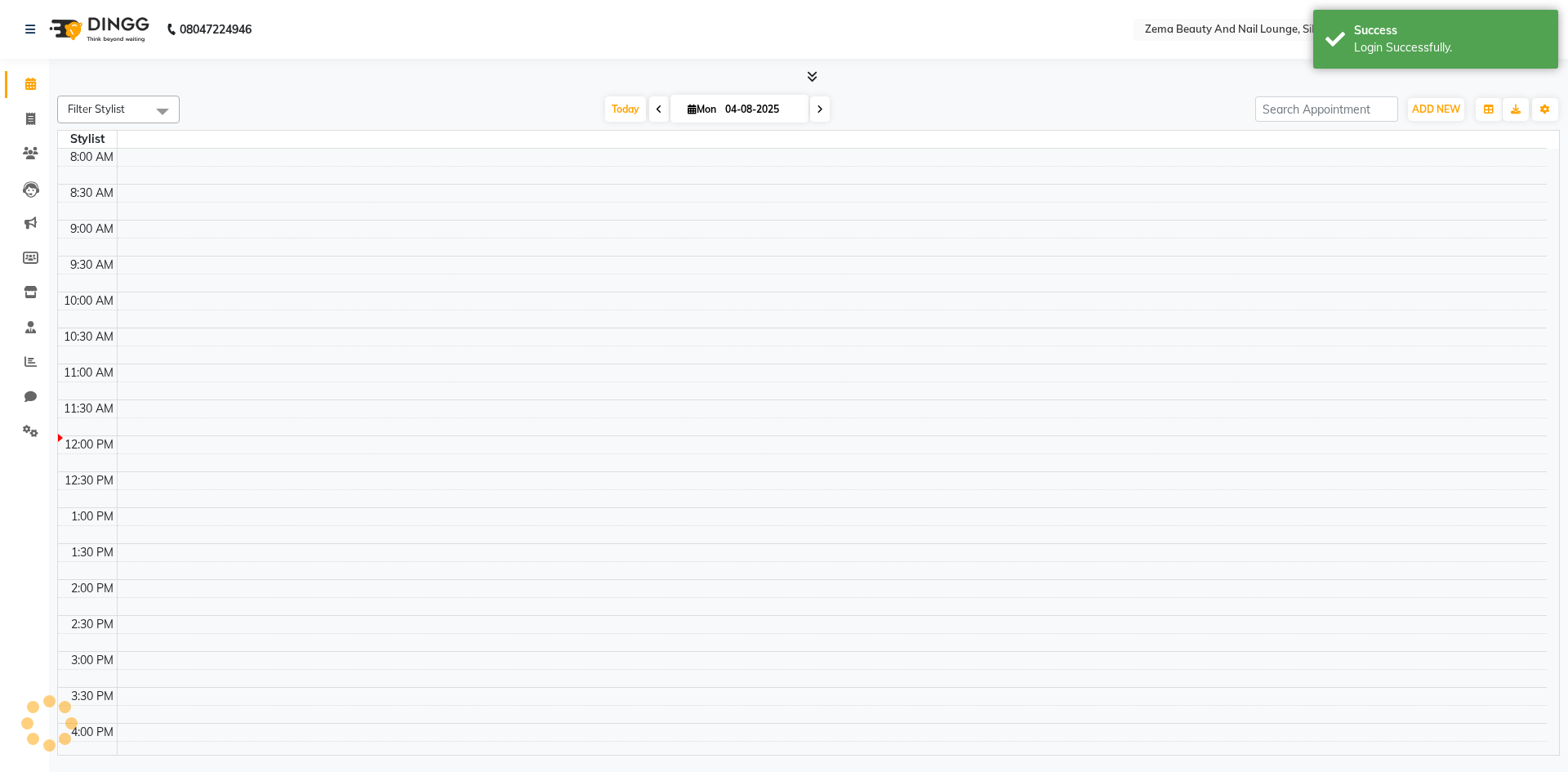 select on "en" 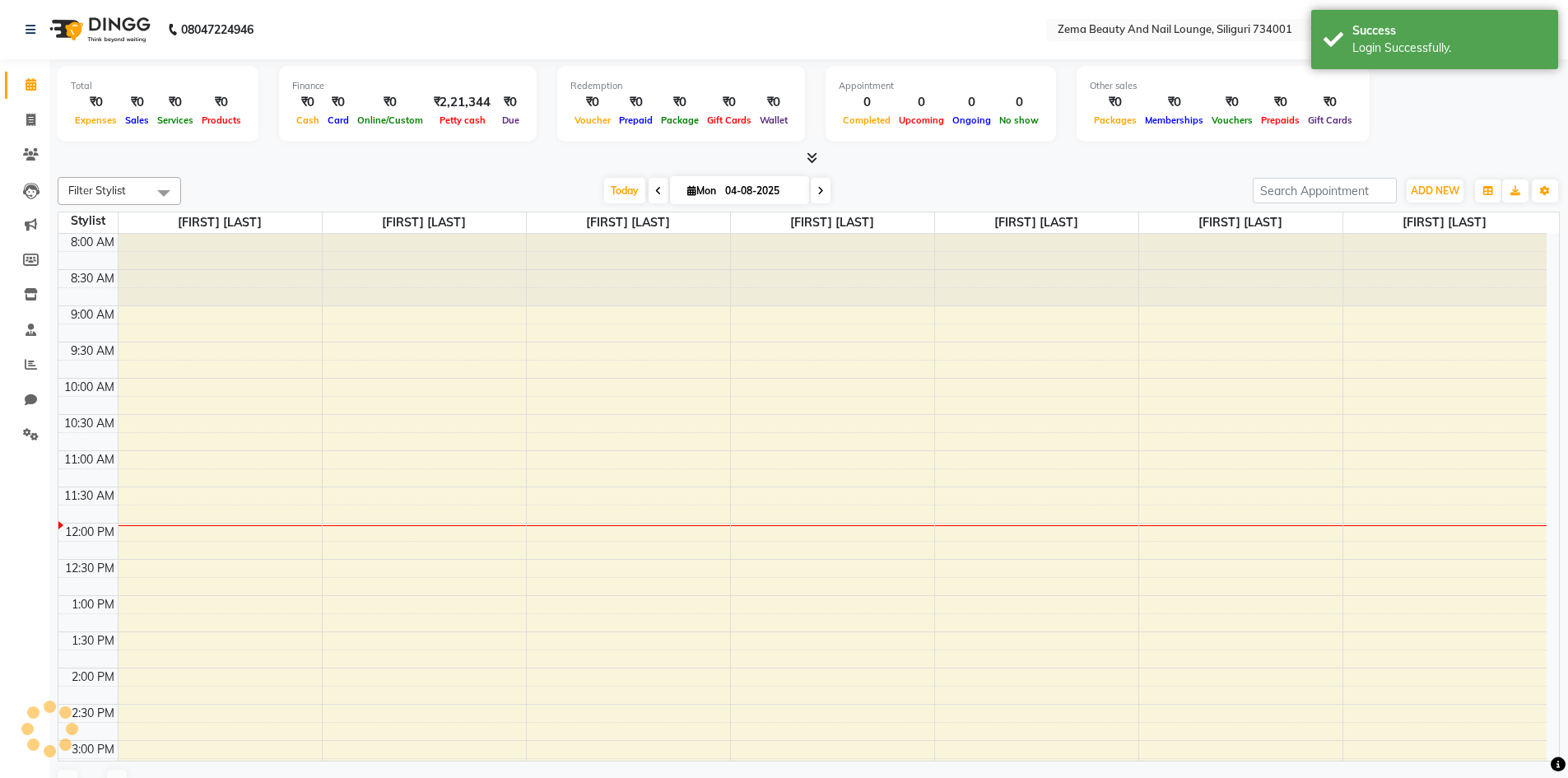 scroll, scrollTop: 291, scrollLeft: 0, axis: vertical 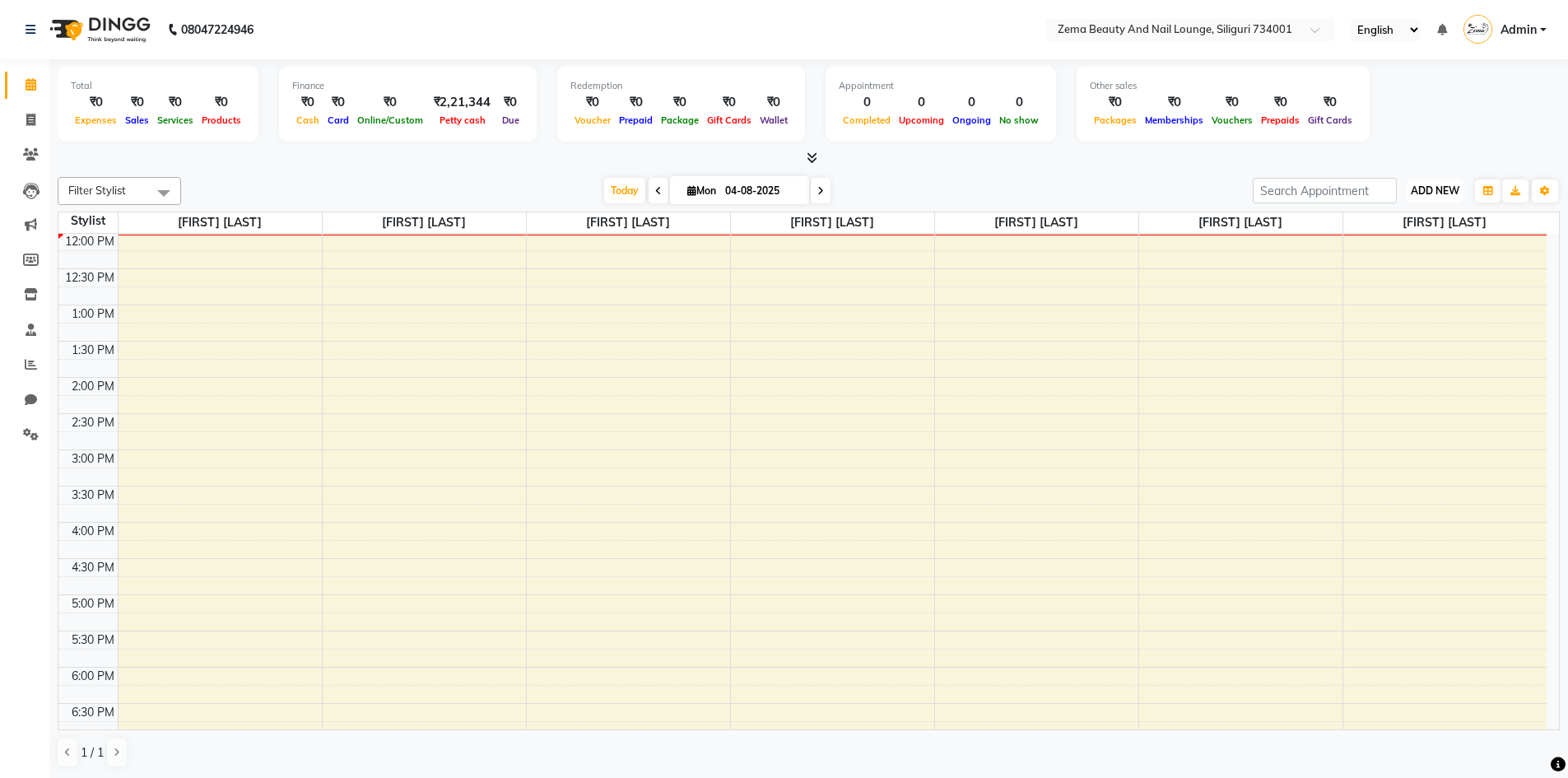 click on "ADD NEW" at bounding box center [1435, 190] 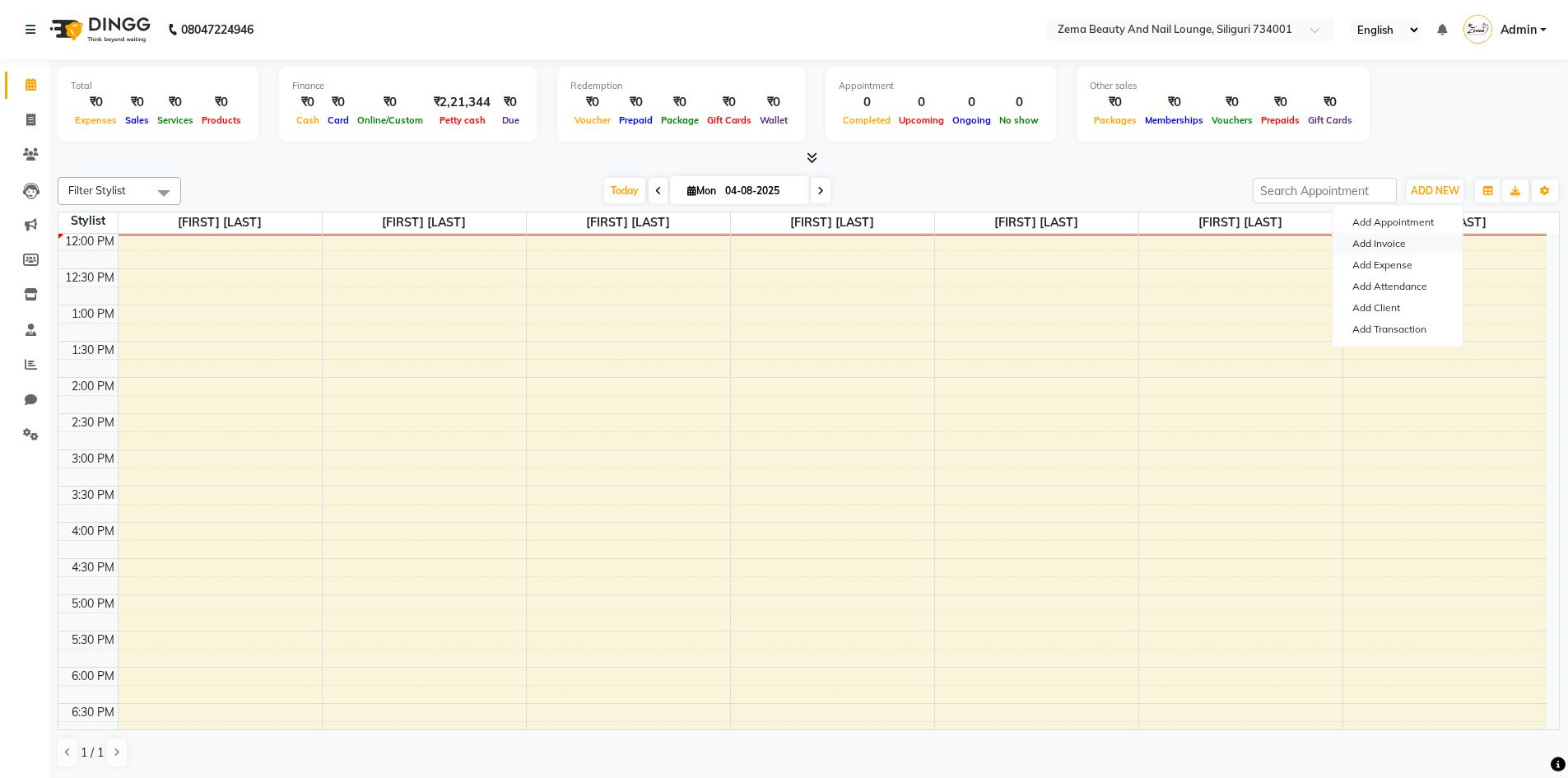 click on "Add Invoice" at bounding box center [1398, 244] 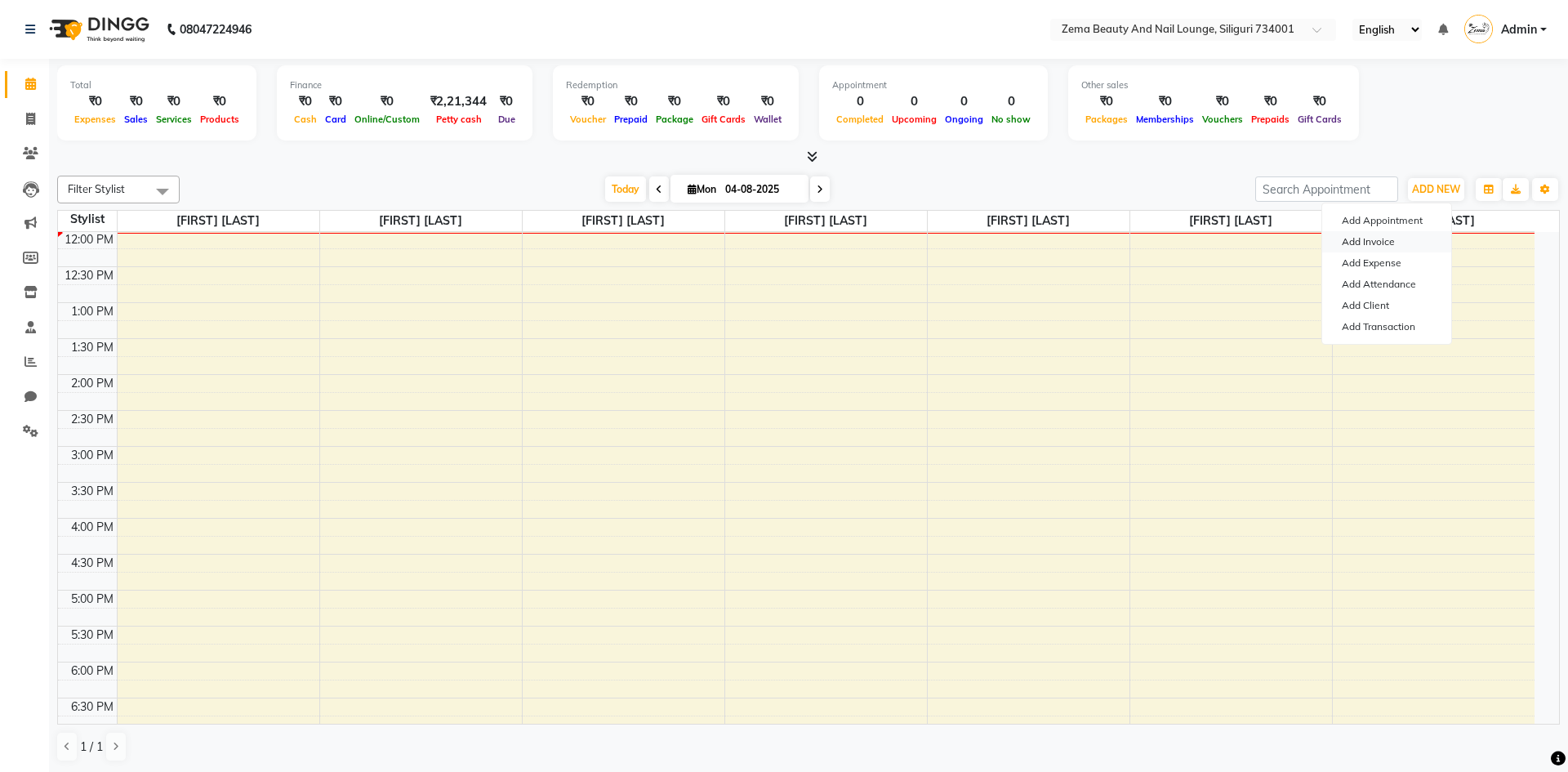 select on "service" 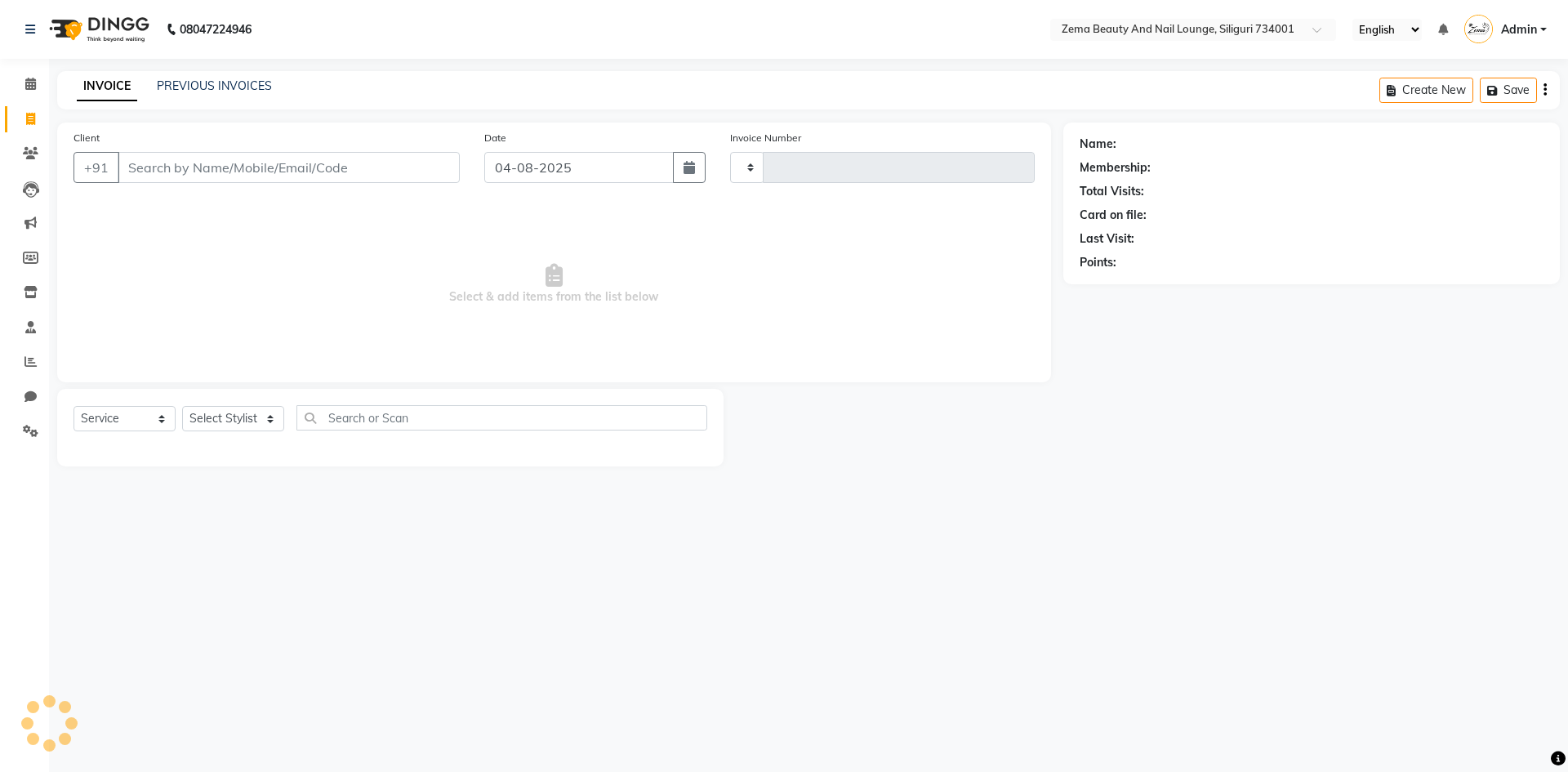 type on "0260" 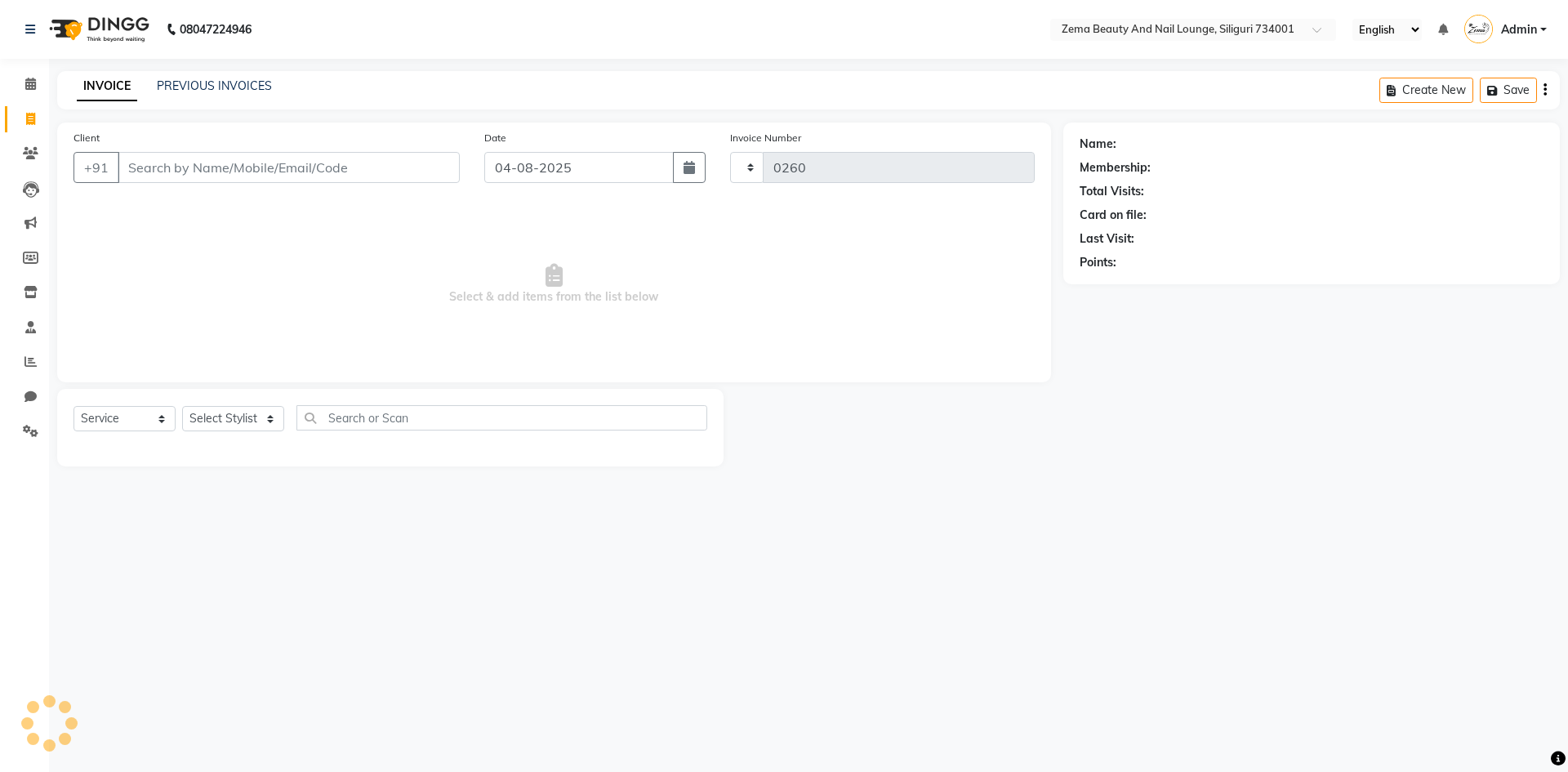 select on "8045" 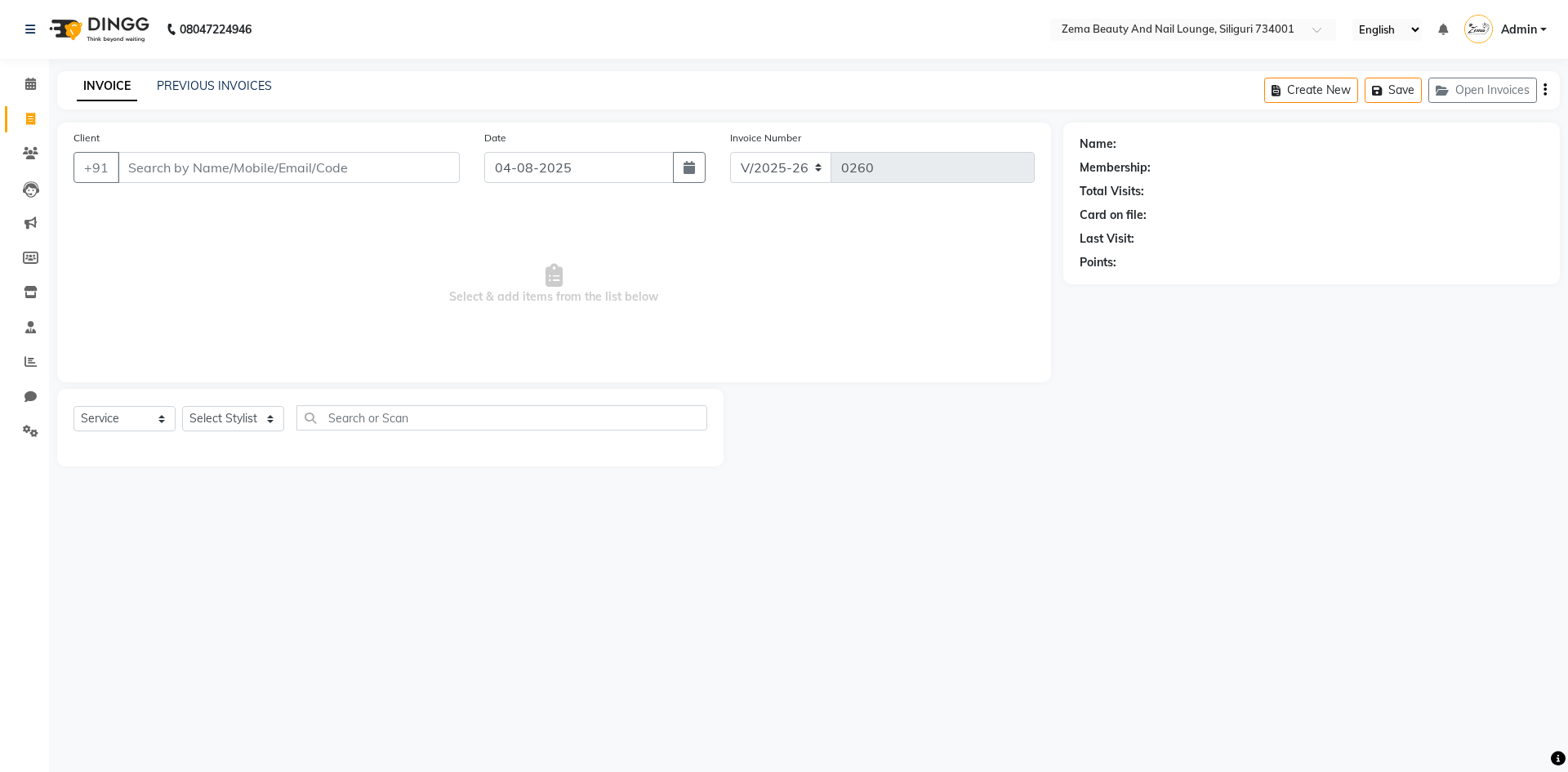click on "Client" at bounding box center [288, 167] 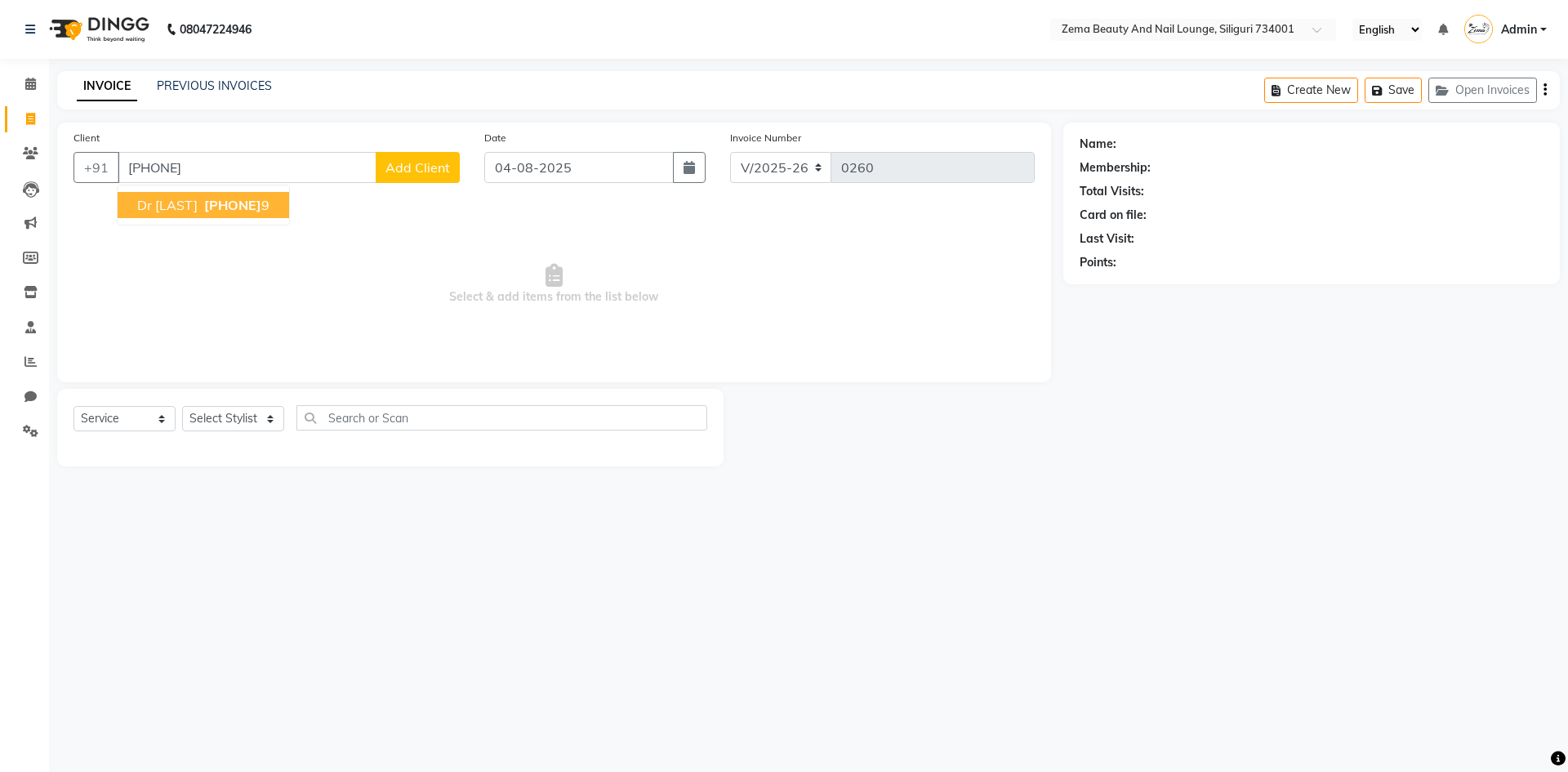 click on "[PHONE]" at bounding box center (233, 205) 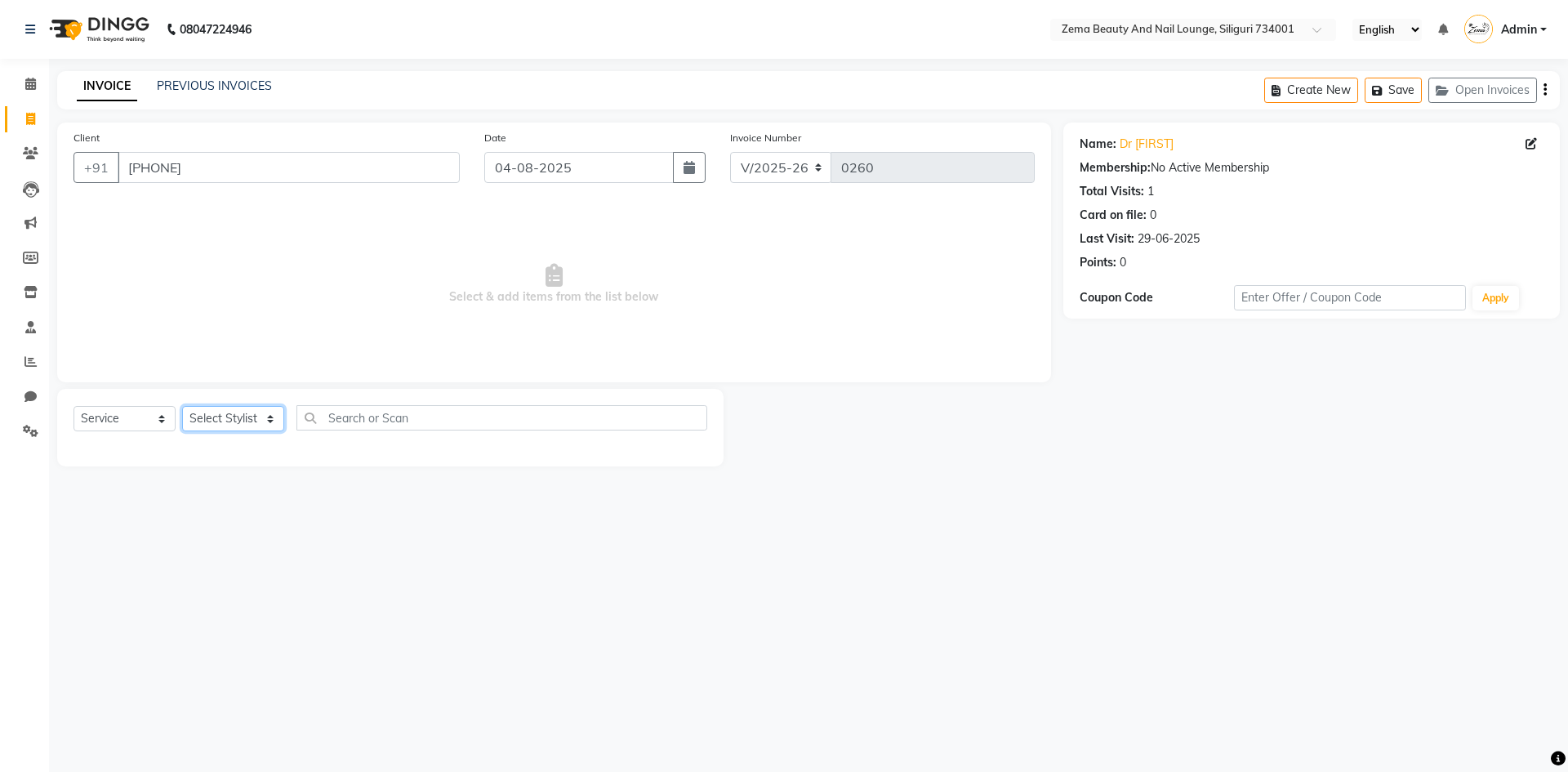 click on "Select Stylist [FIRST] [LAST]  [FIRST] [LAST]   [FIRST] [LAST] [FIRST] [LAST]   [FIRST] [LAST]  [FIRST] [LAST] [FIRST] [LAST]" 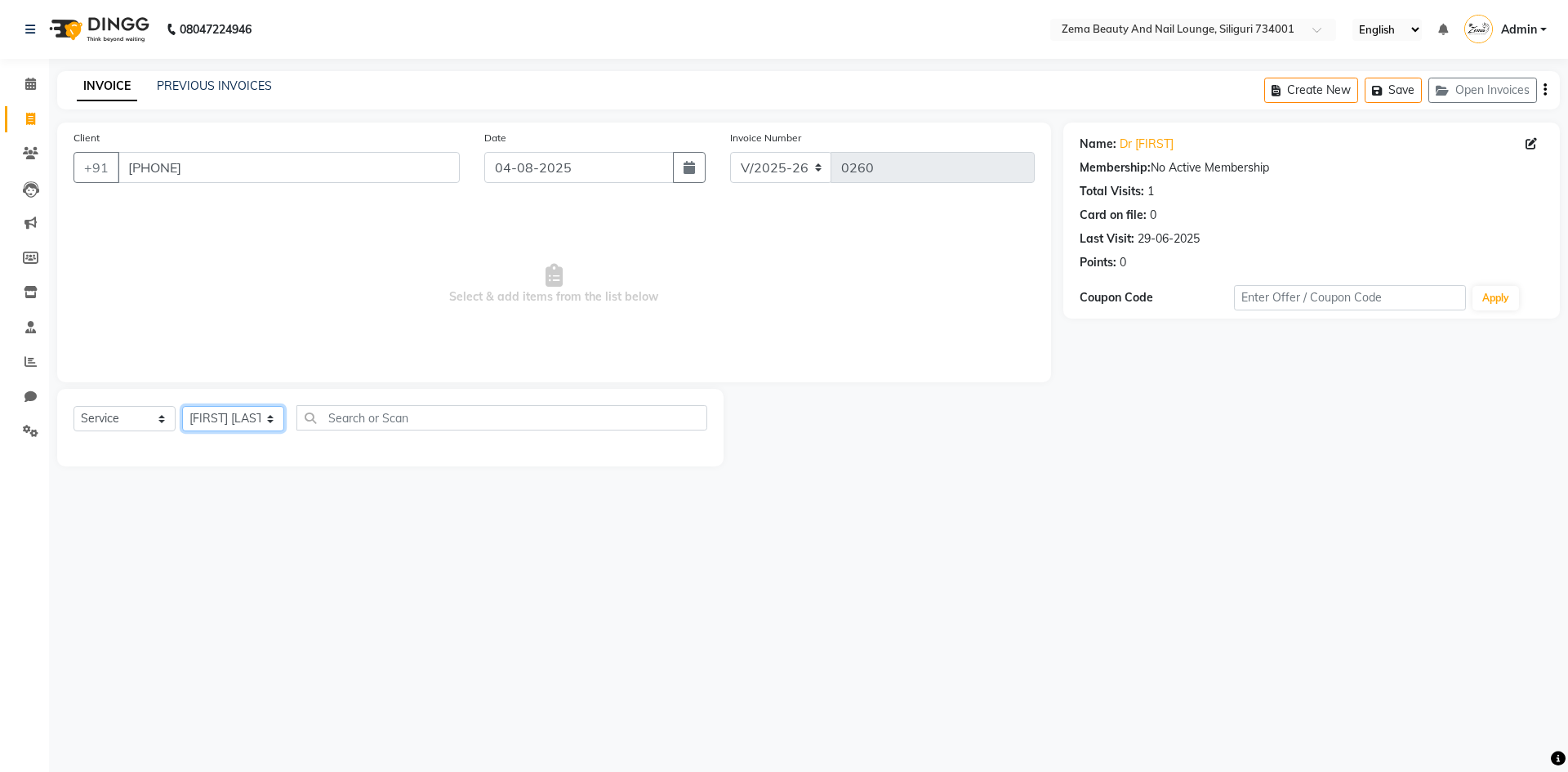click on "Select Stylist [FIRST] [LAST]  [FIRST] [LAST]   [FIRST] [LAST] [FIRST] [LAST]   [FIRST] [LAST]  [FIRST] [LAST] [FIRST] [LAST]" 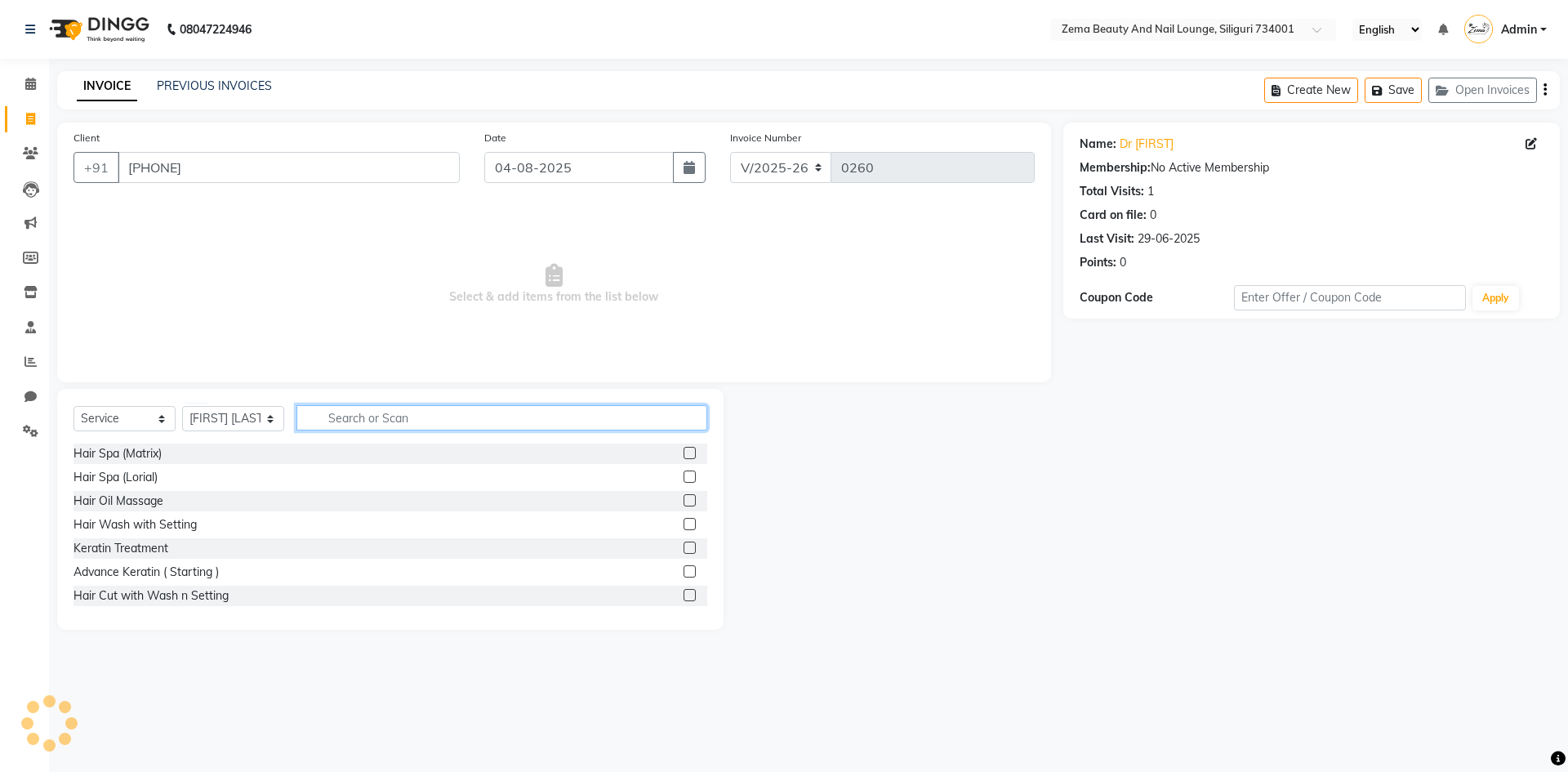 click 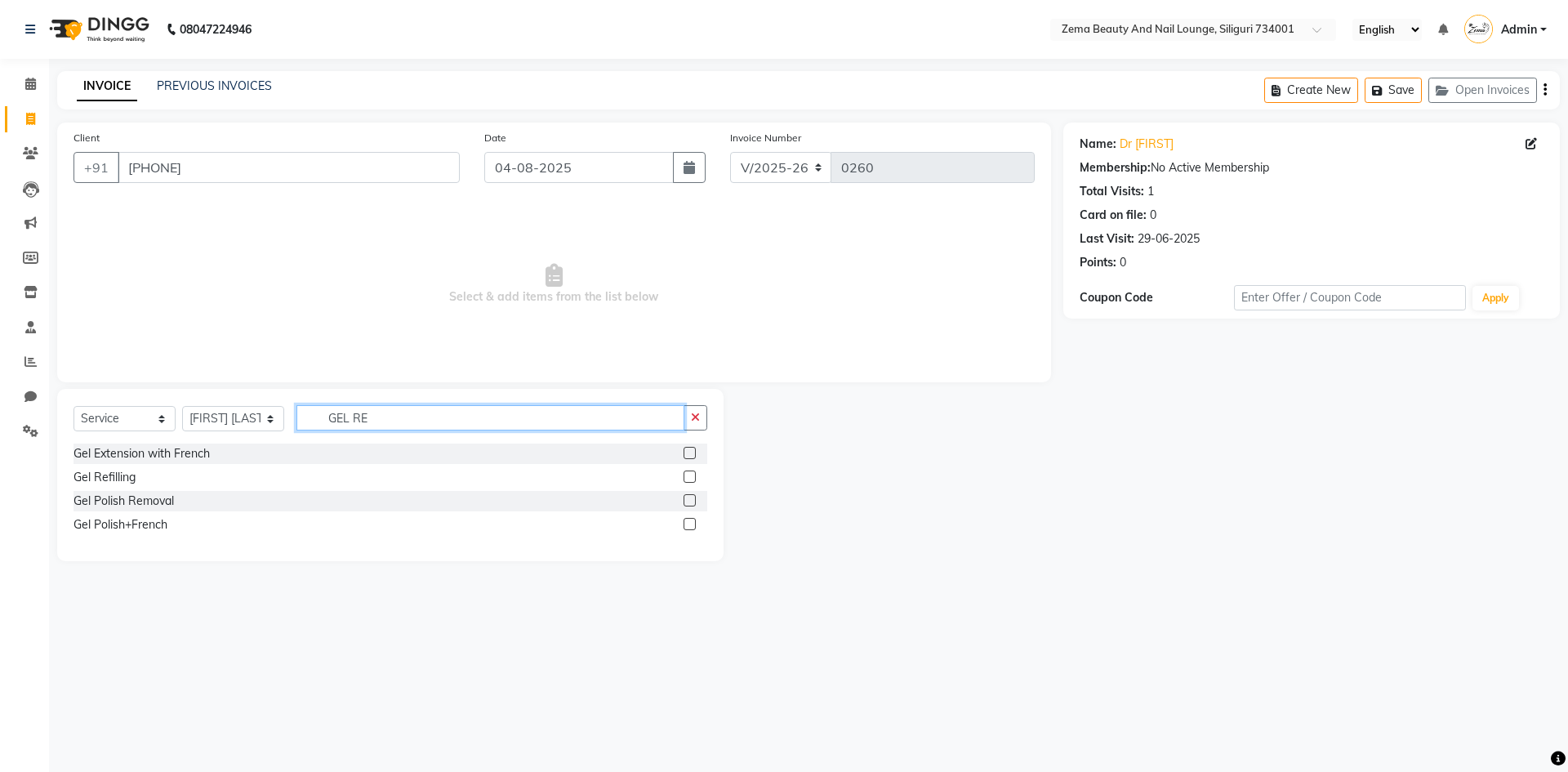 type on "GEL RE" 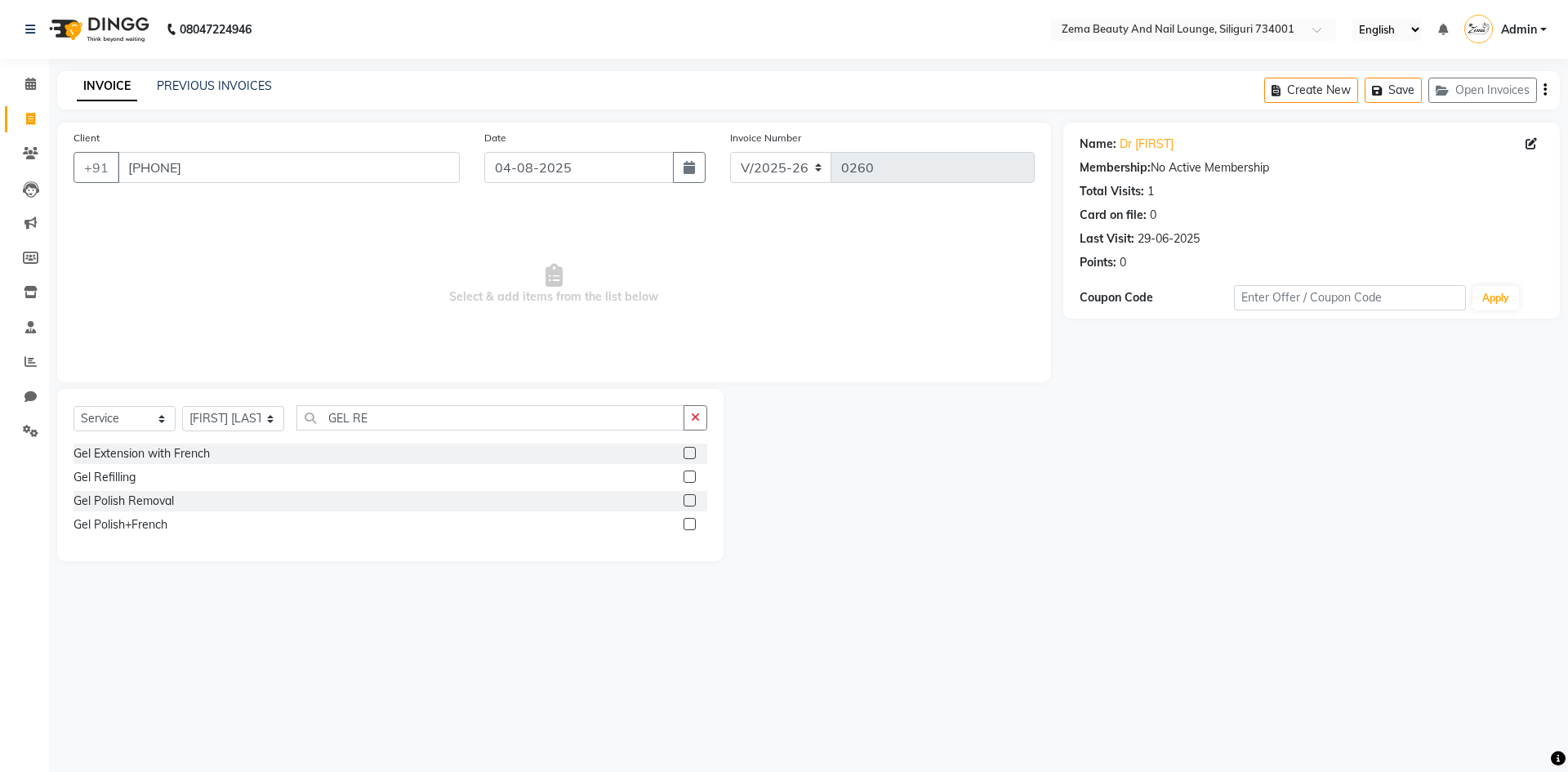 click 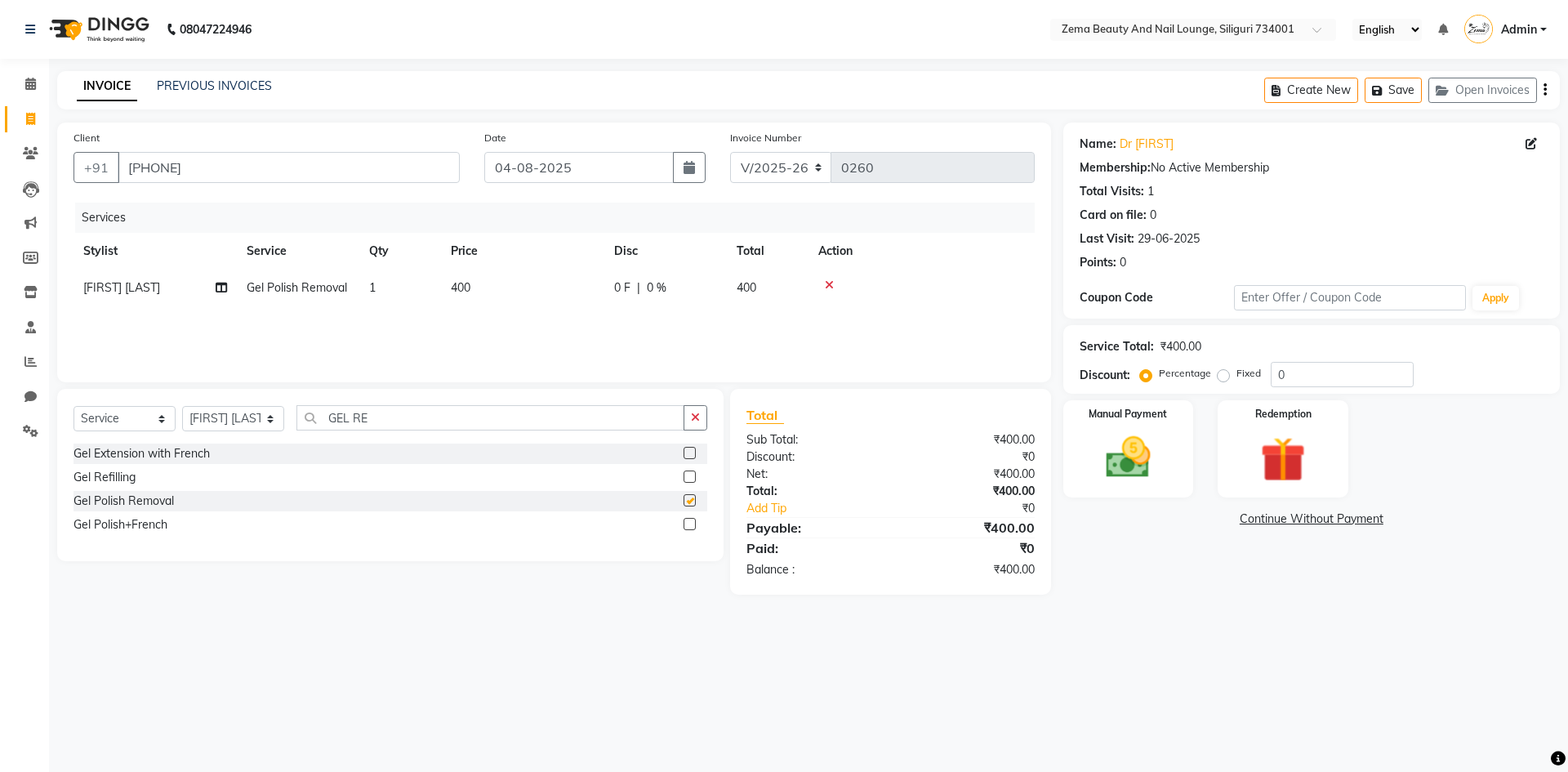 checkbox on "false" 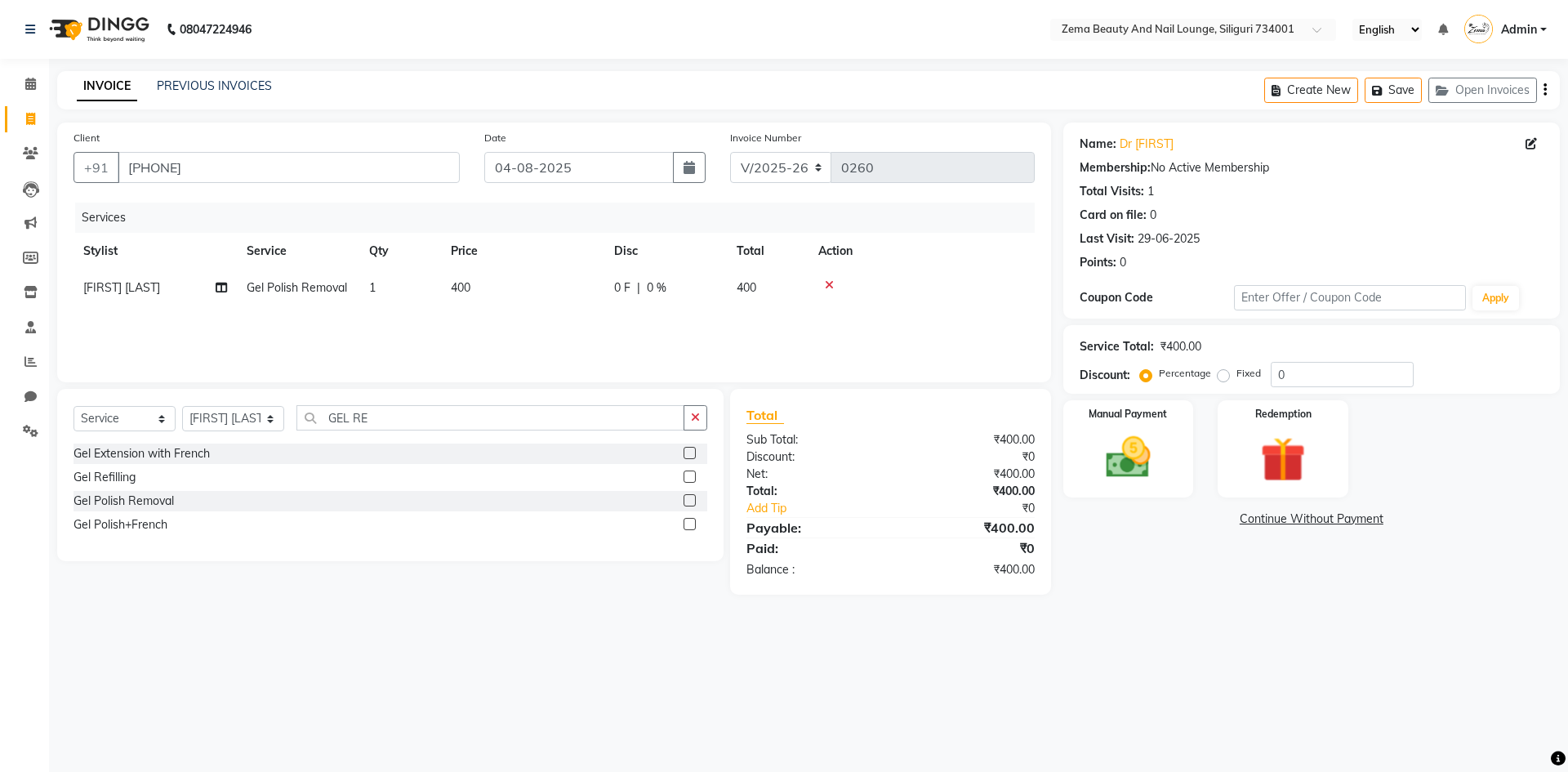 click on "1" 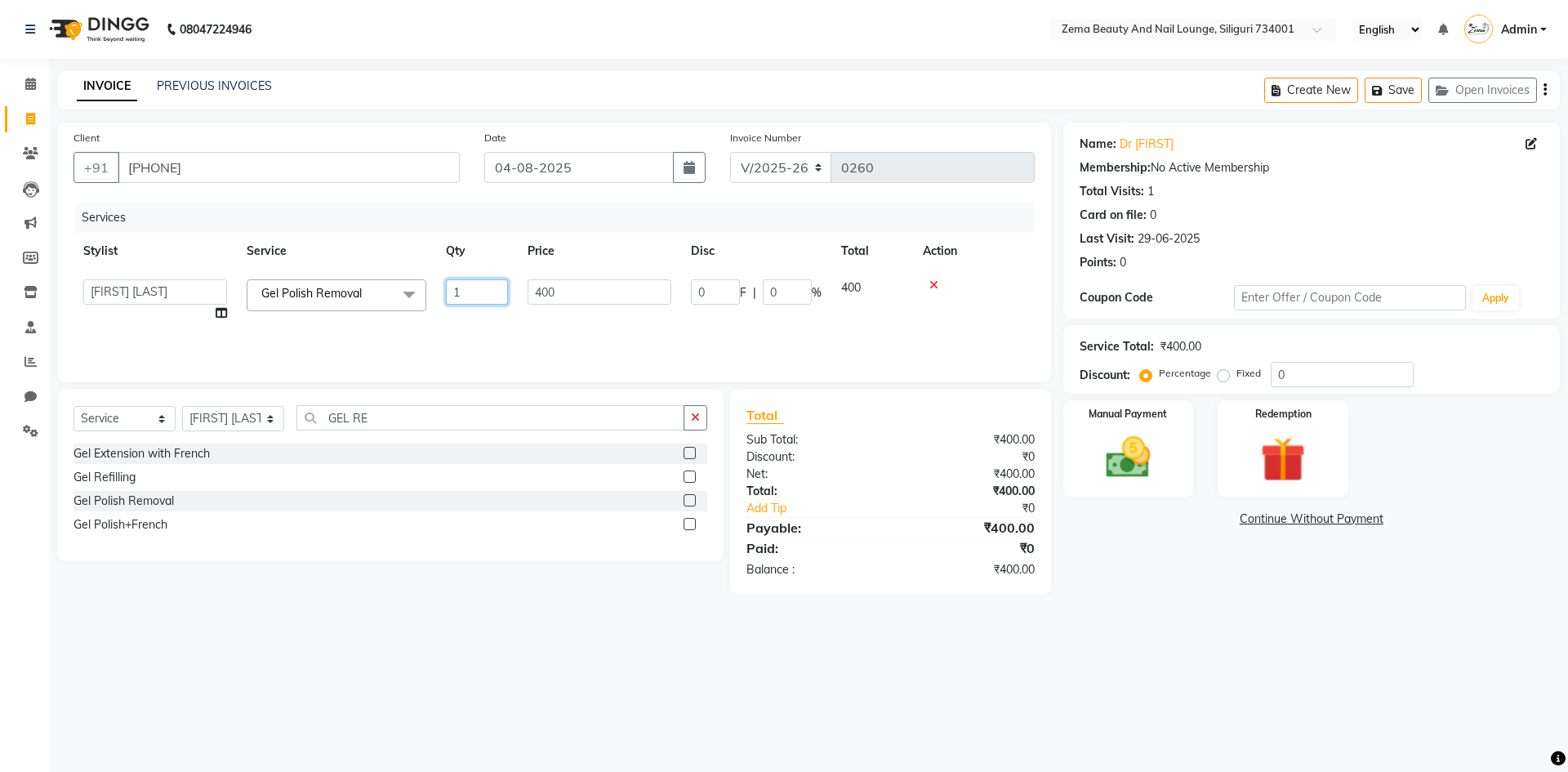 click on "1" 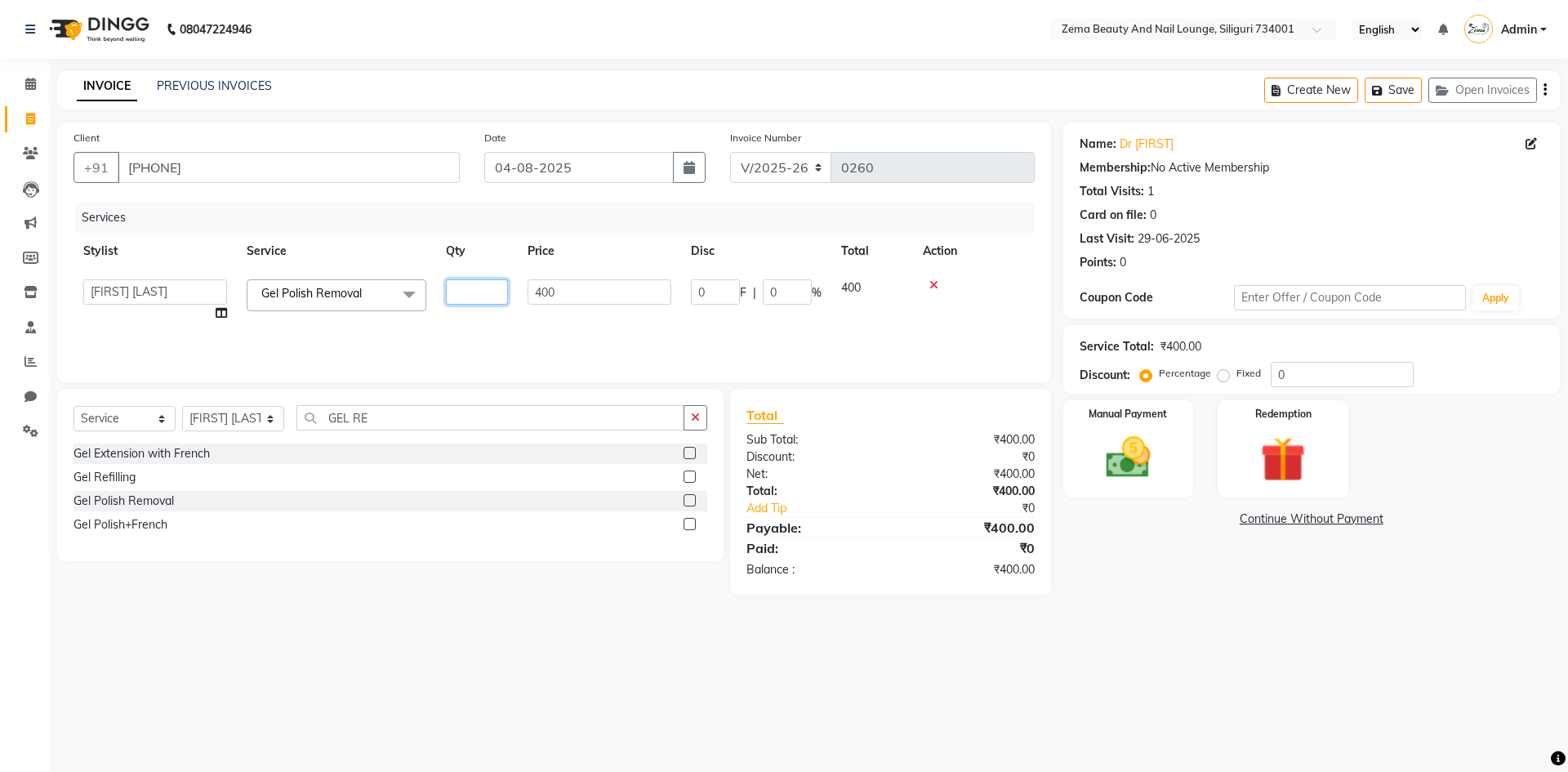 type on "2" 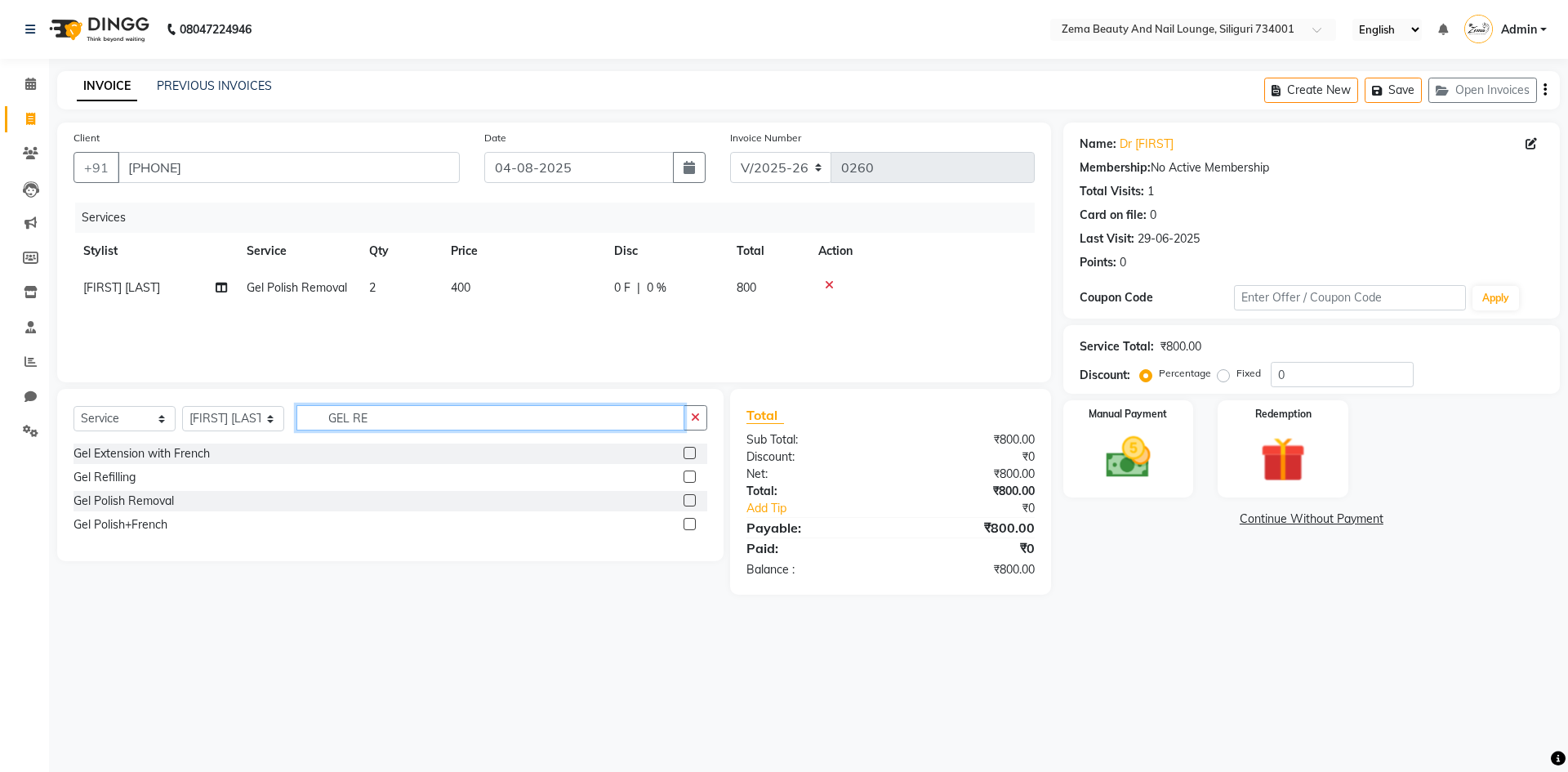click on "GEL RE" 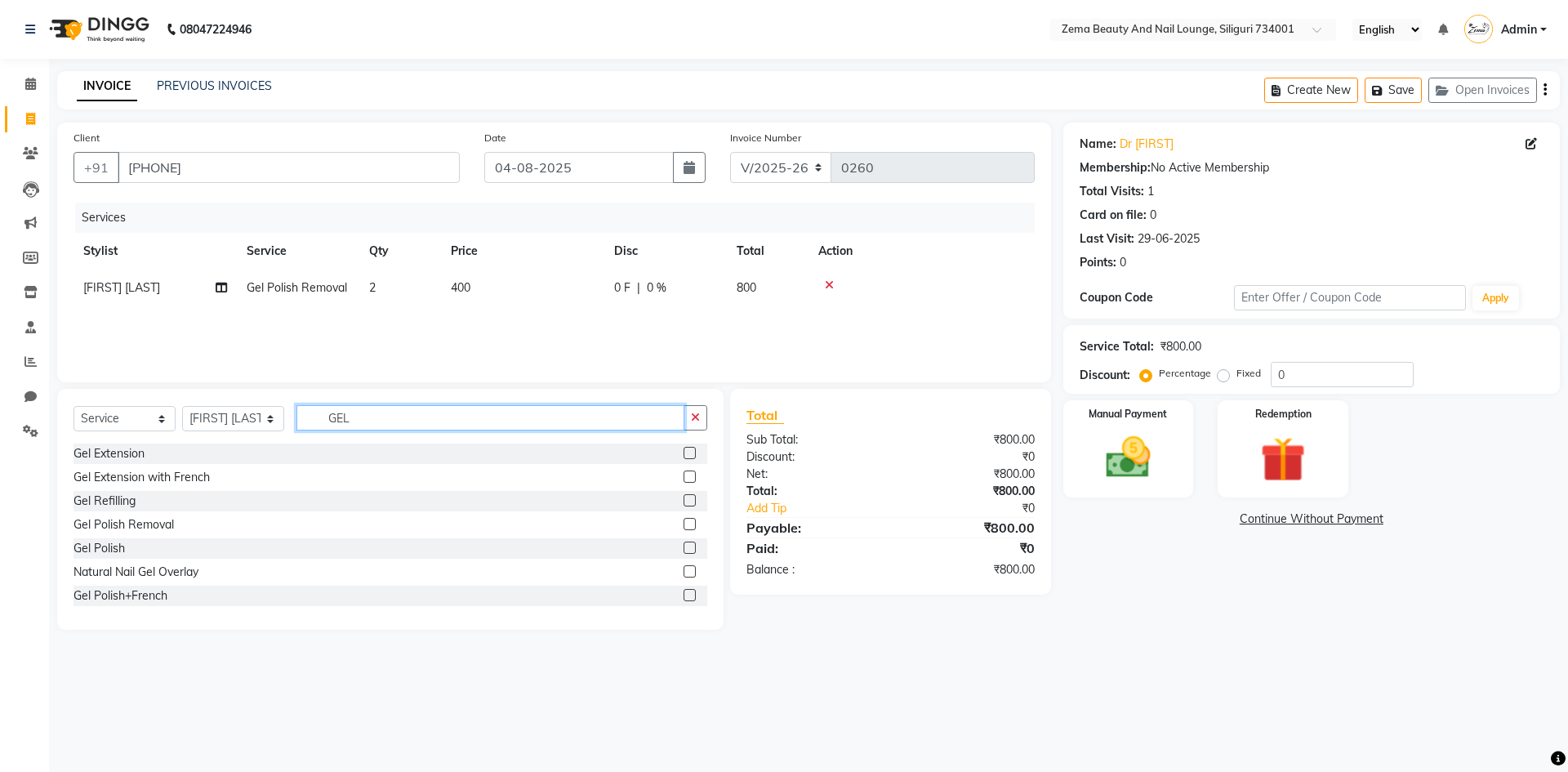 type on "GEL" 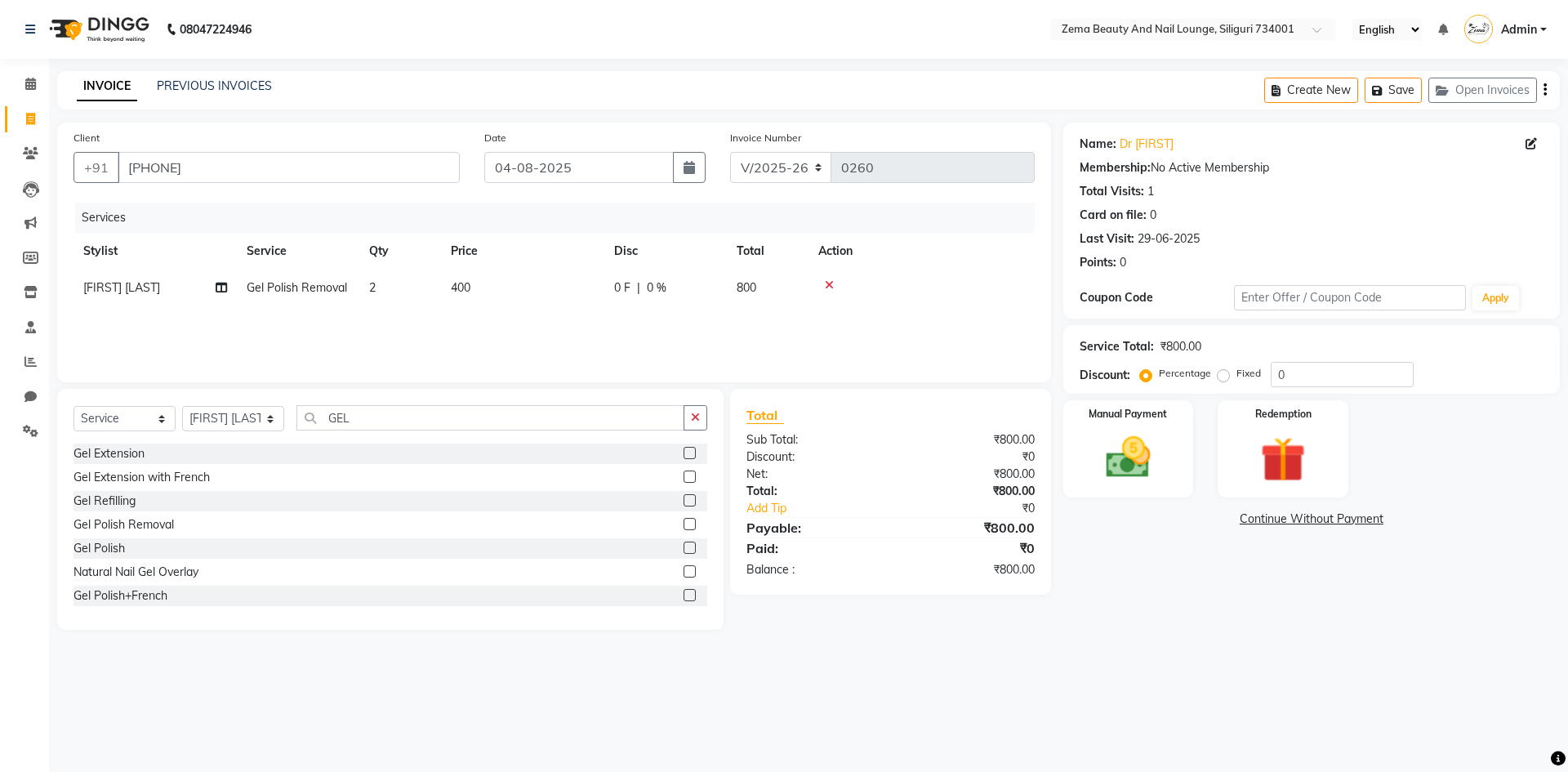 click 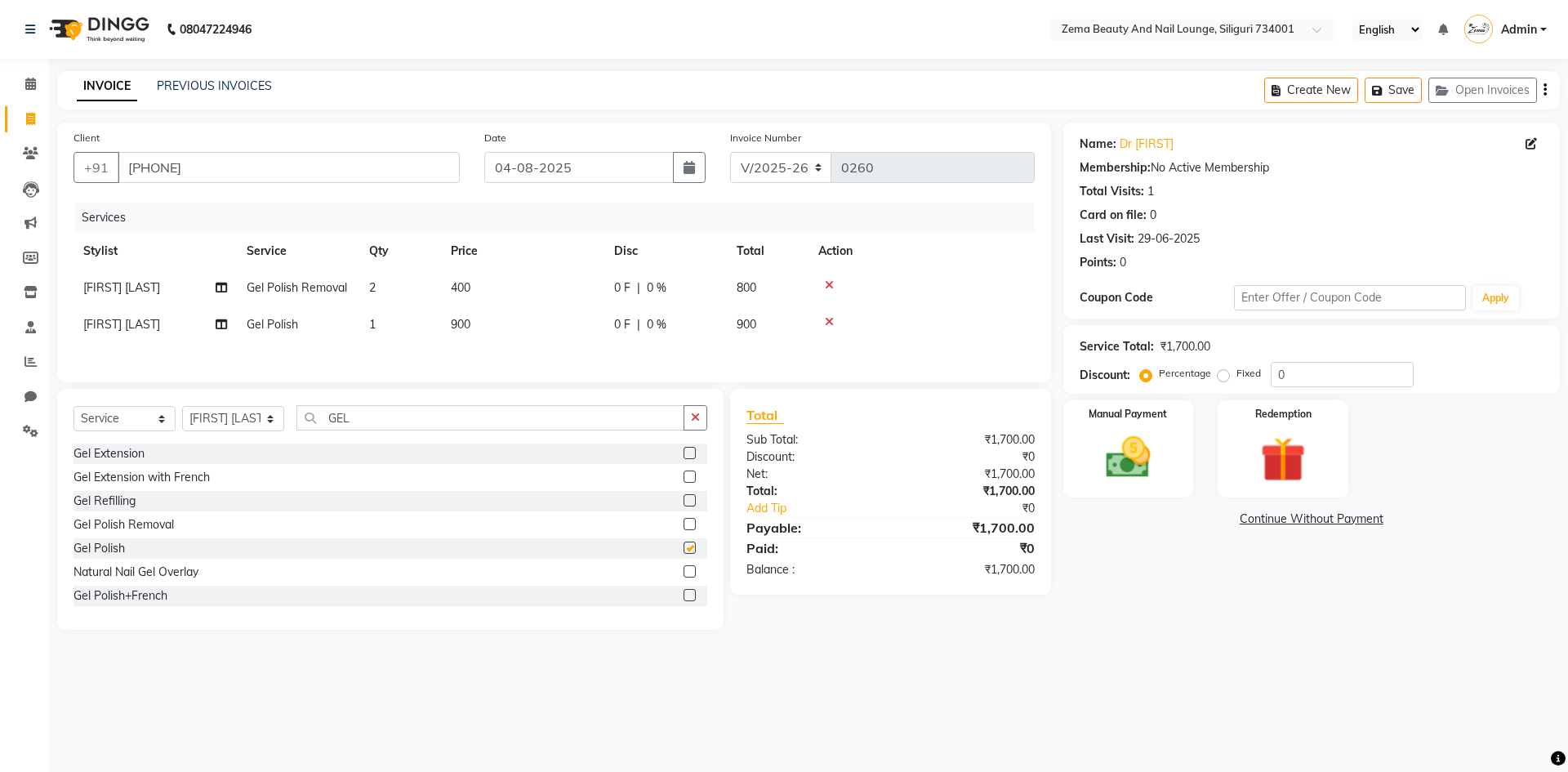 checkbox on "false" 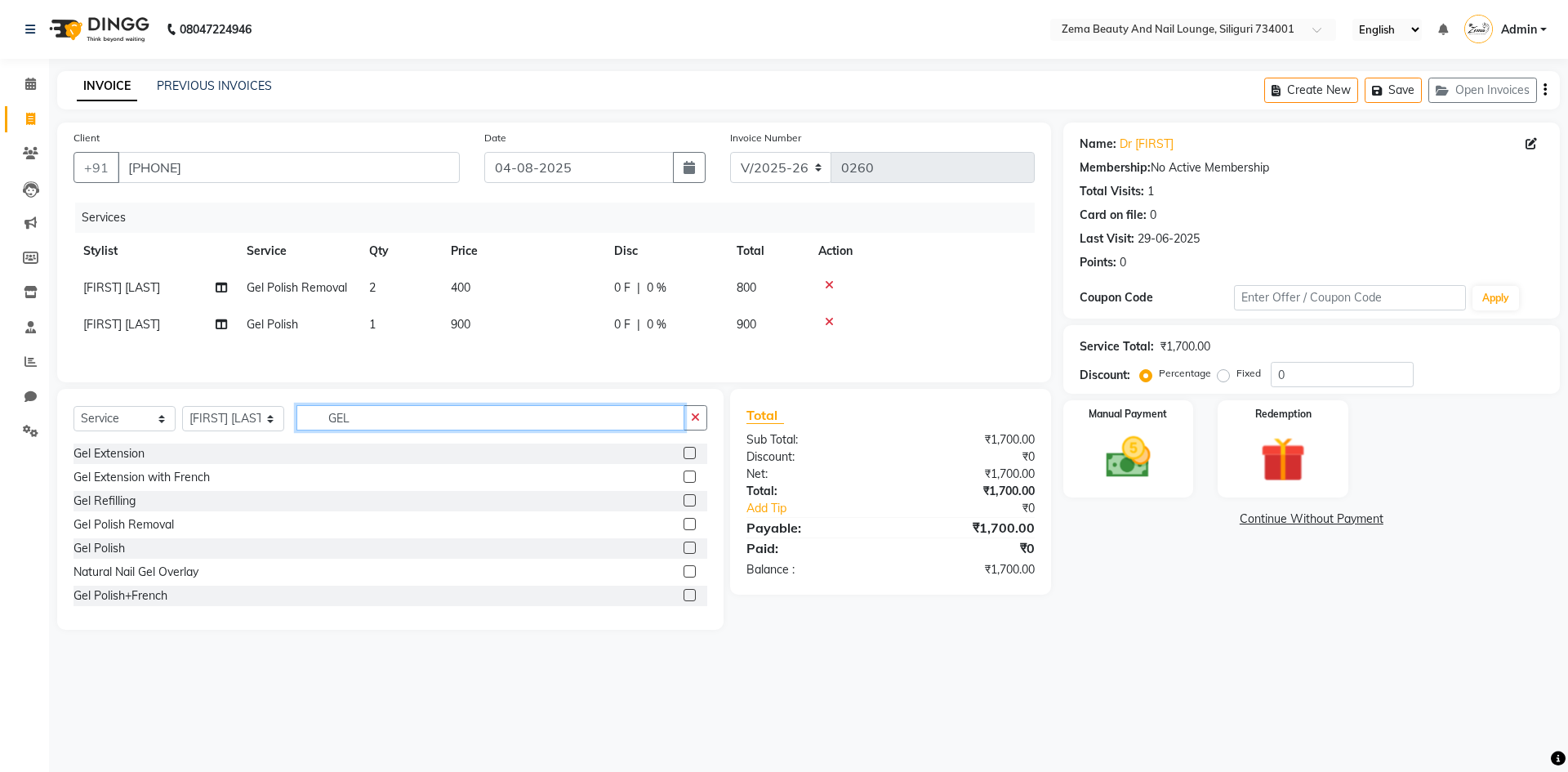 click on "GEL" 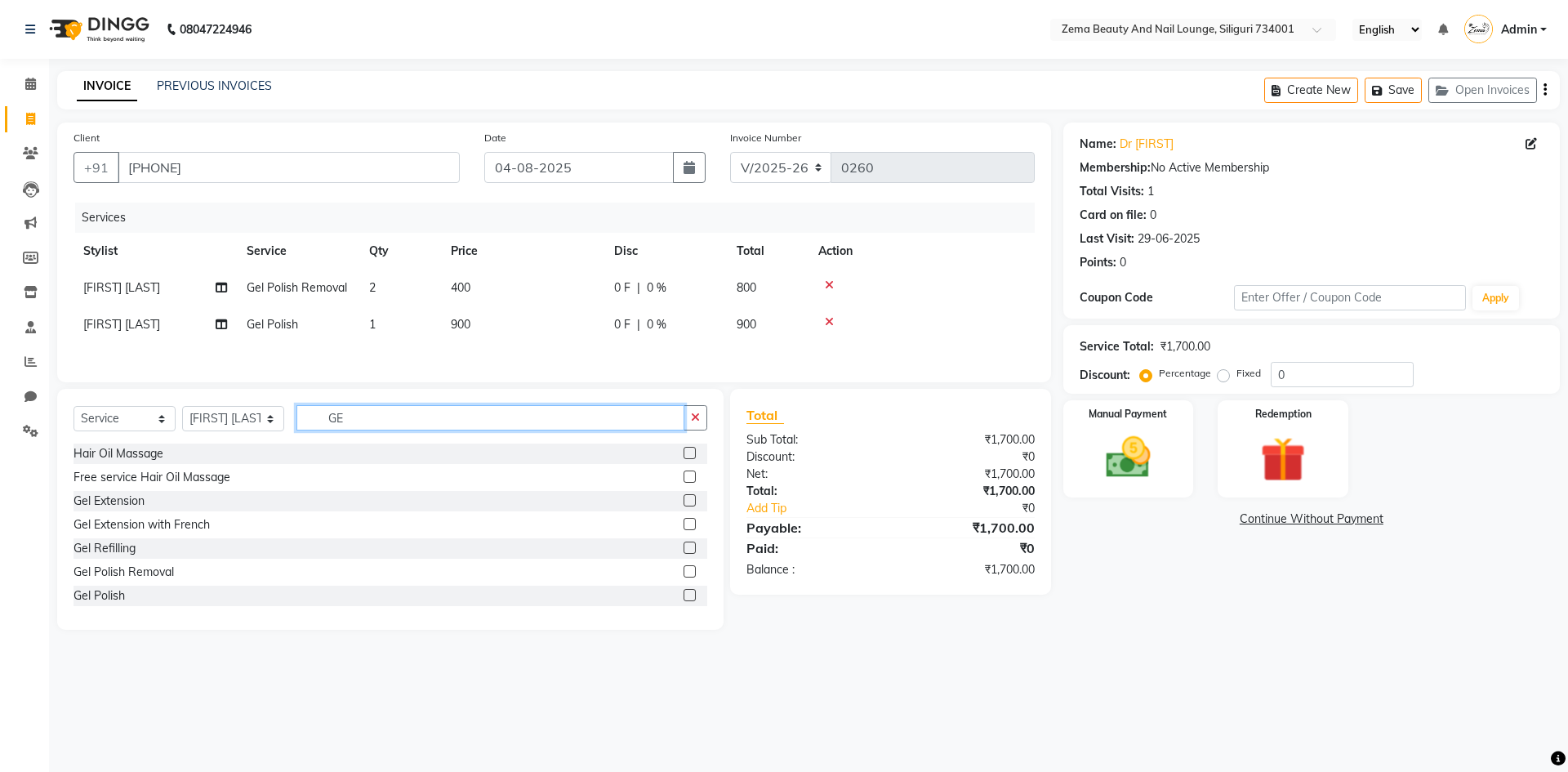 type on "G" 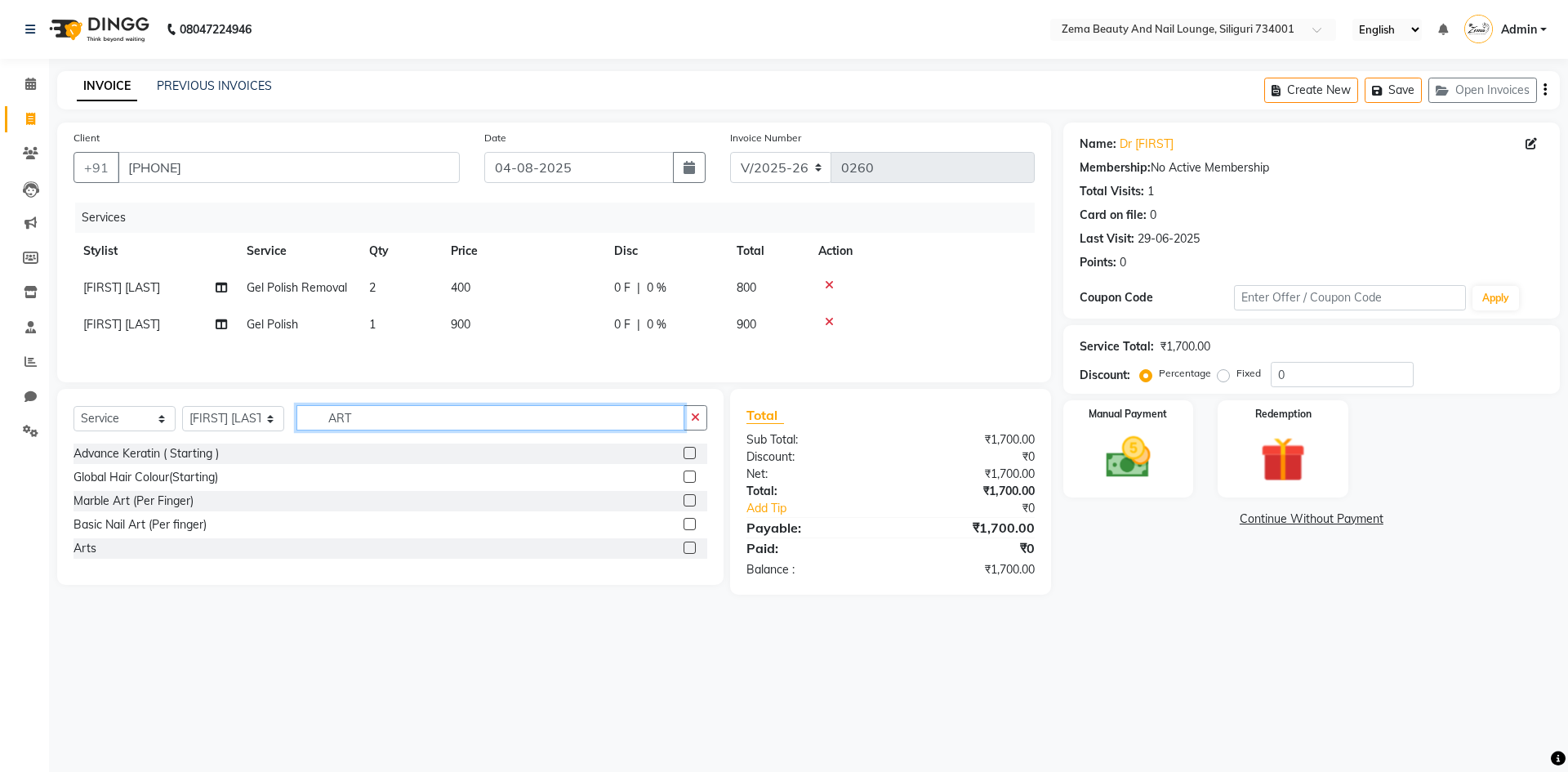 type on "ART" 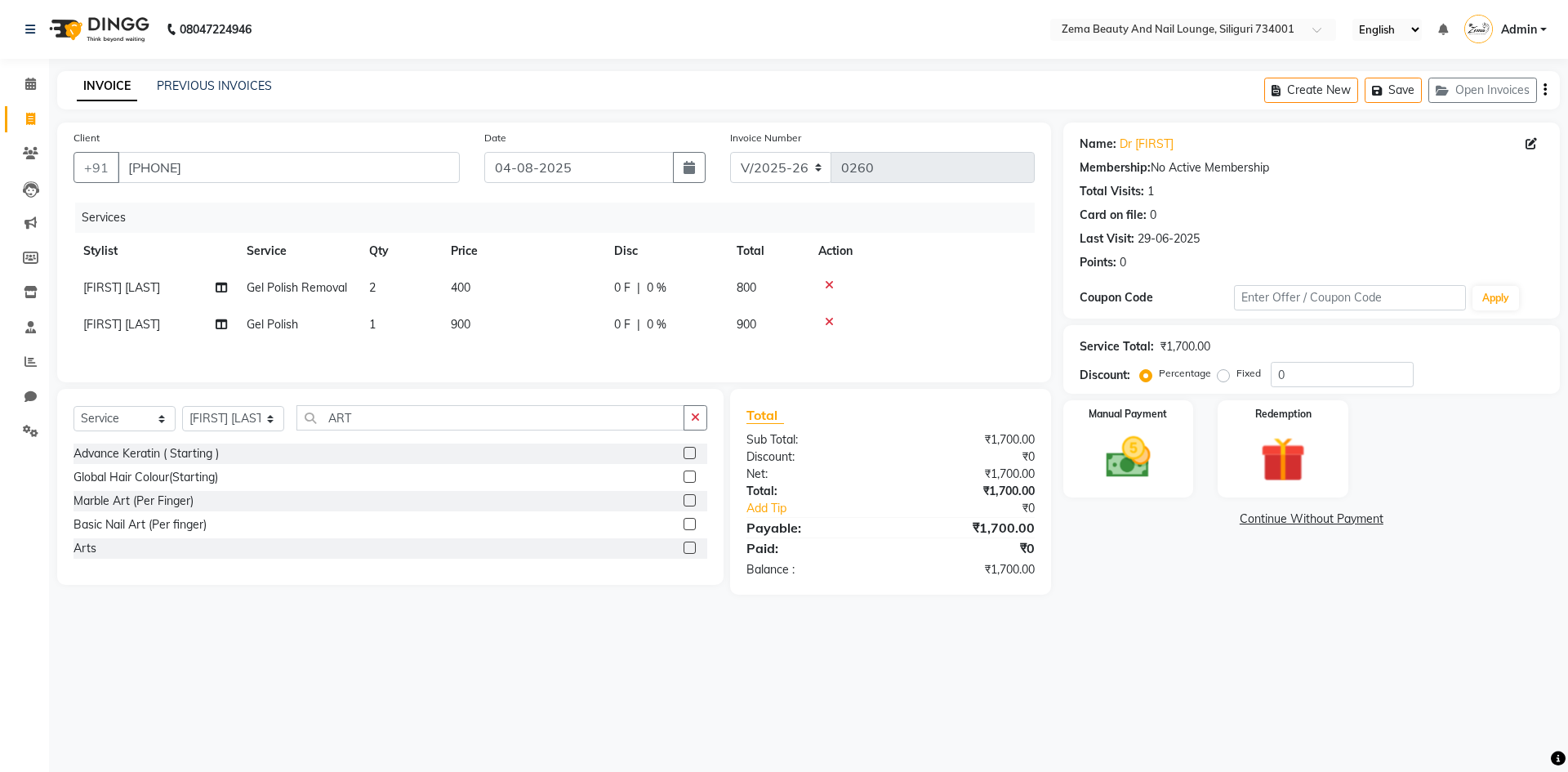 click 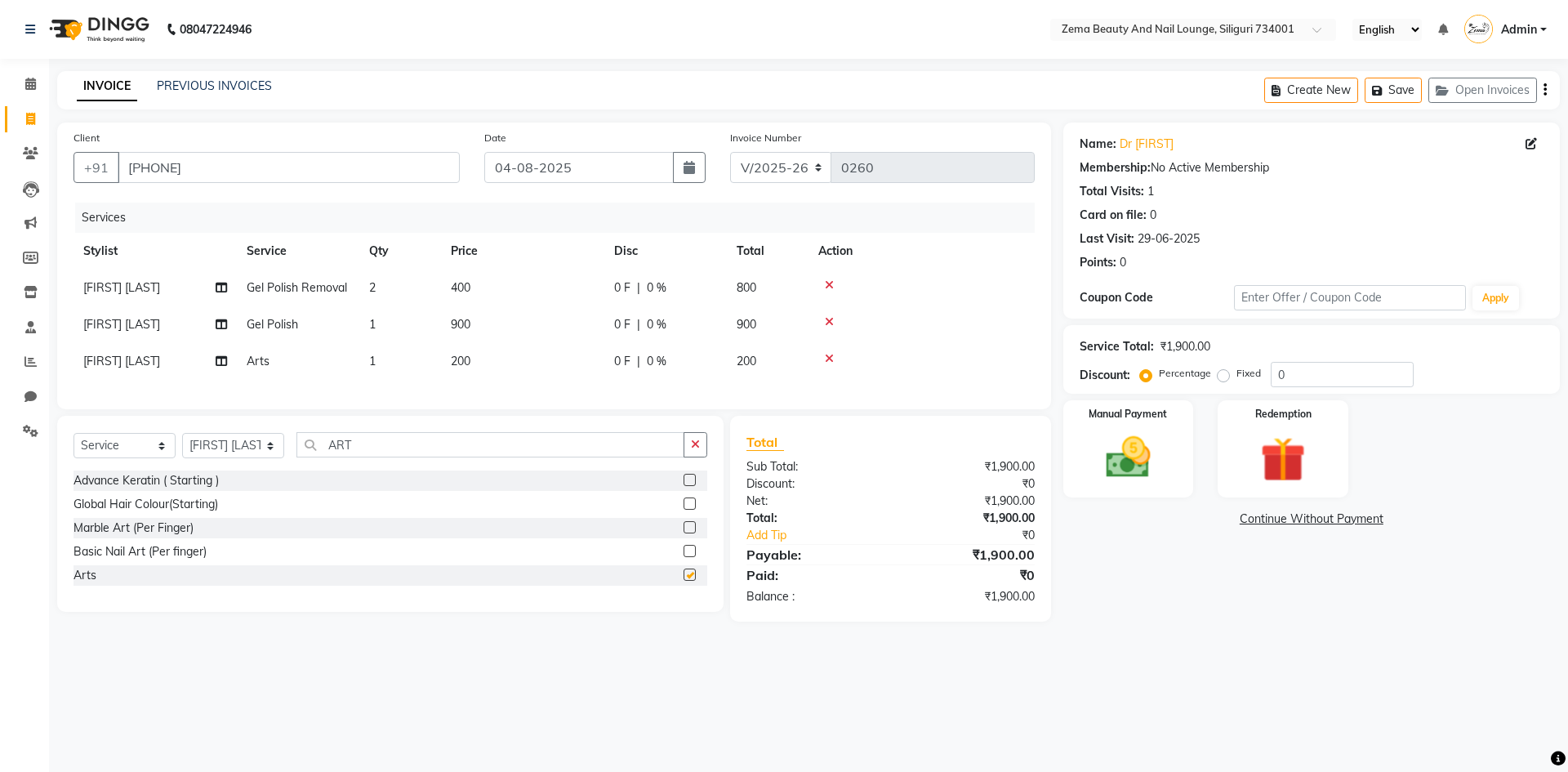 checkbox on "false" 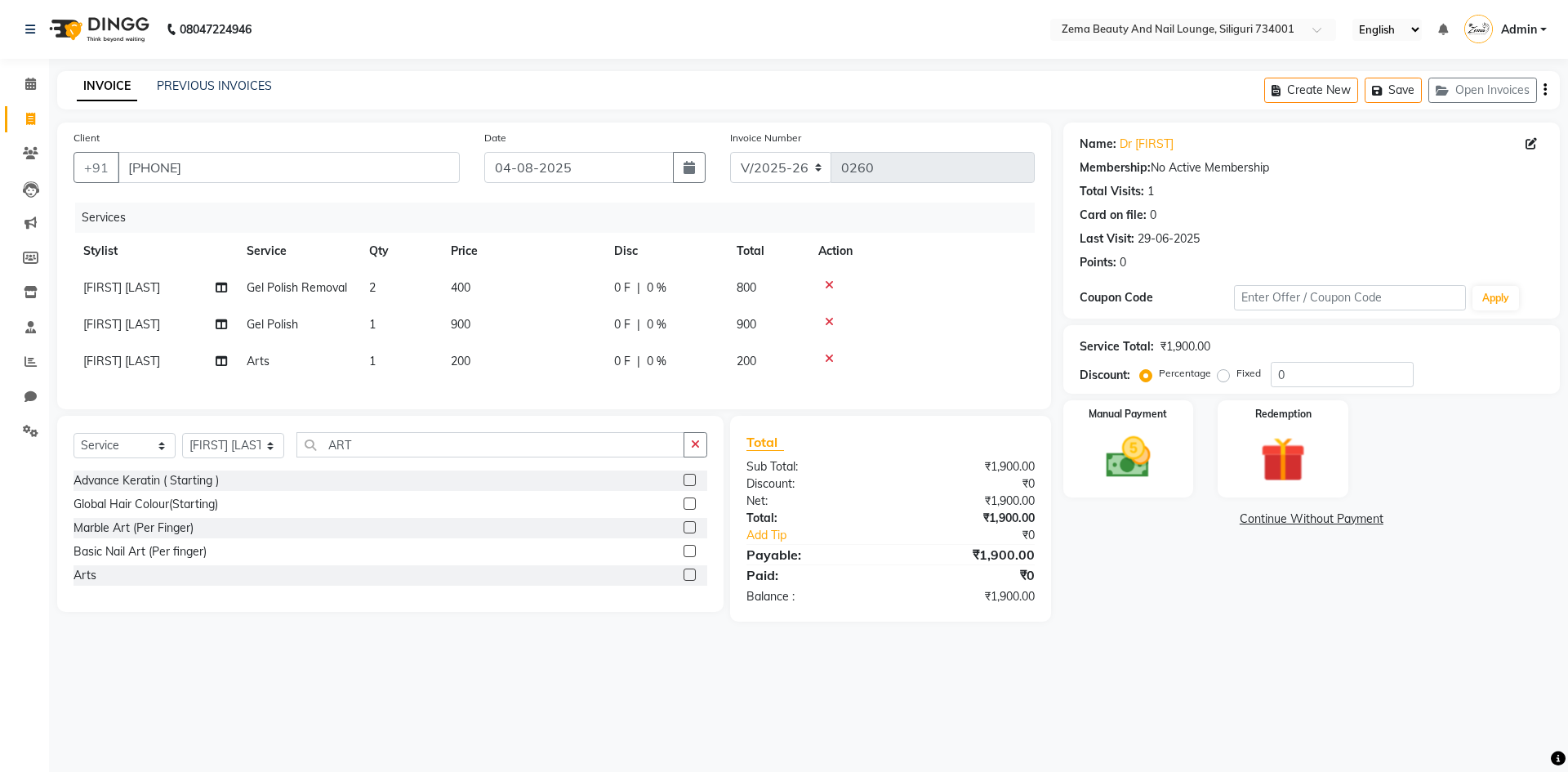 click on "1" 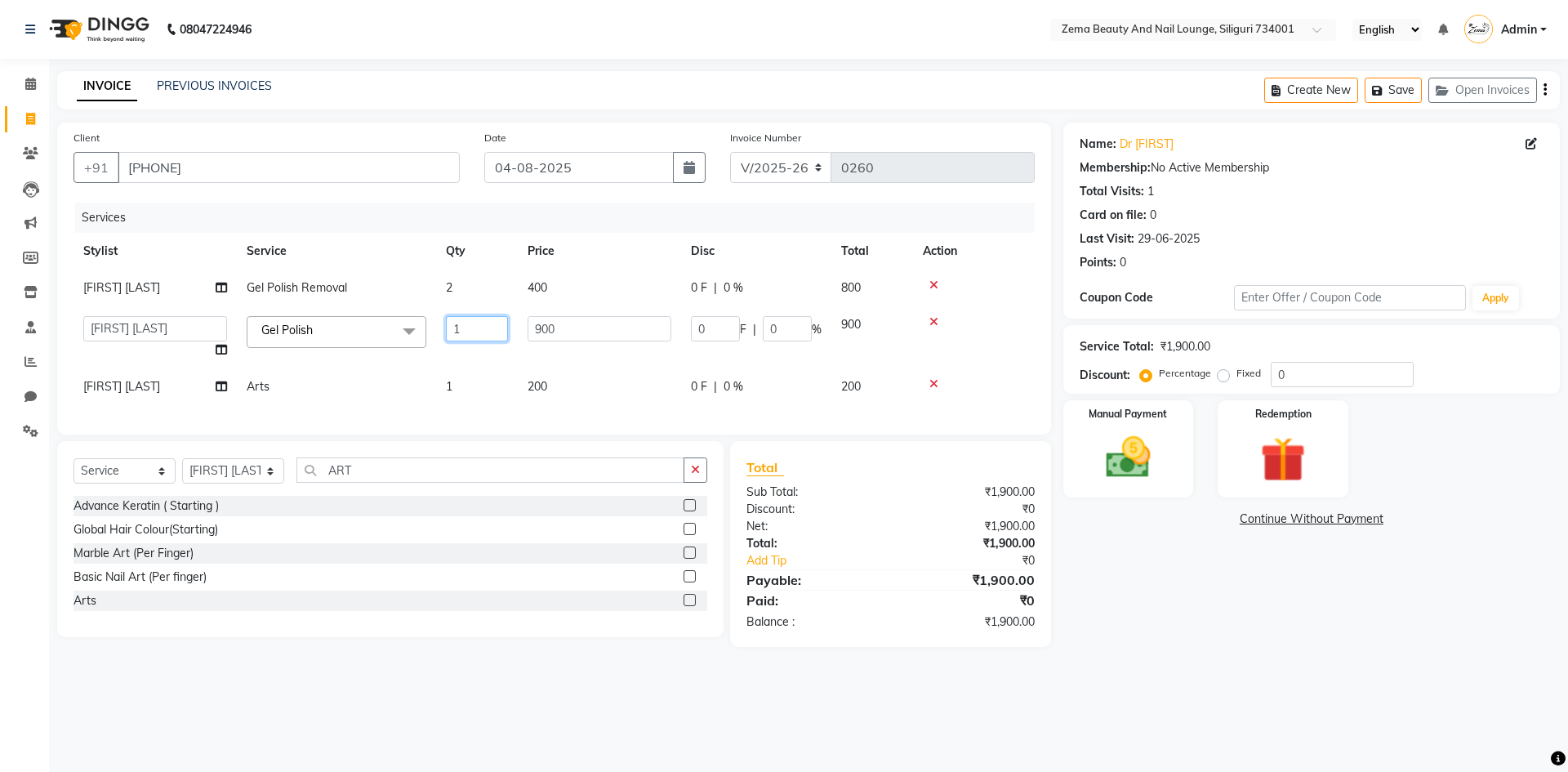 click on "1" 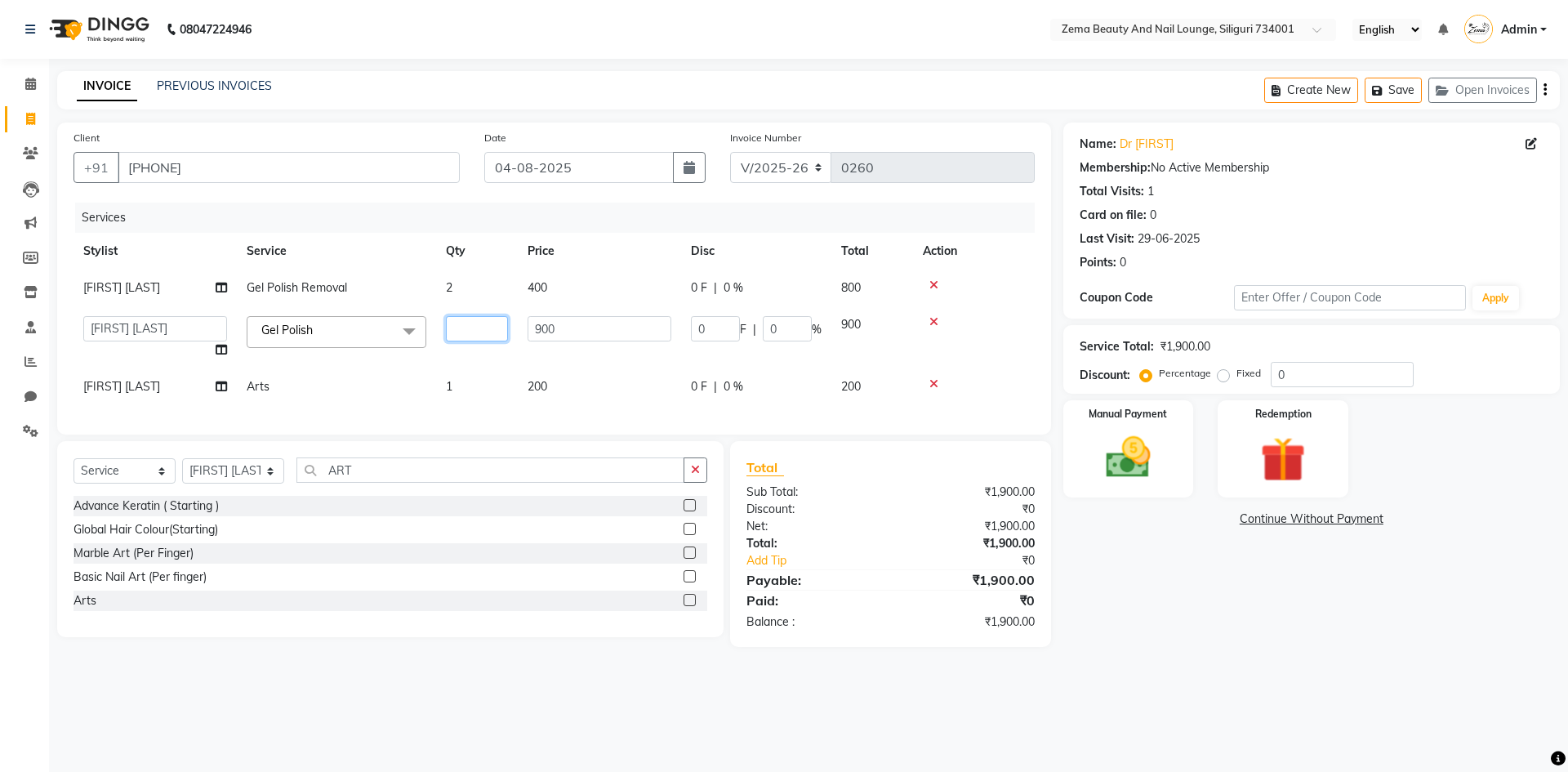 type on "2" 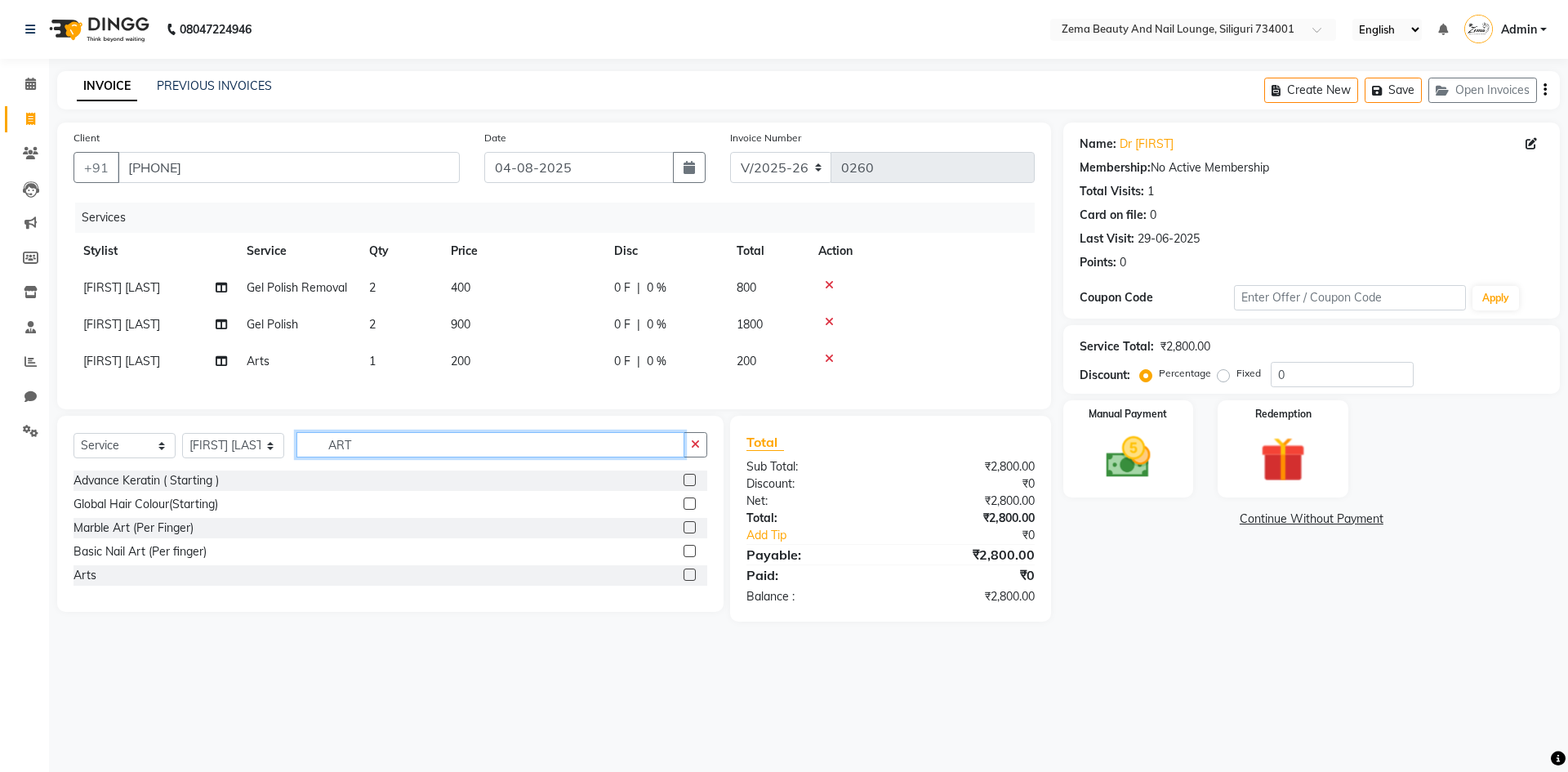 click on "Select  Service  Product  Membership  Package Voucher Prepaid Gift Card  Select Stylist Lamu Tamang  Prakriti Tamang   Rina Singh Seema Oraon   Sejal Thapa  Simran Sah Sova Majhi   ART" 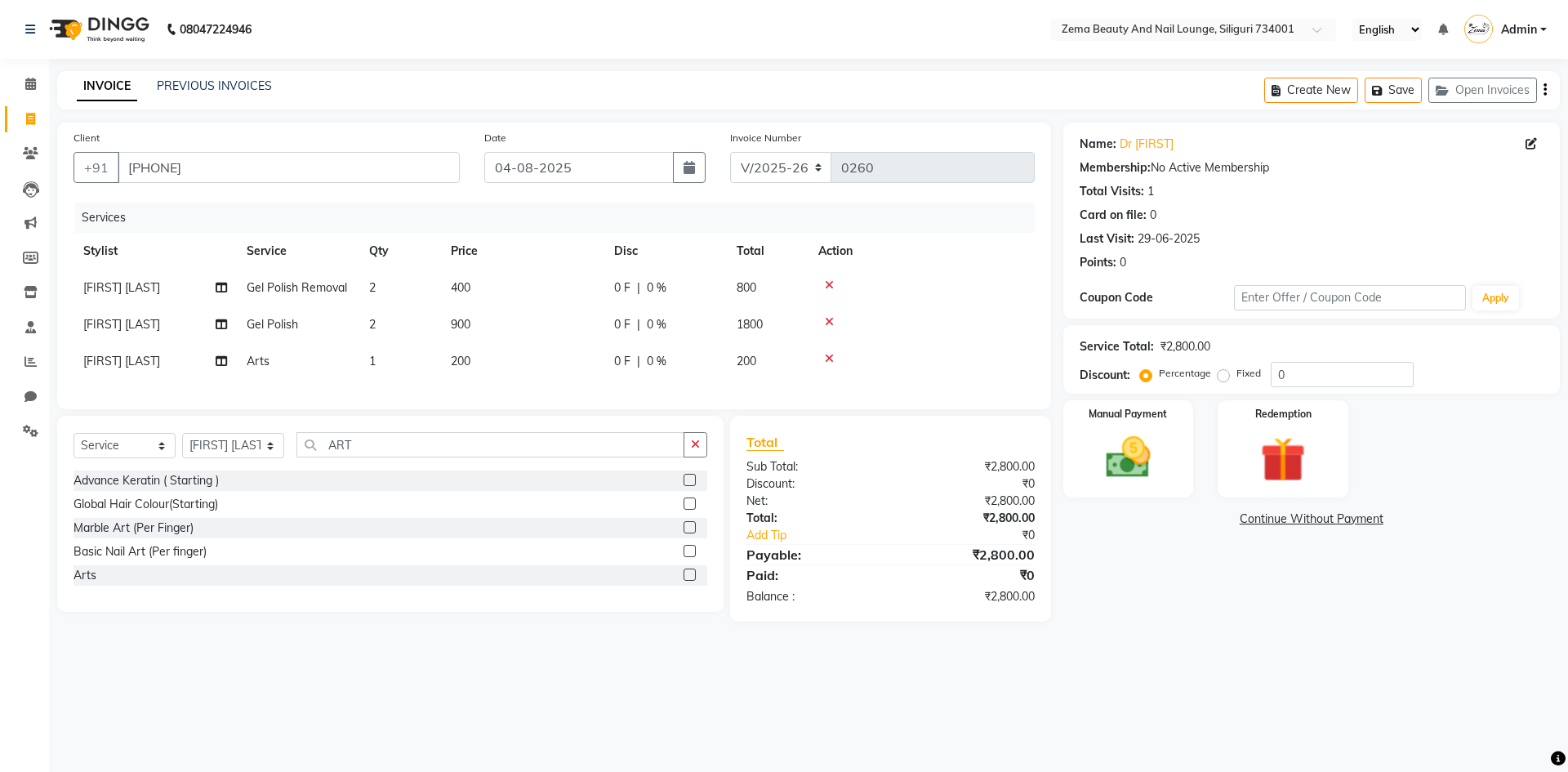 click on "1" 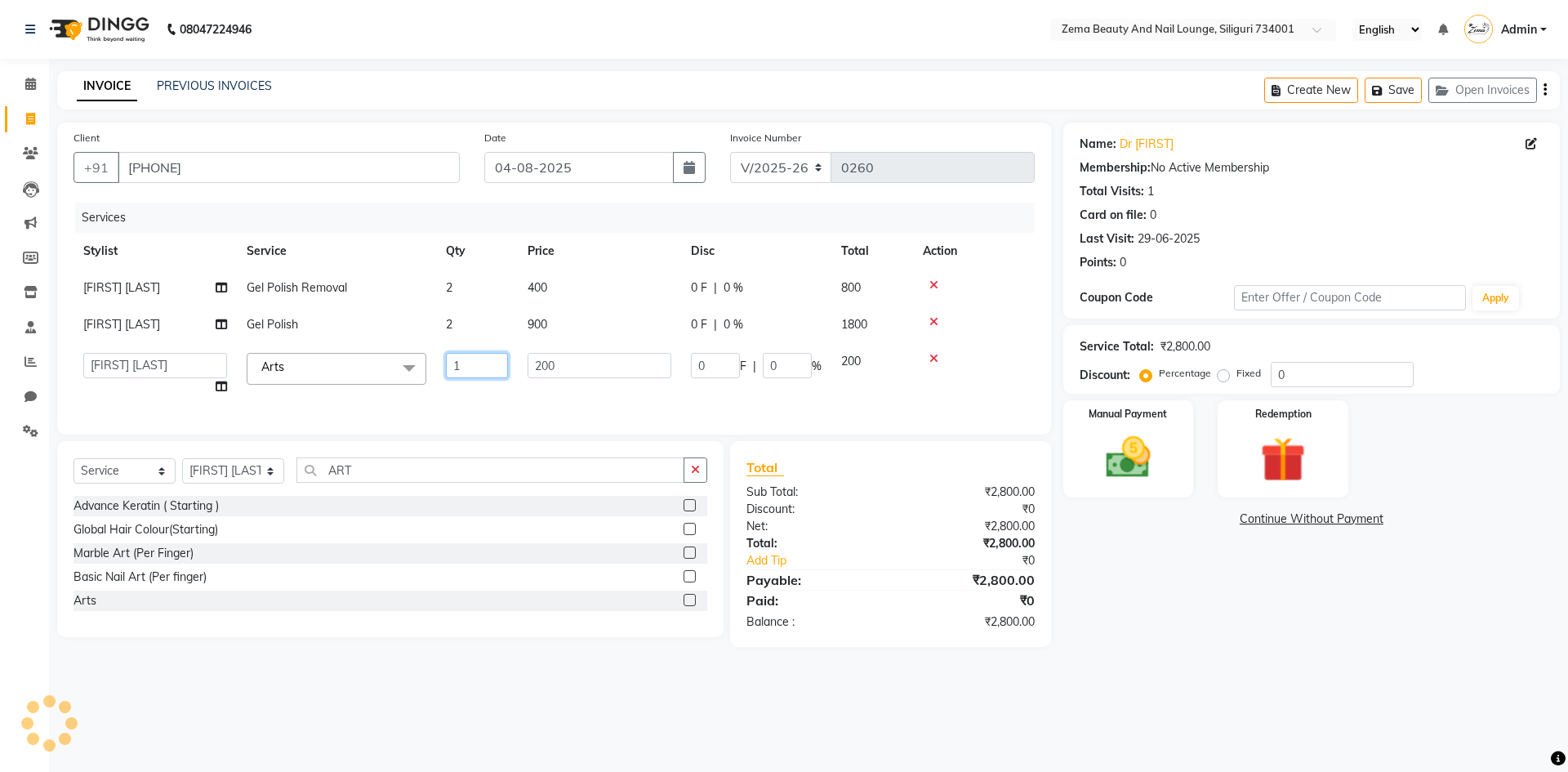 click on "1" 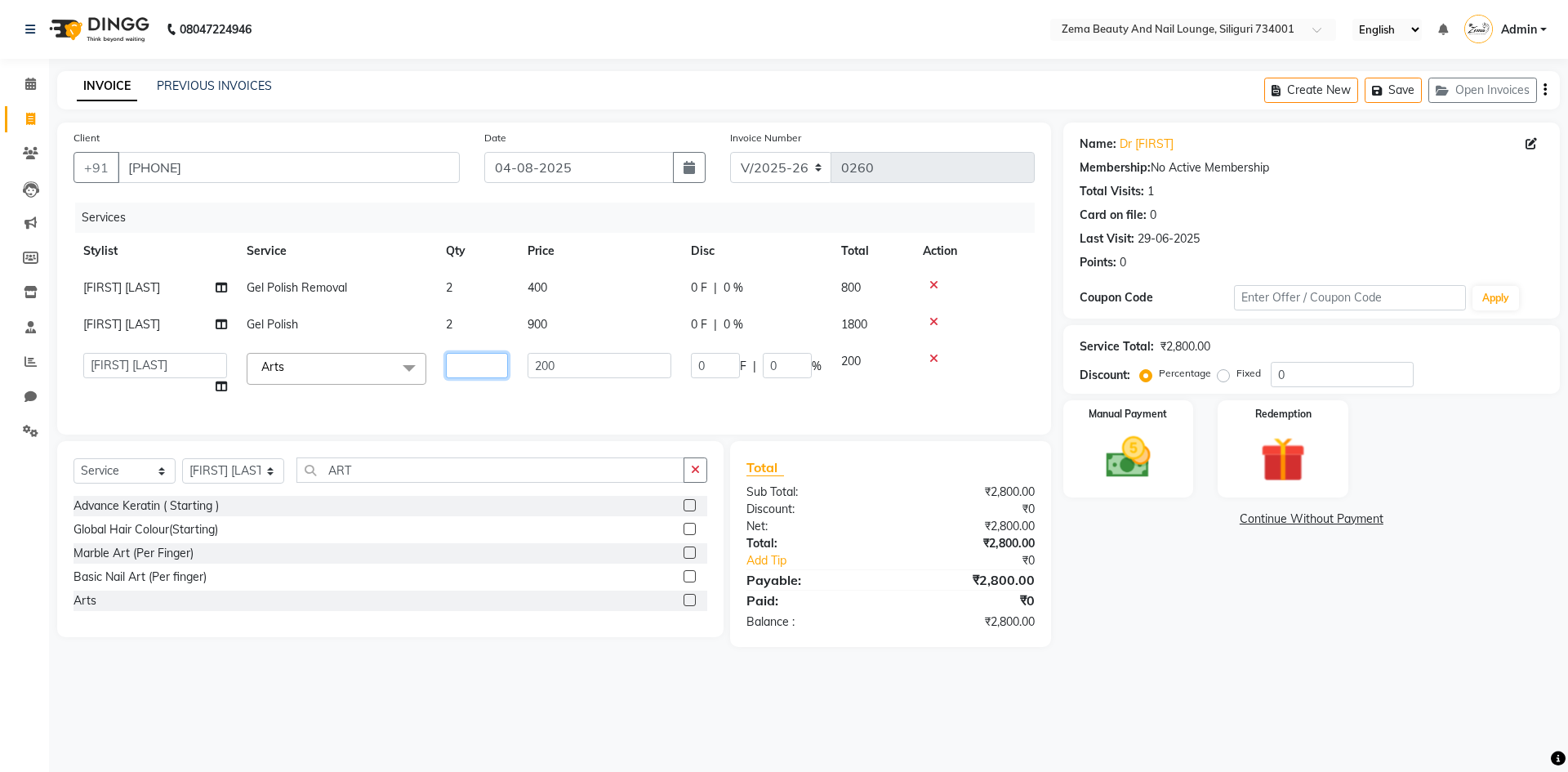 type on "5" 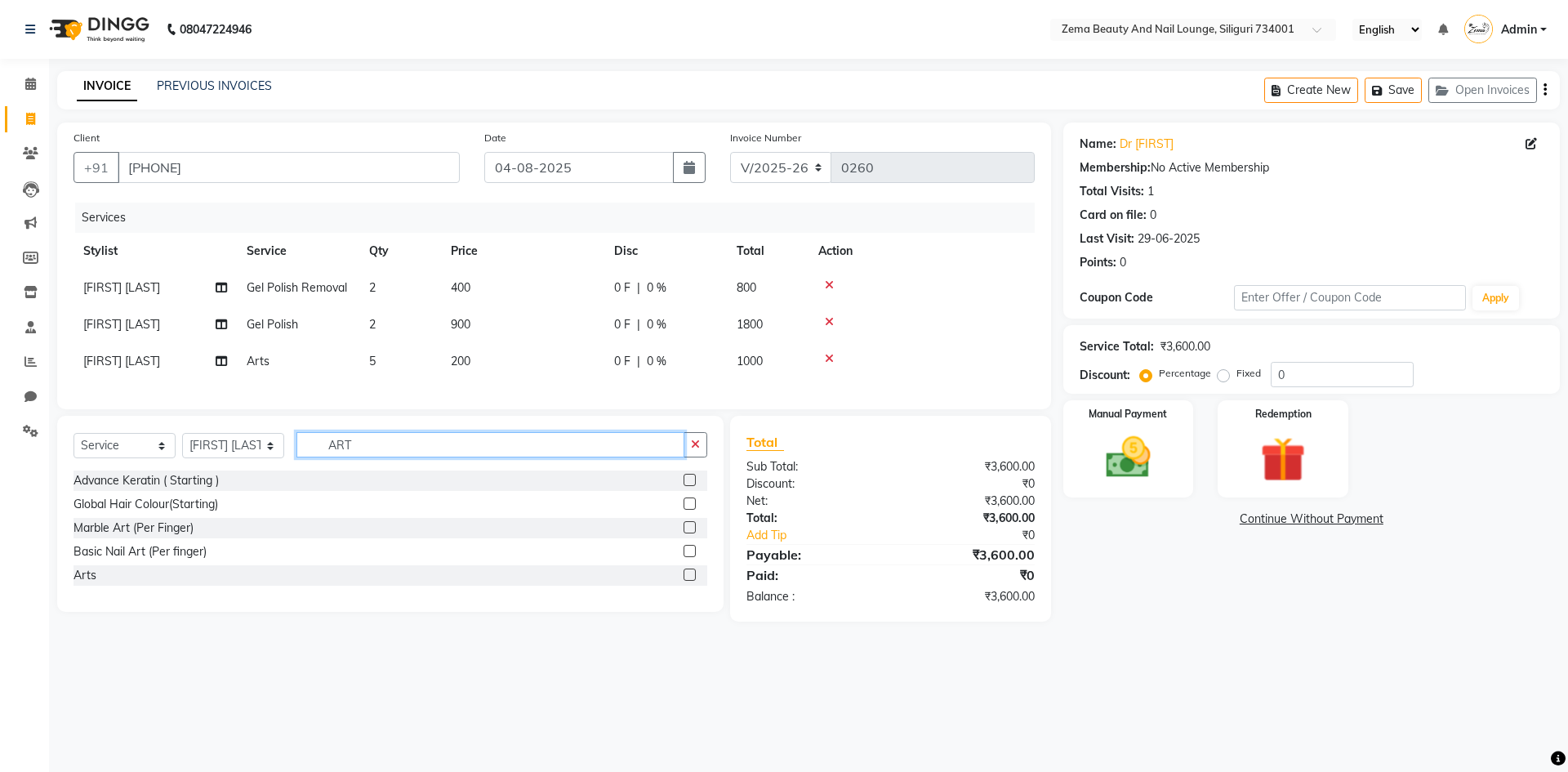 click on "Select  Service  Product  Membership  Package Voucher Prepaid Gift Card  Select Stylist Lamu Tamang  Prakriti Tamang   Rina Singh Seema Oraon   Sejal Thapa  Simran Sah Sova Majhi   ART Advance Keratin ( Starting )  Global Hair Colour(Starting)  Marble Art (Per Finger)  Basic Nail Art (Per finger)  Arts" 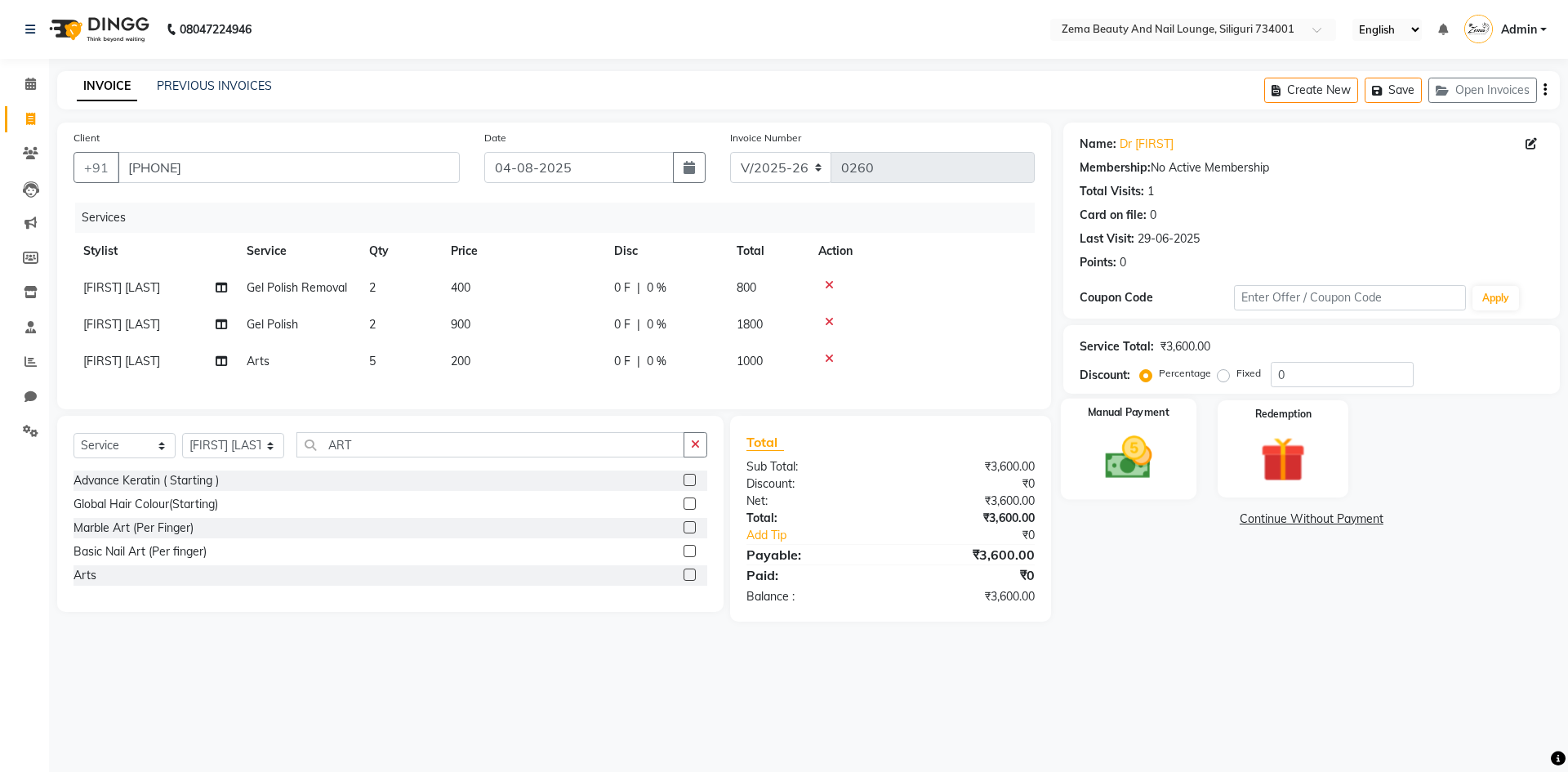 click 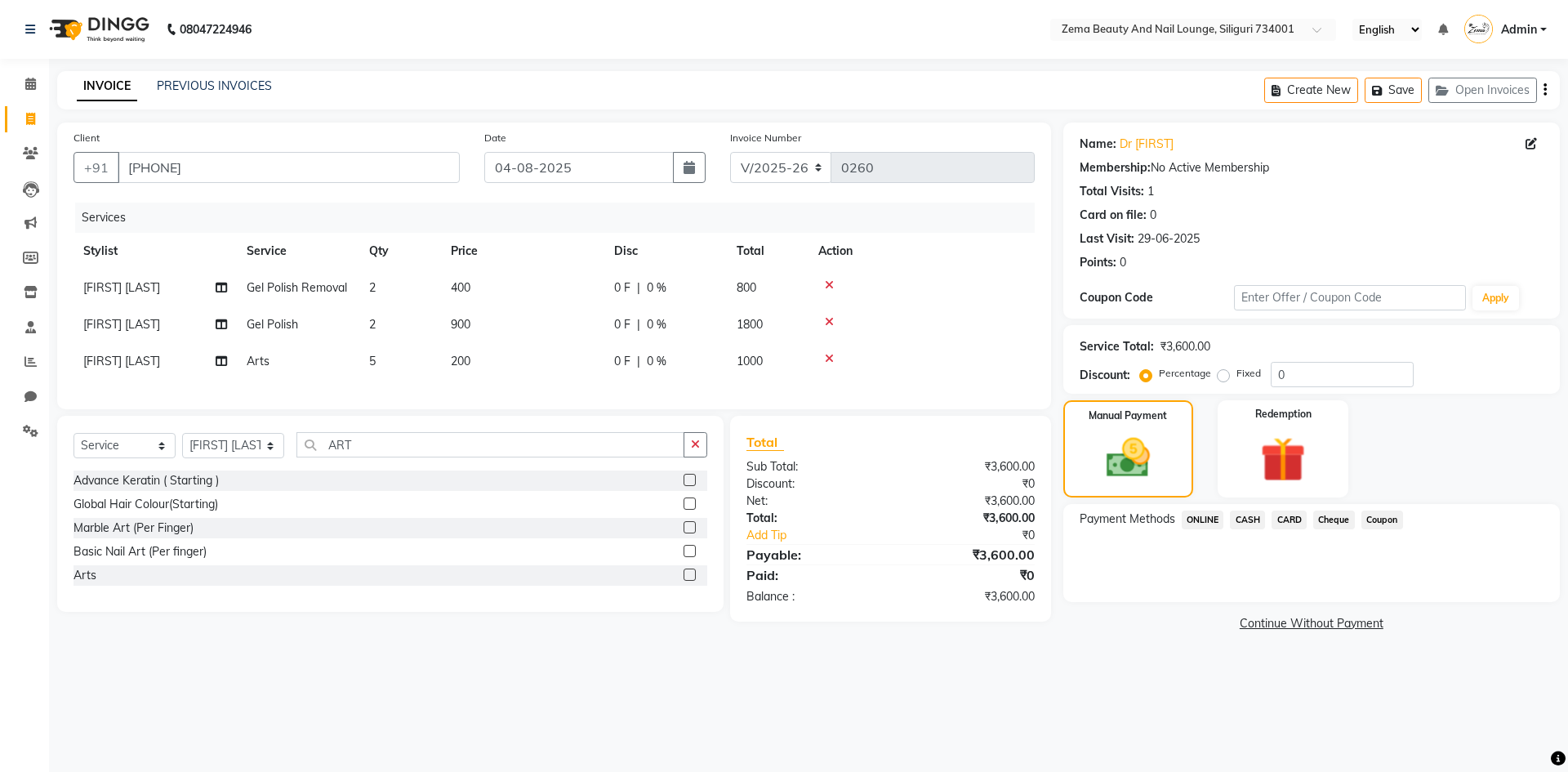click on "CASH" 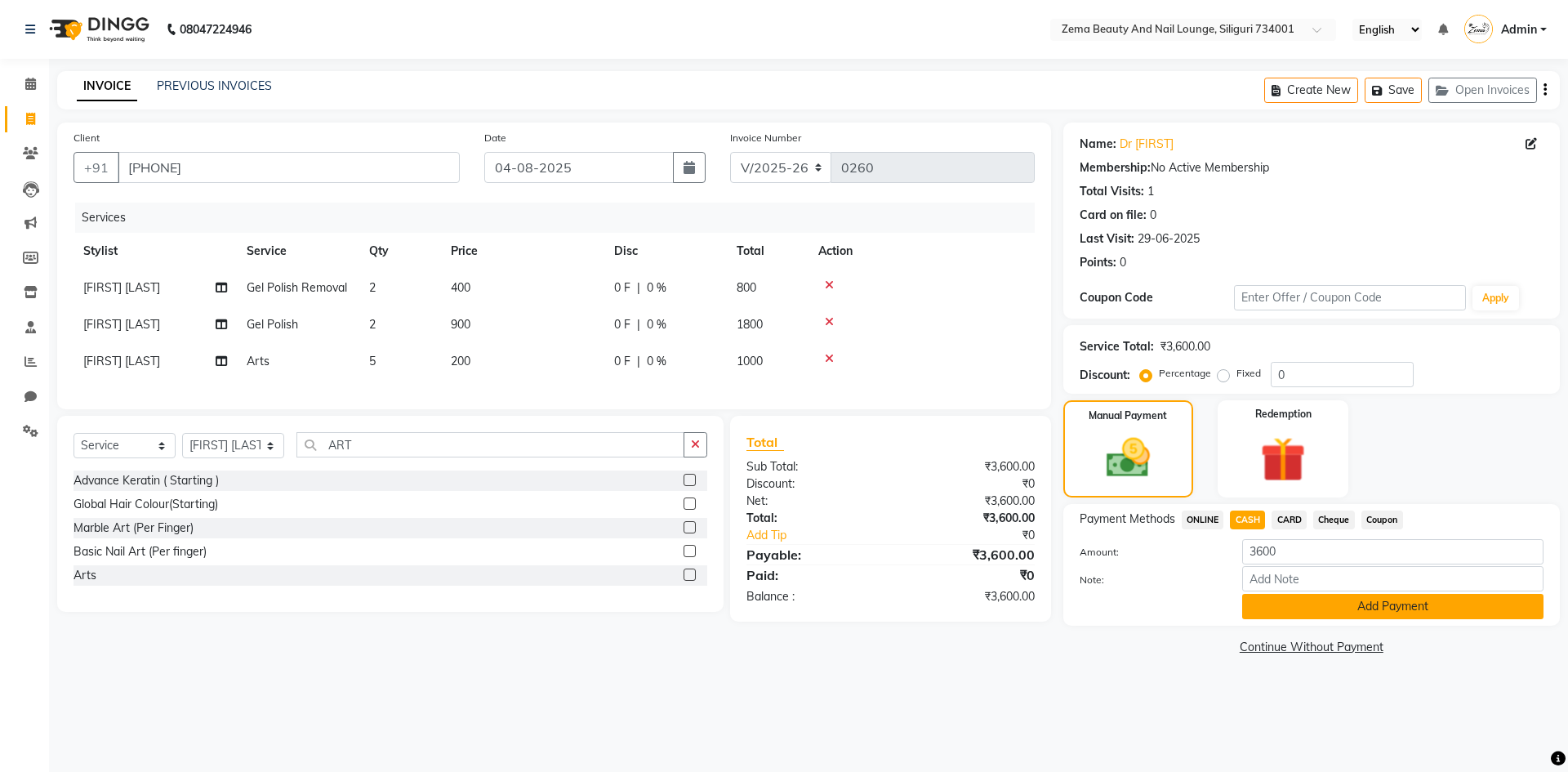 click on "Add Payment" 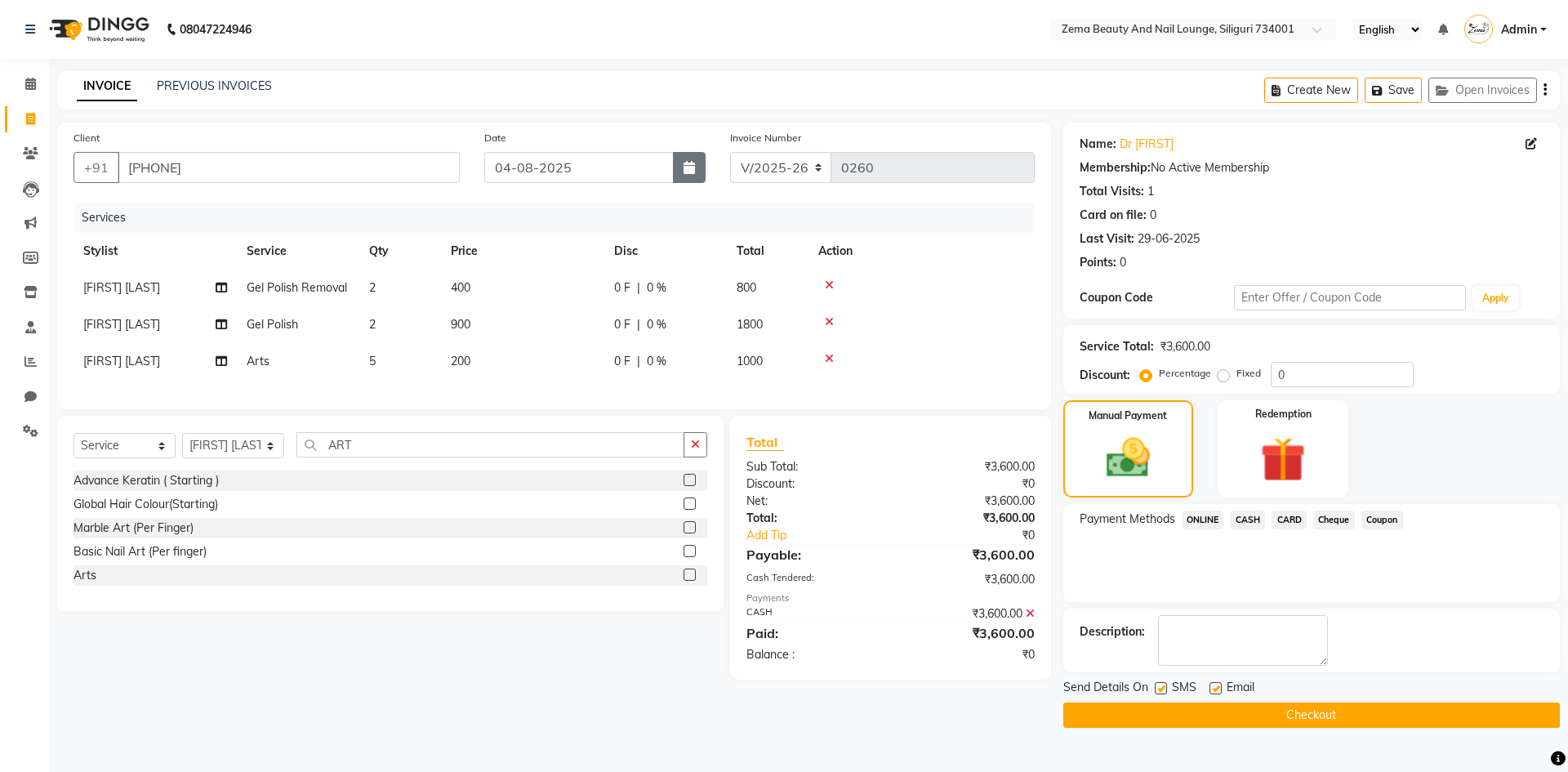 click 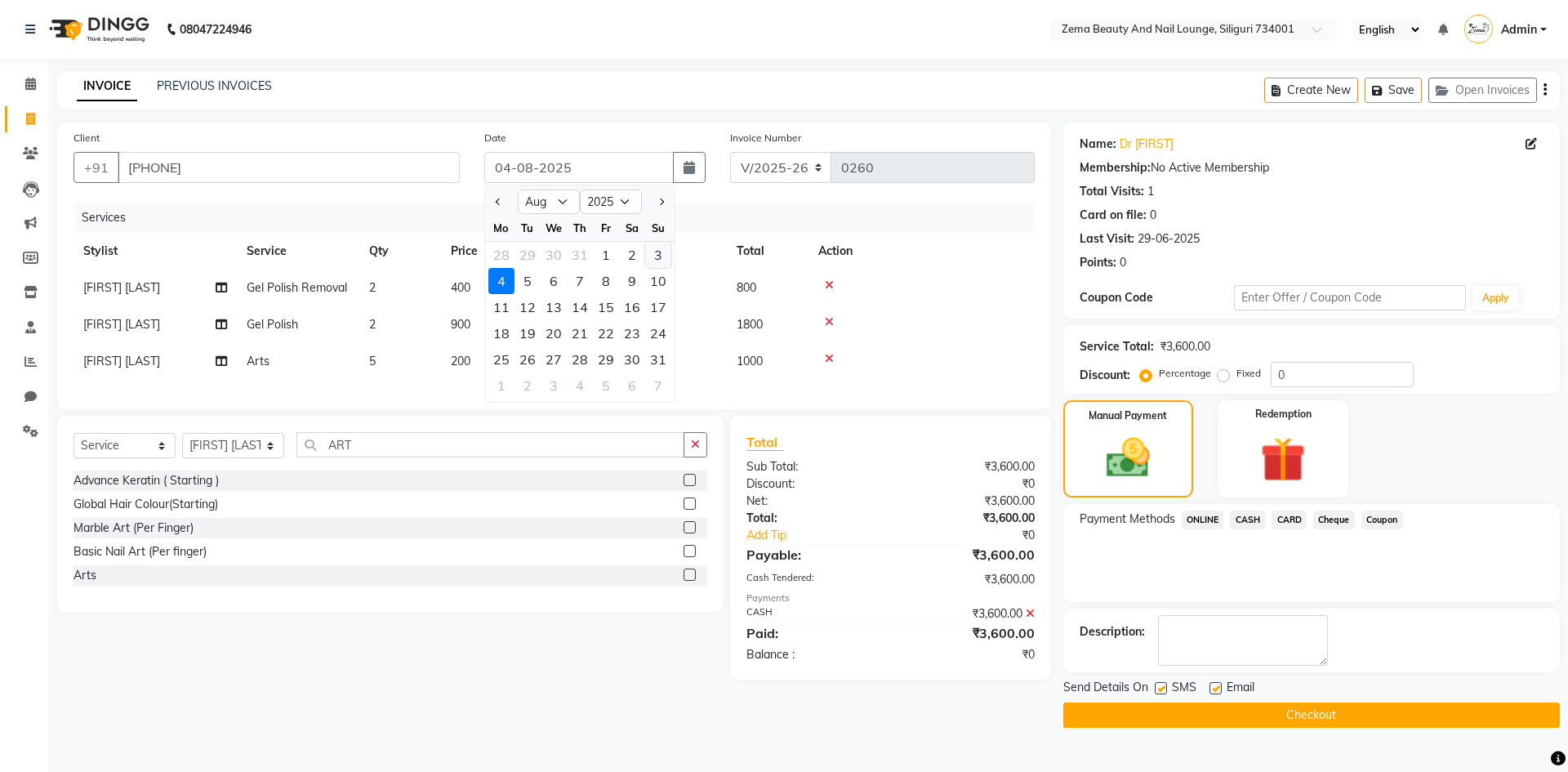 click on "3" 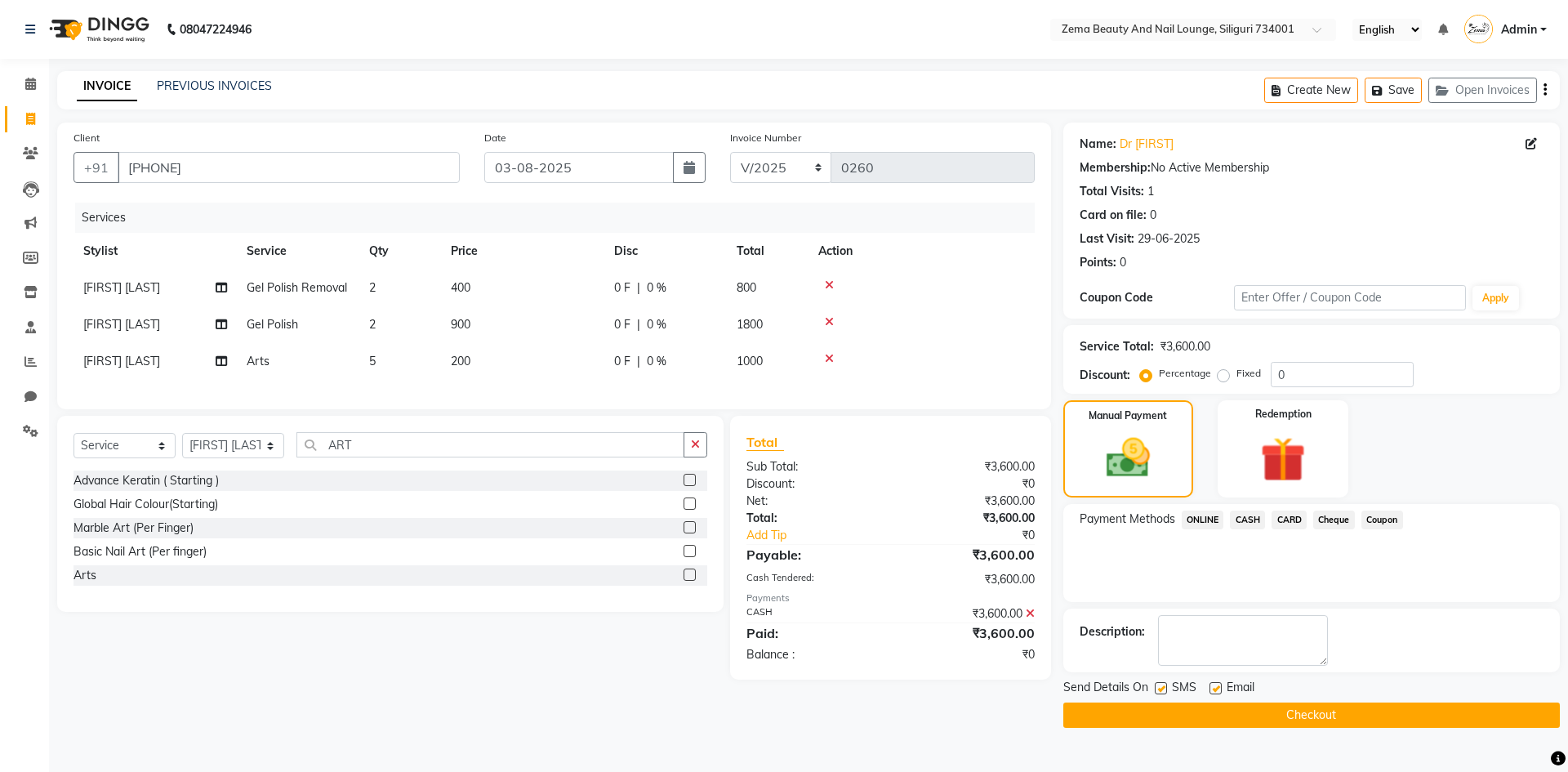 click on "Checkout" 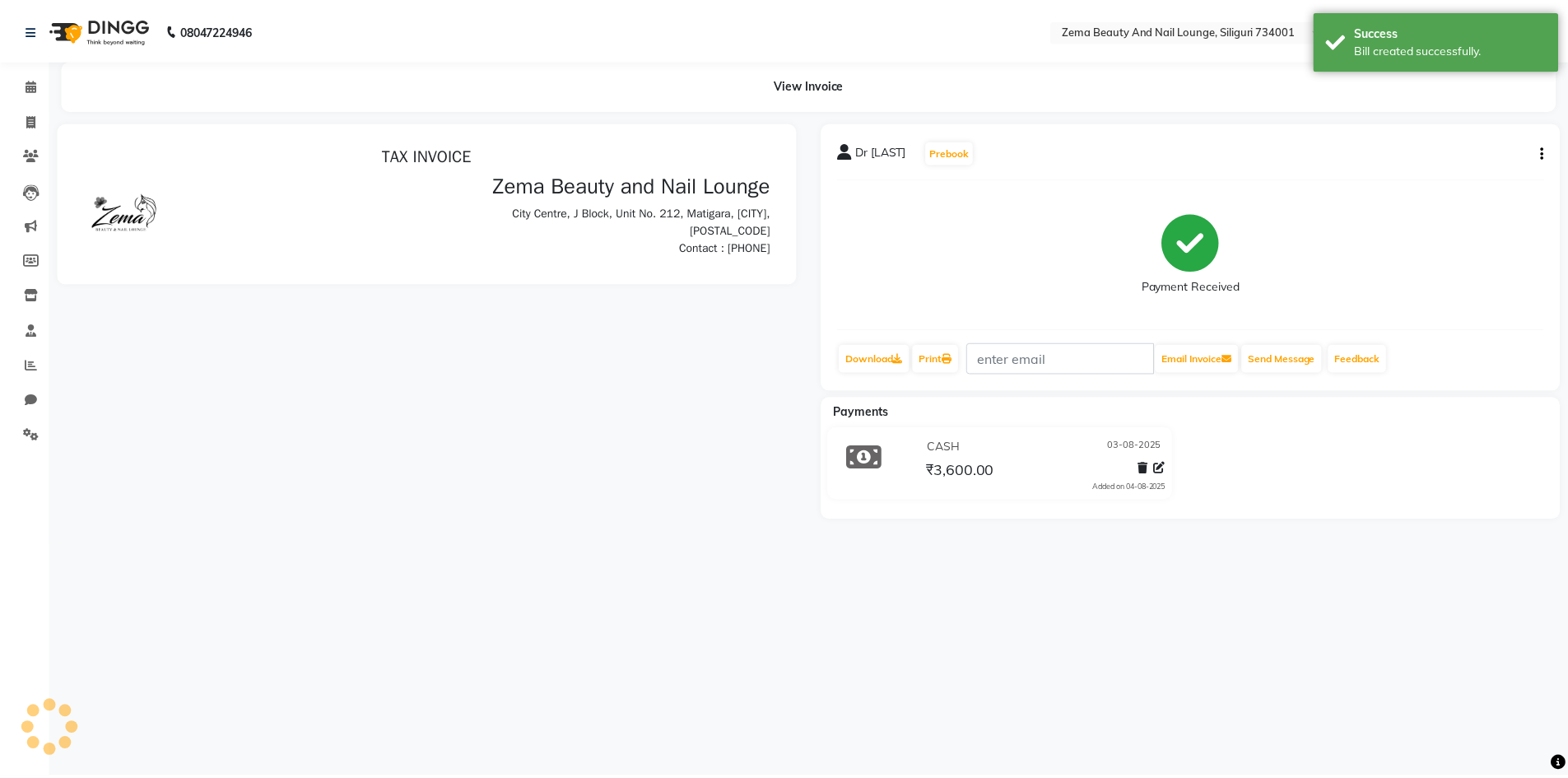 scroll, scrollTop: 0, scrollLeft: 0, axis: both 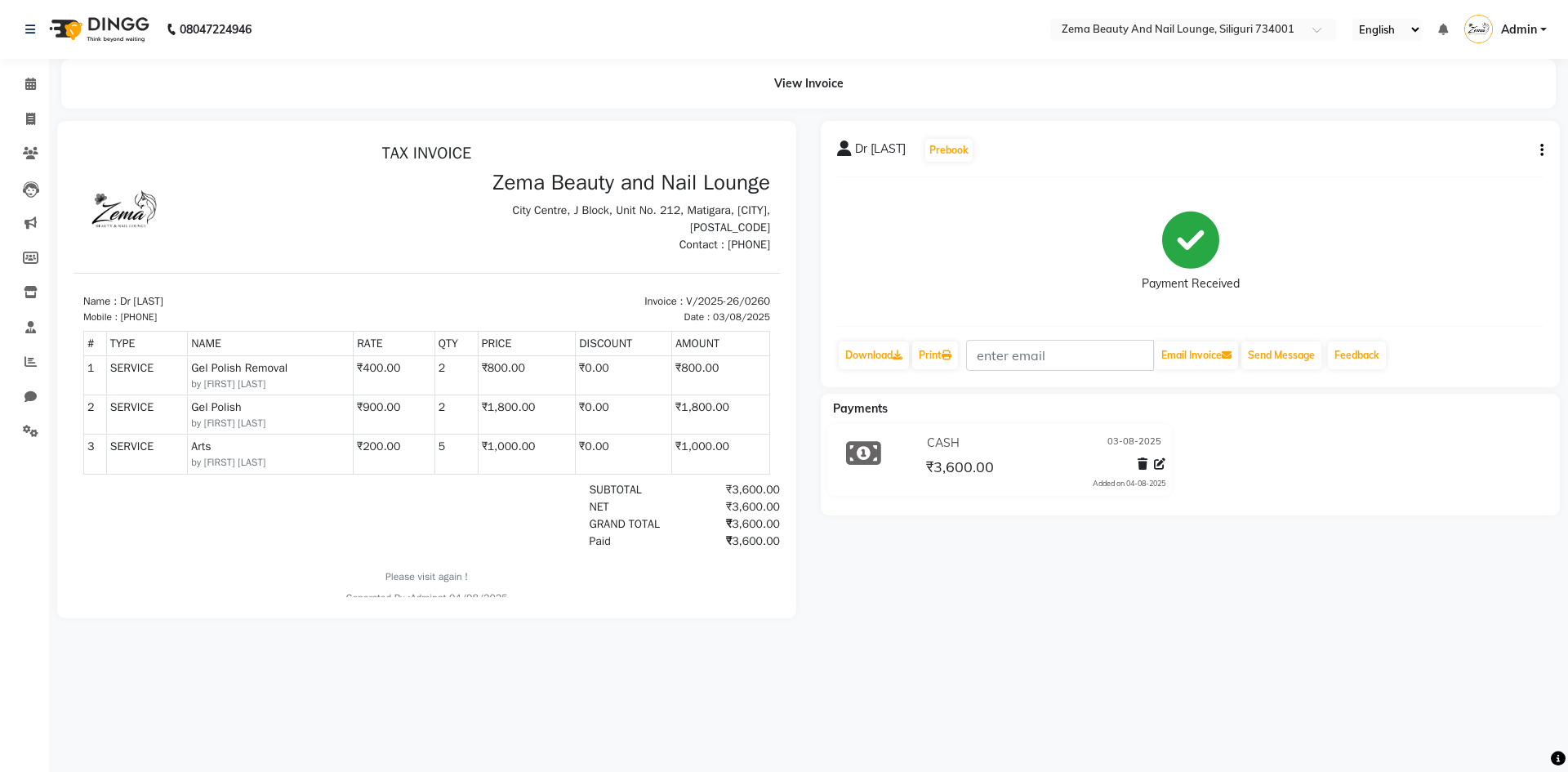 select on "service" 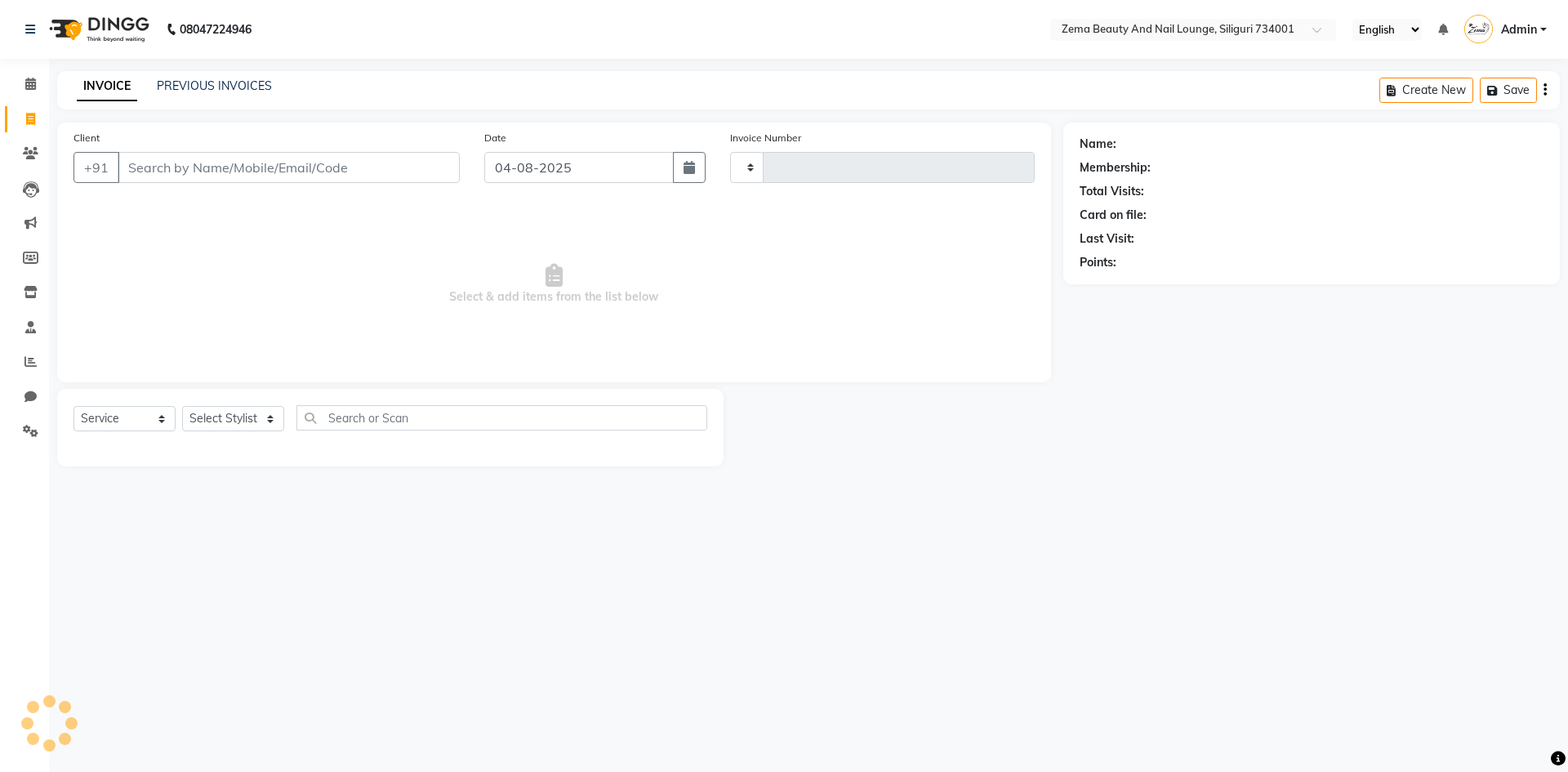 type on "0261" 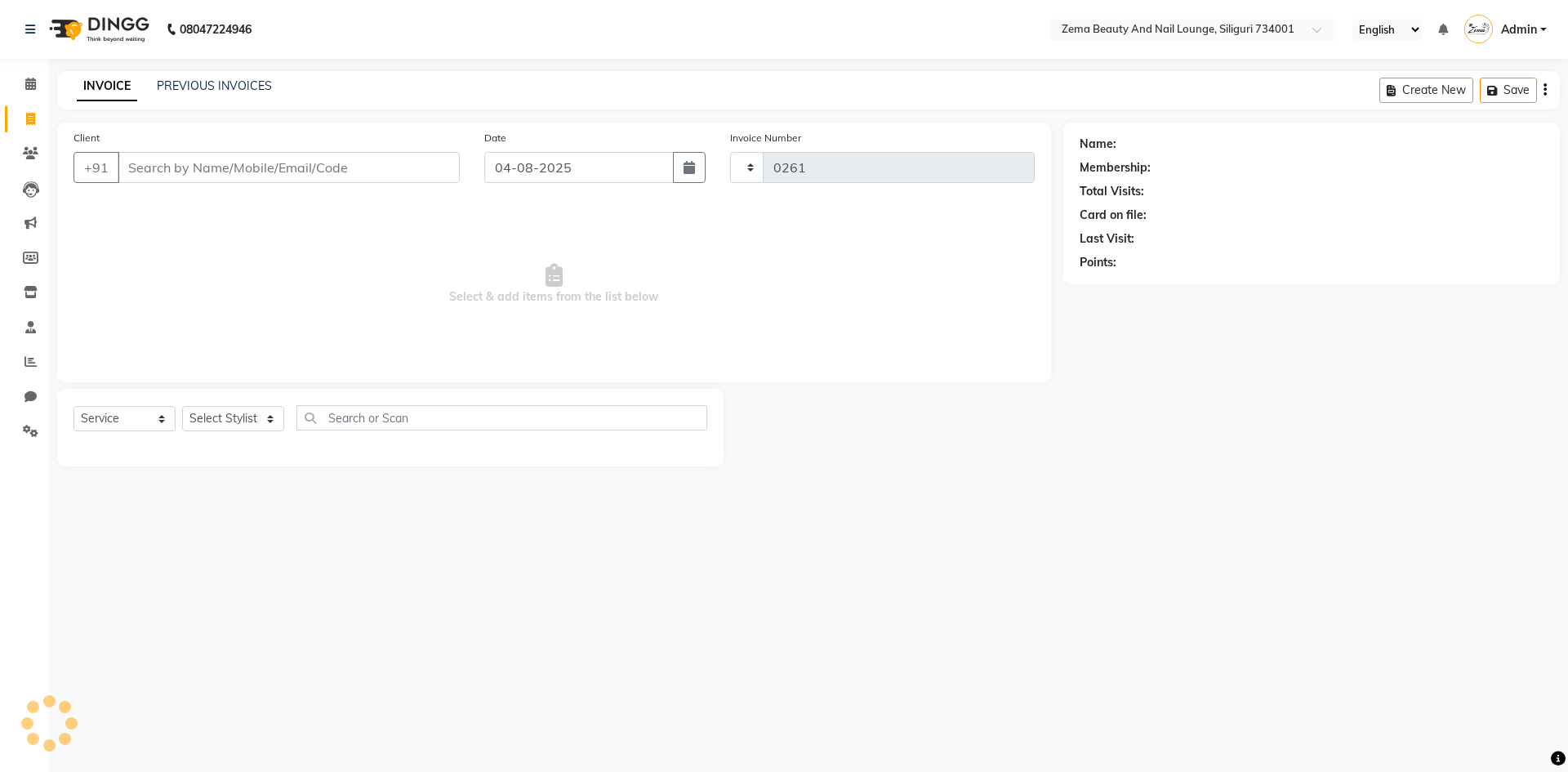 select on "8045" 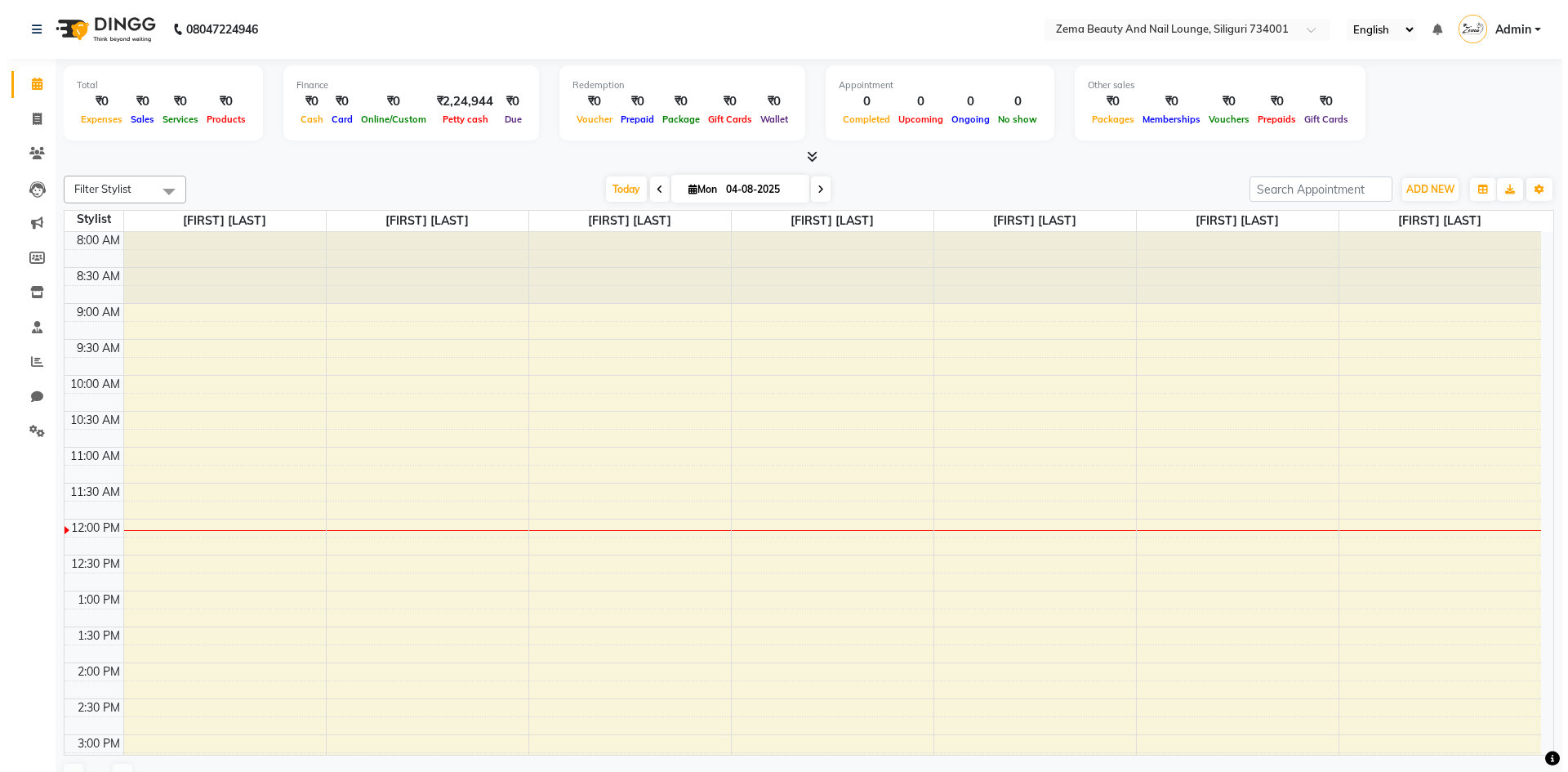 scroll, scrollTop: 0, scrollLeft: 0, axis: both 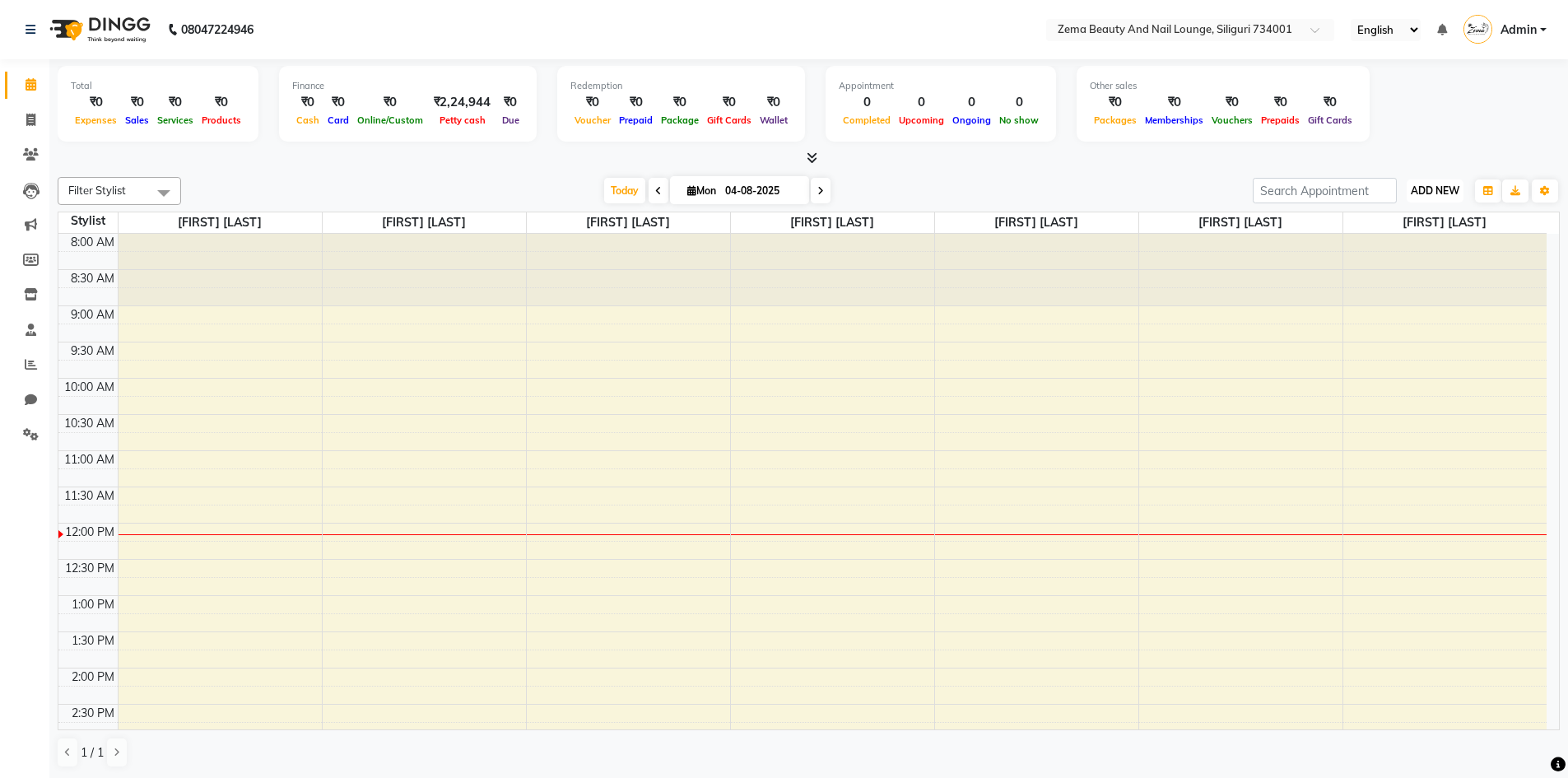 click on "ADD NEW" at bounding box center [1435, 190] 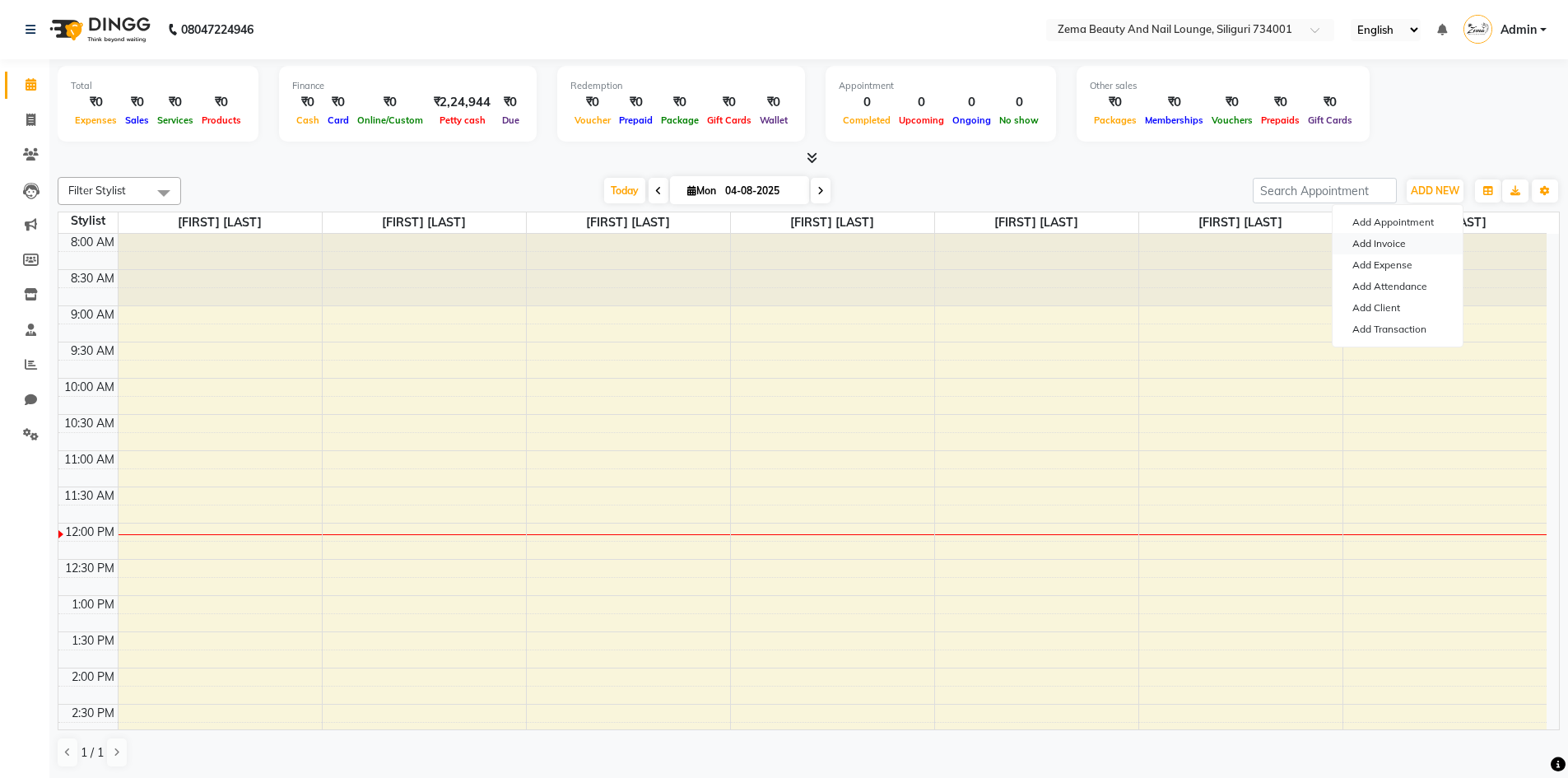 click on "Add Invoice" at bounding box center [1398, 244] 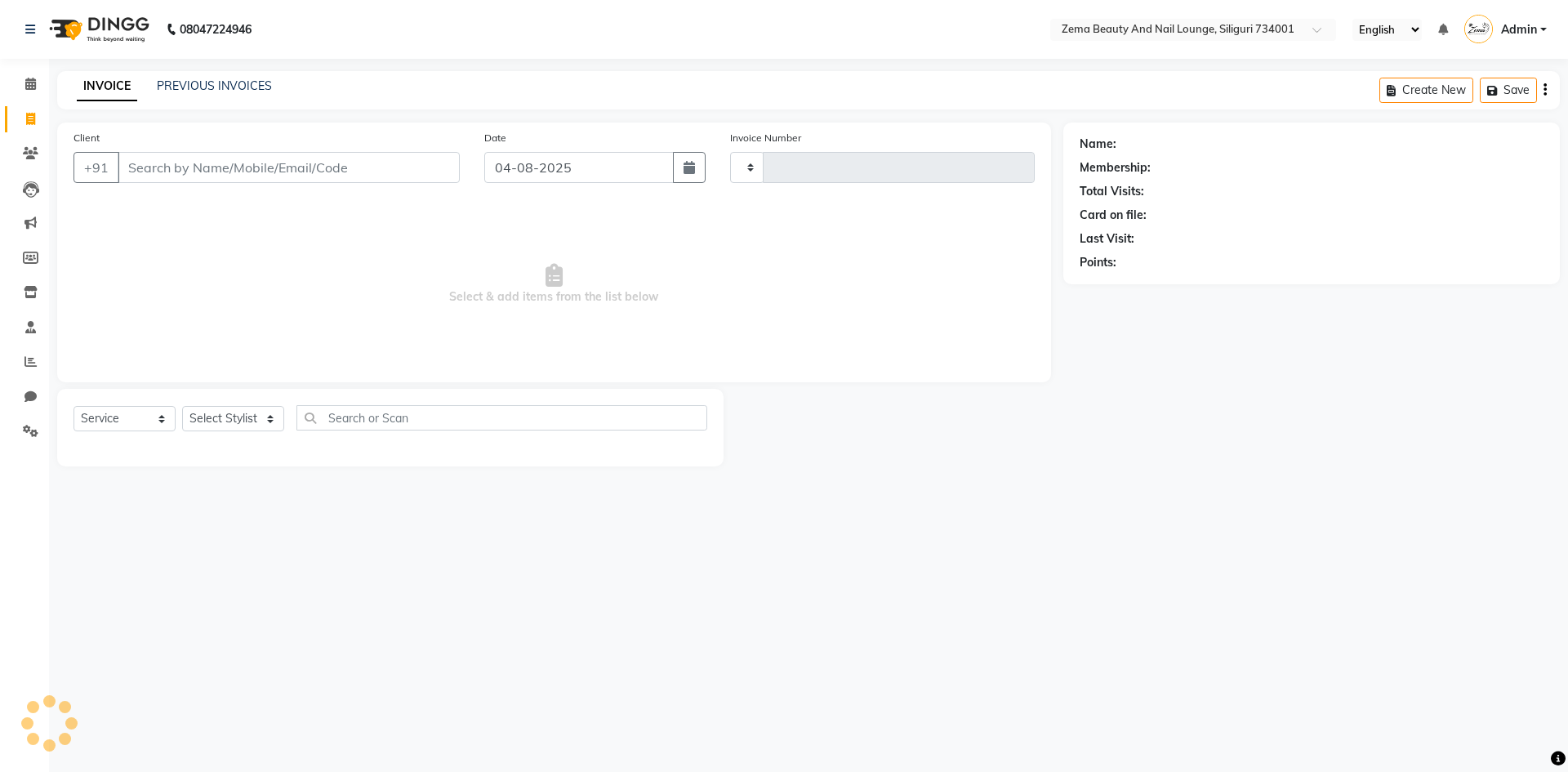 type on "0261" 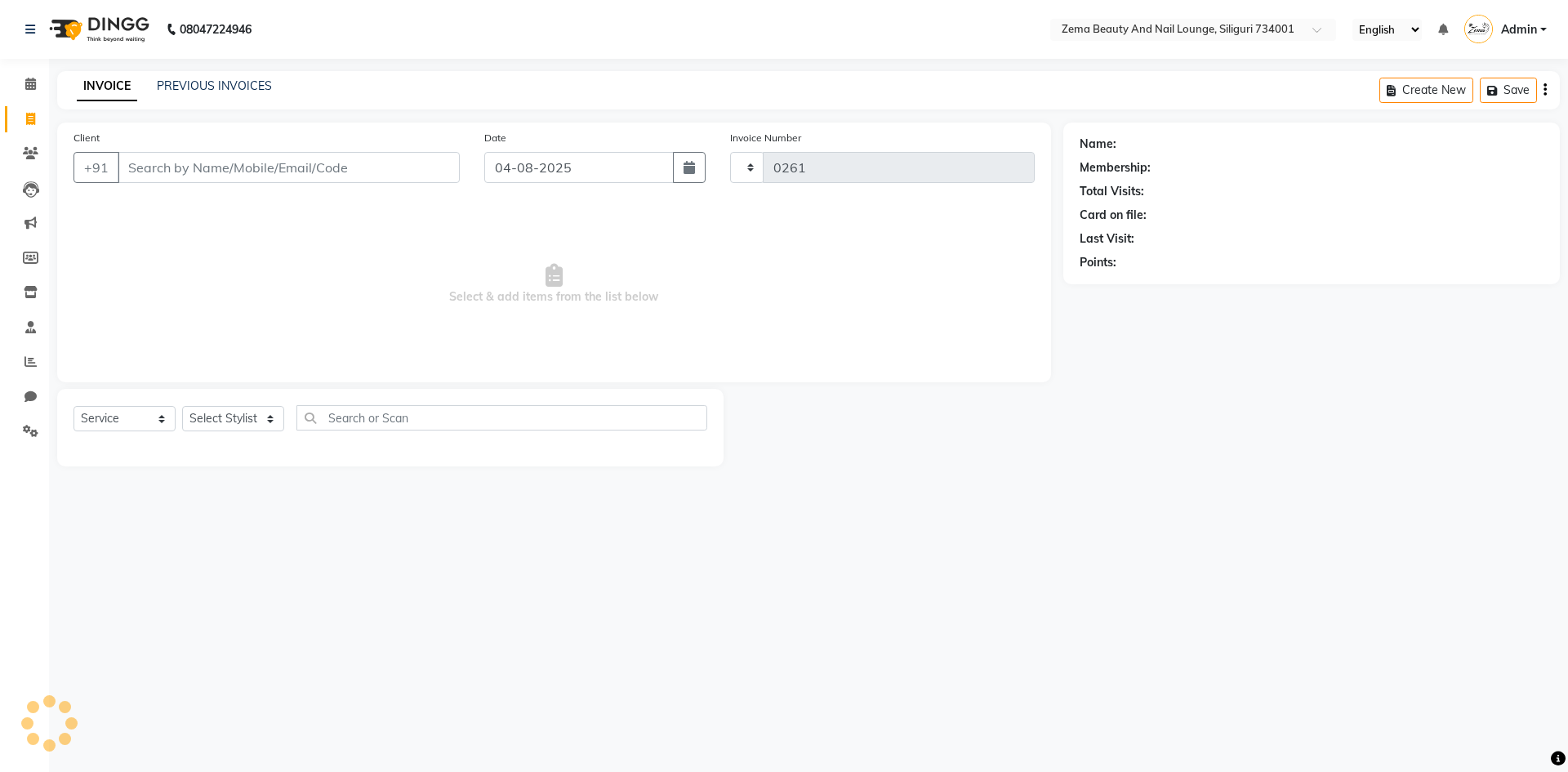 select on "8045" 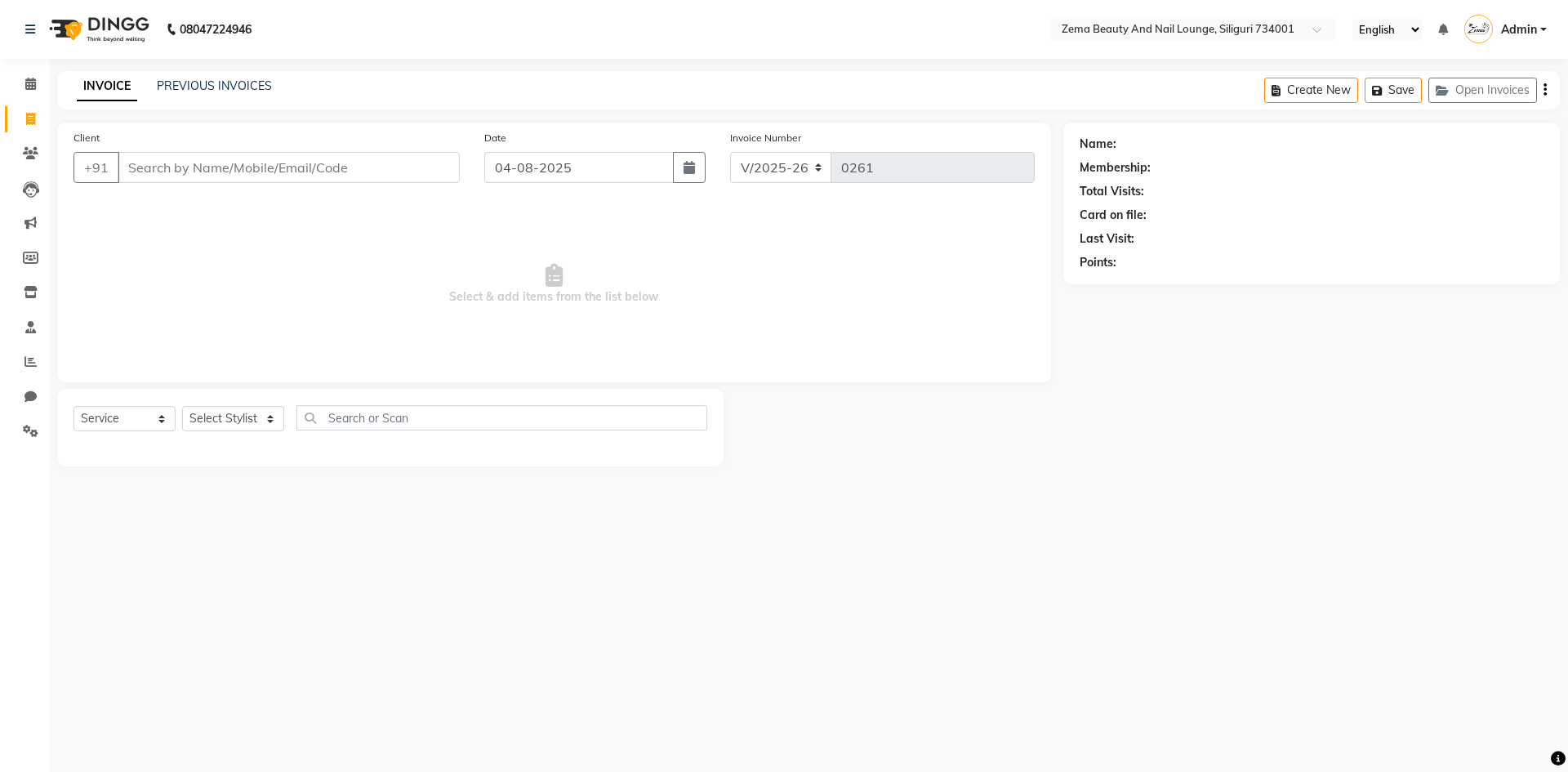click on "Client" at bounding box center (288, 167) 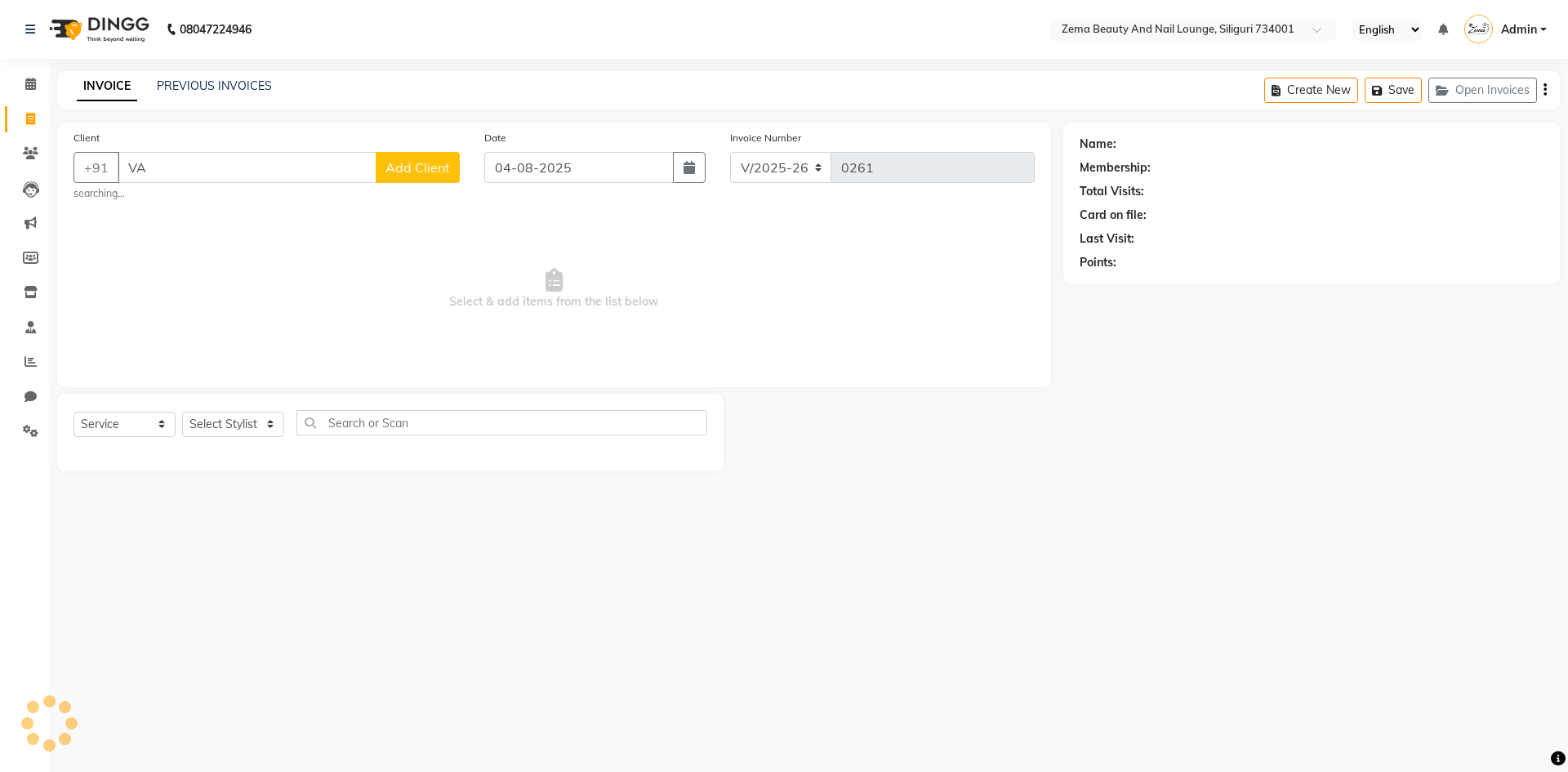 type on "V" 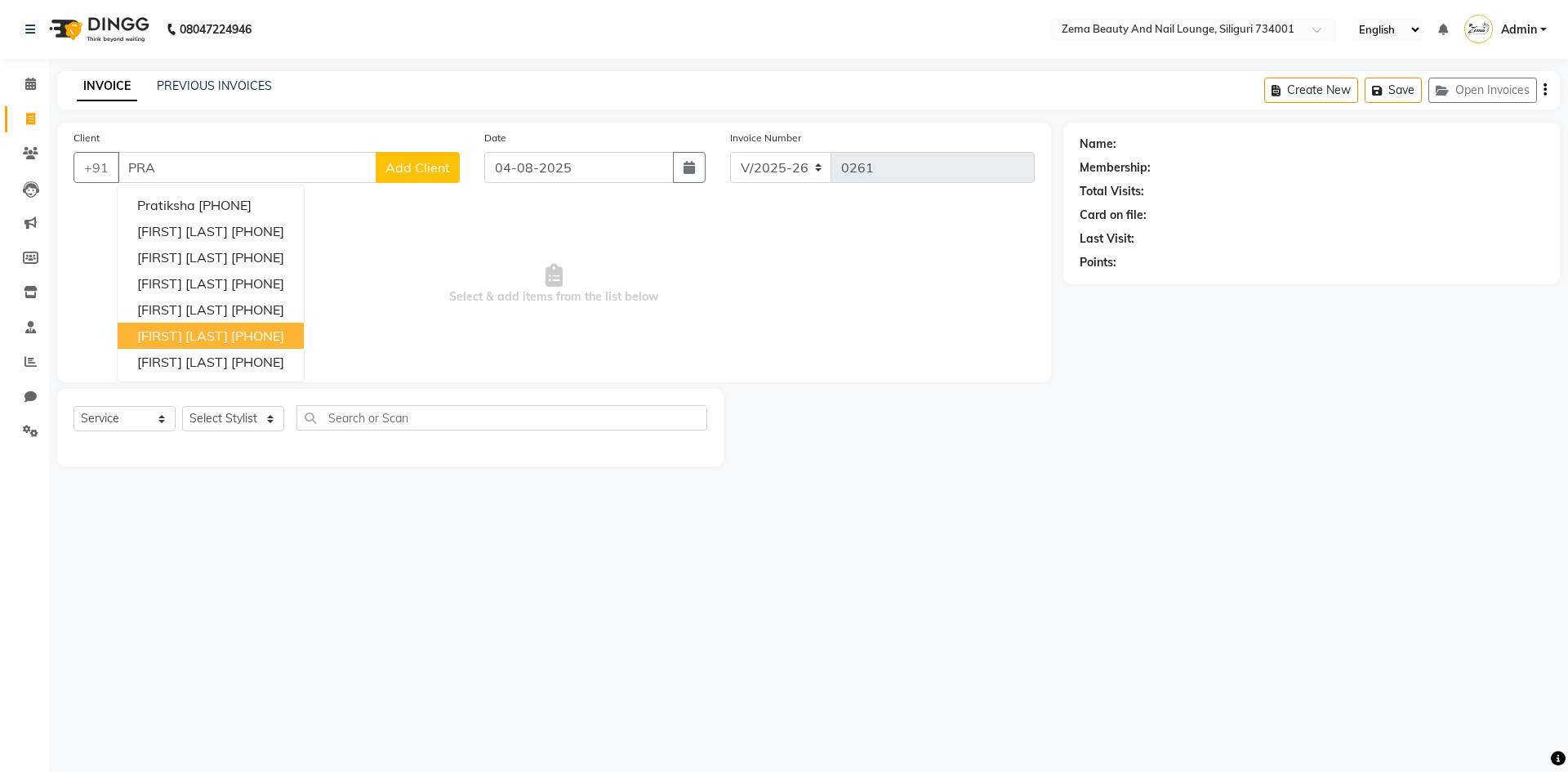 click on "Prakeeti tamang" at bounding box center (182, 336) 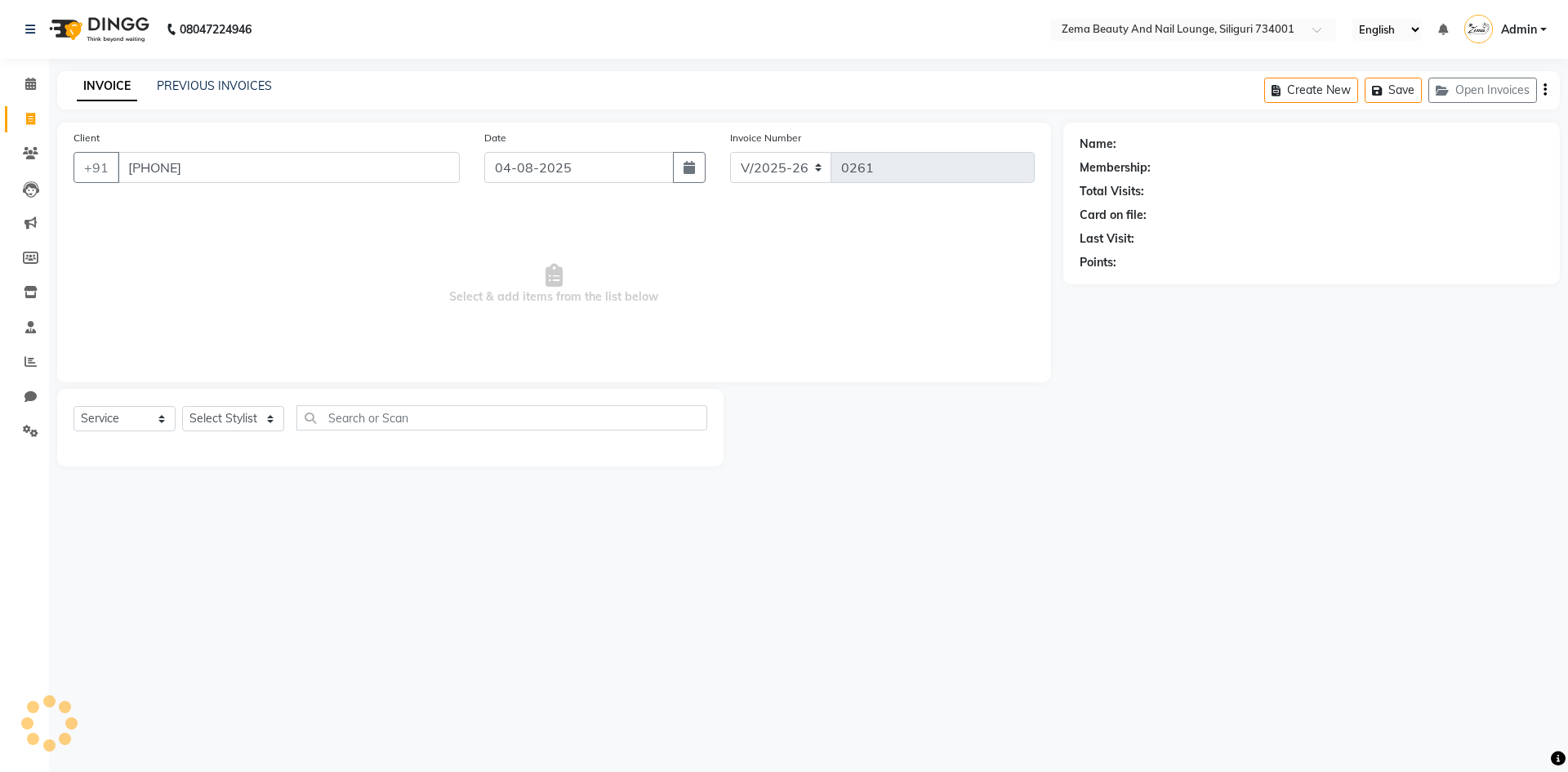 type on "8101354912" 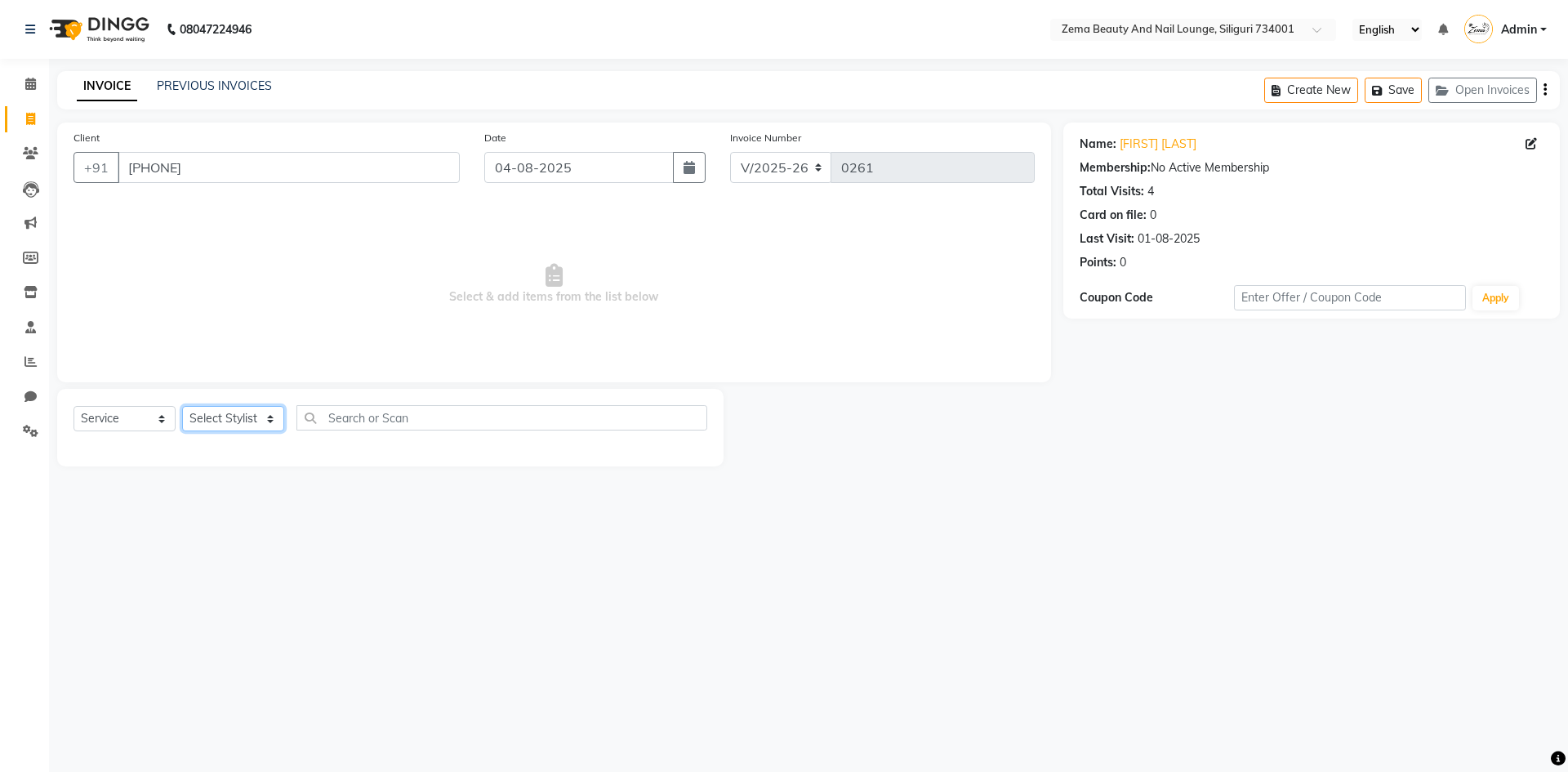 click on "Select Stylist Lamu Tamang  Prakriti Tamang   Rina Singh Seema Oraon   Sejal Thapa  Simran Sah Sova Majhi" 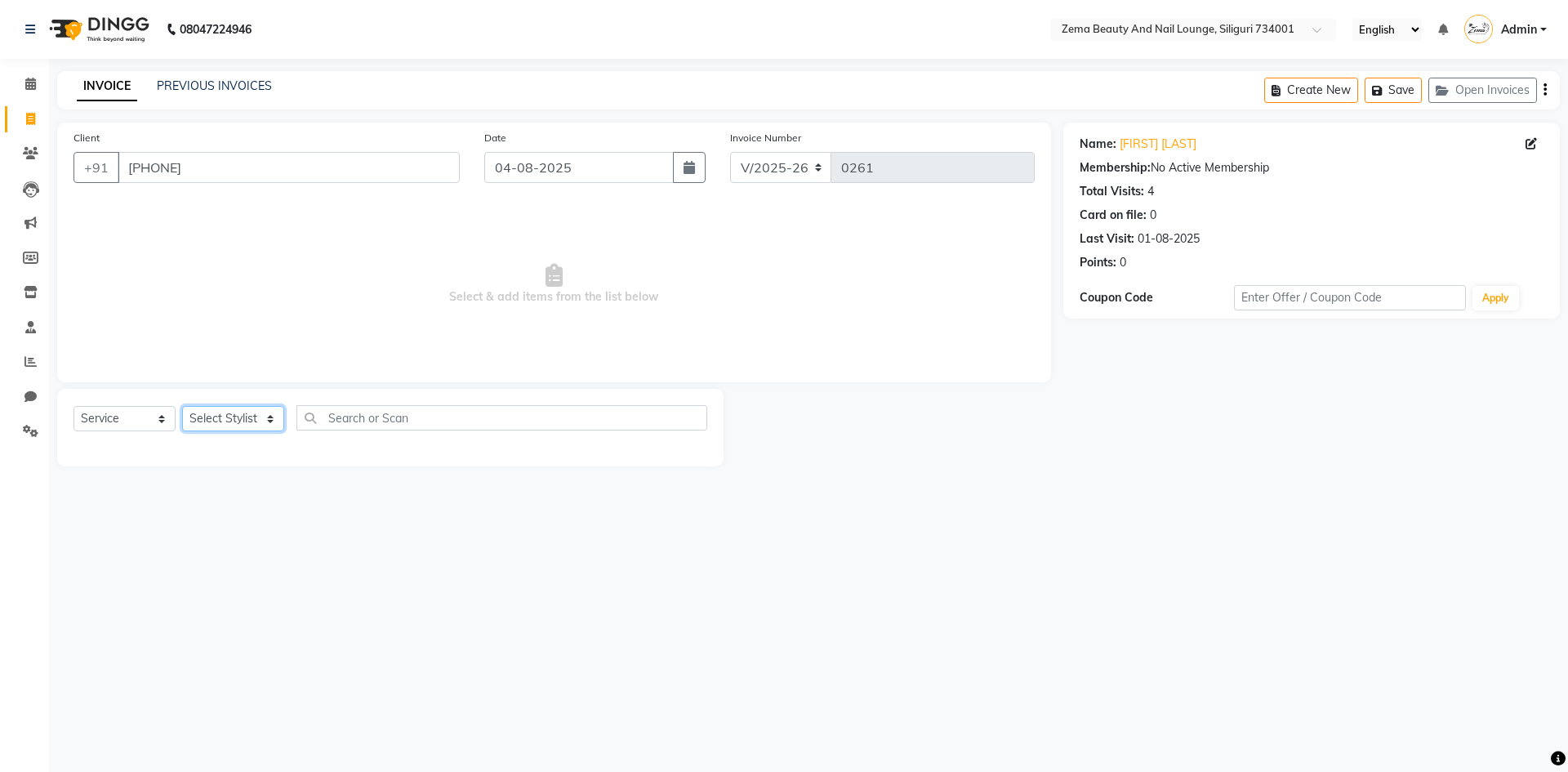 select on "75893" 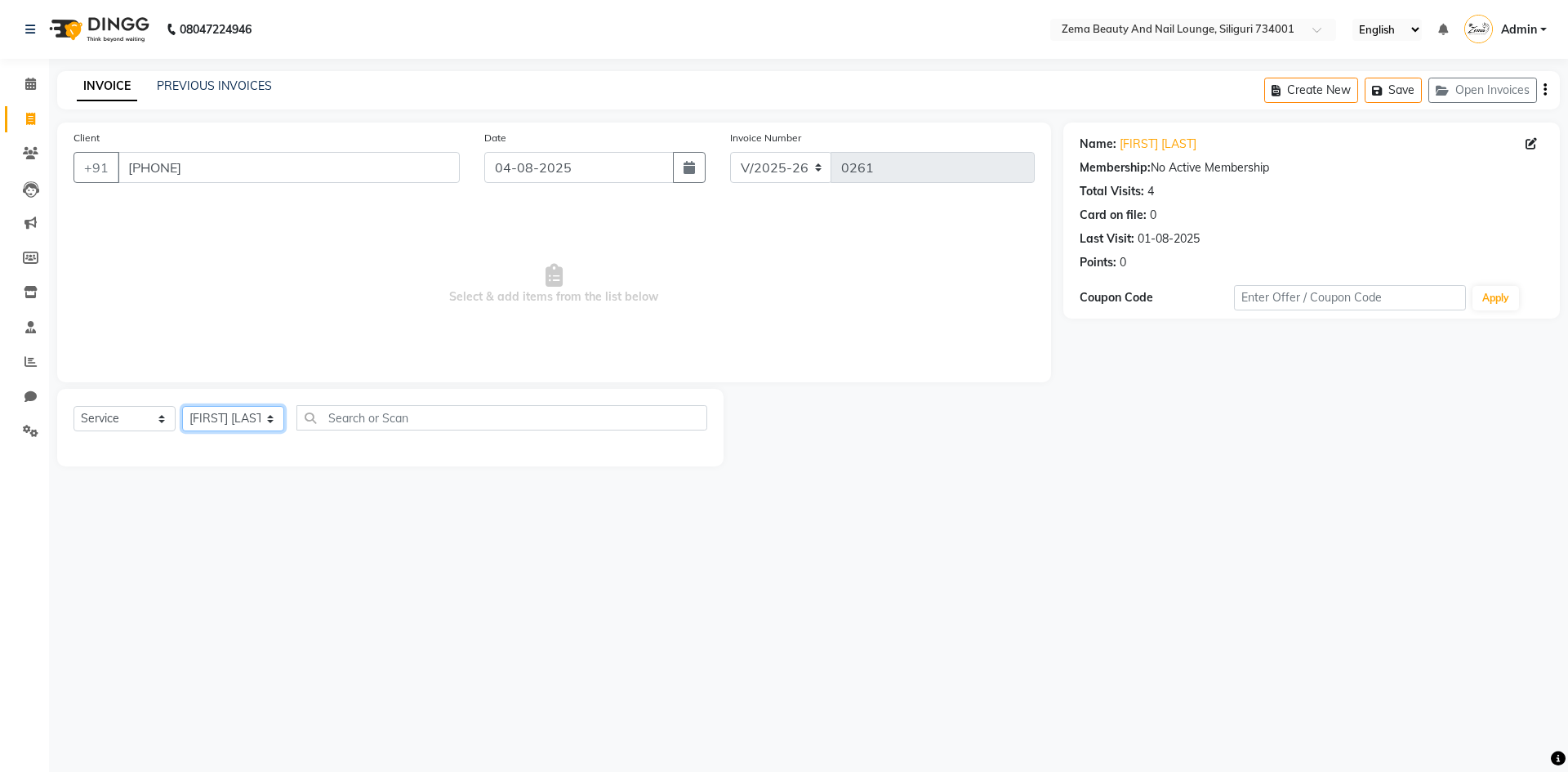 click on "Select Stylist Lamu Tamang  Prakriti Tamang   Rina Singh Seema Oraon   Sejal Thapa  Simran Sah Sova Majhi" 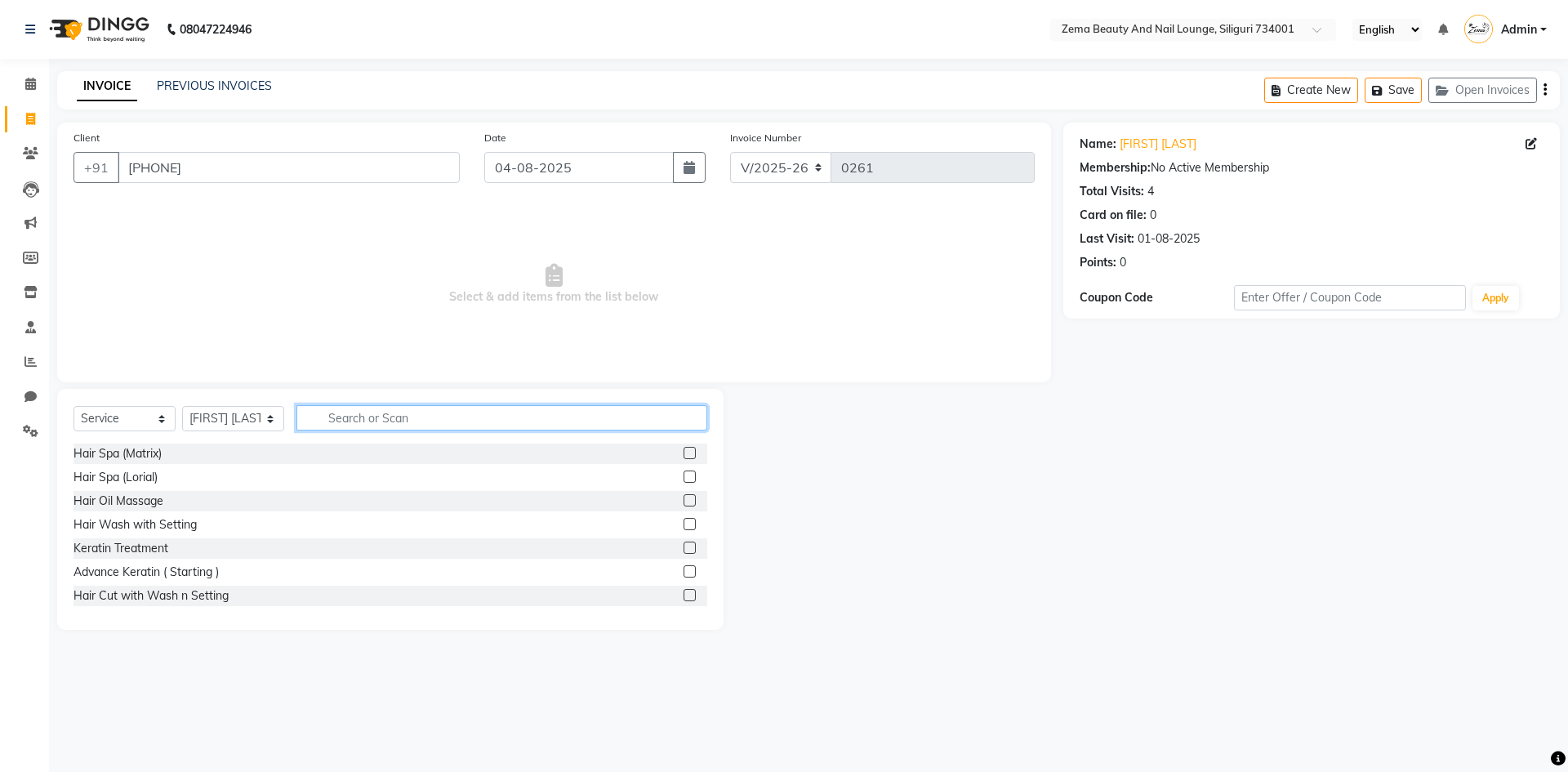 click 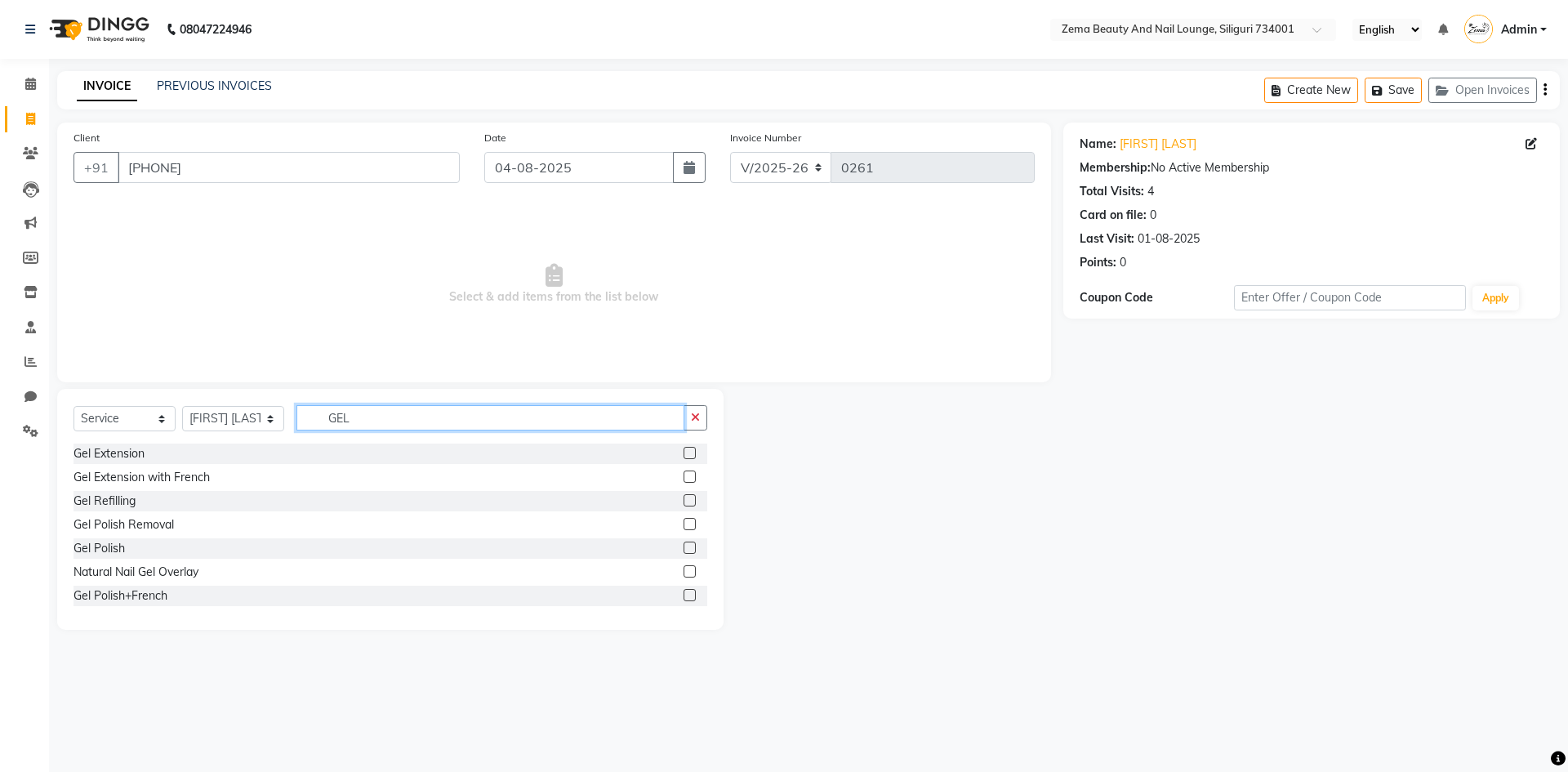 type on "GEL" 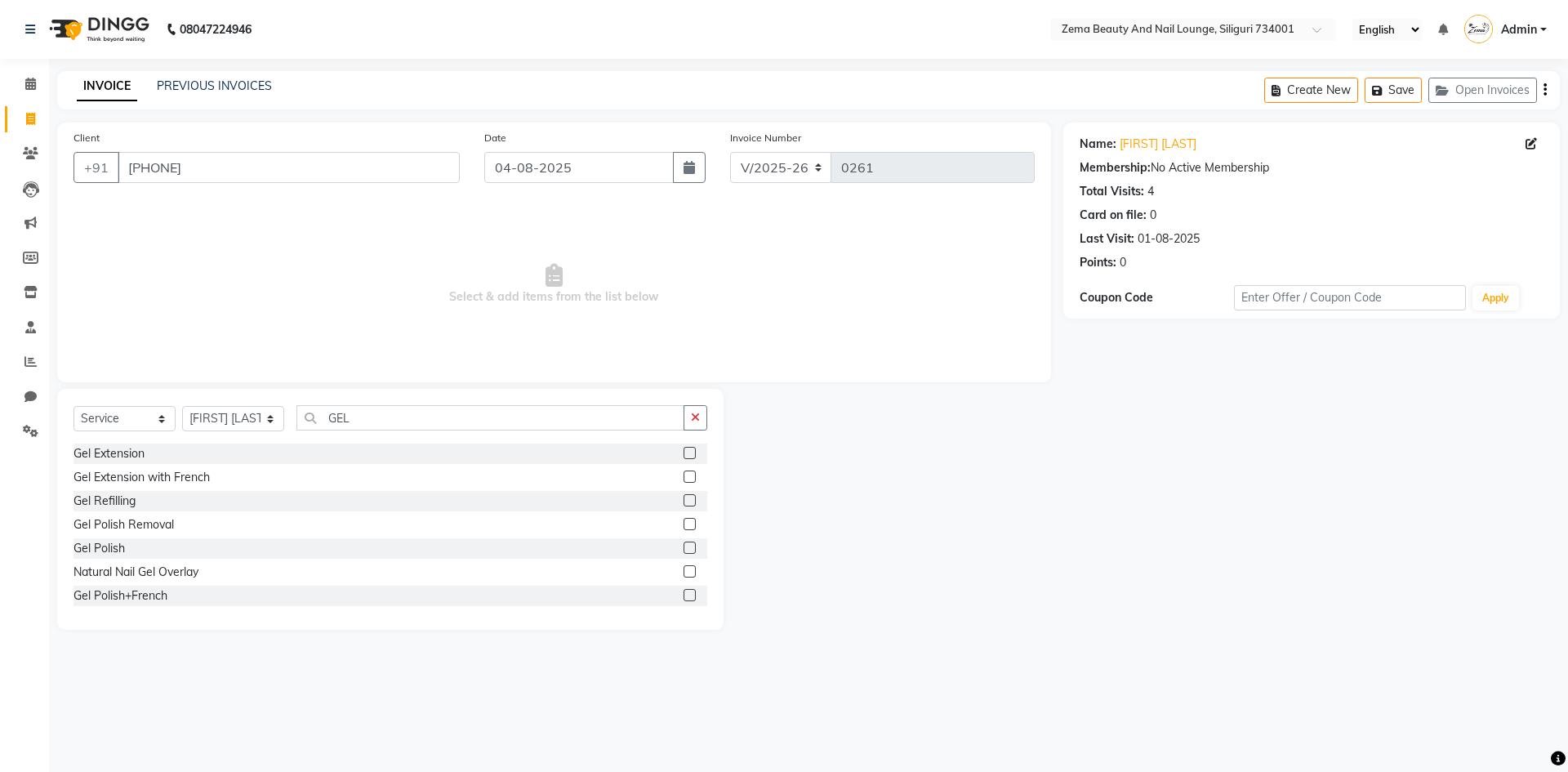 click 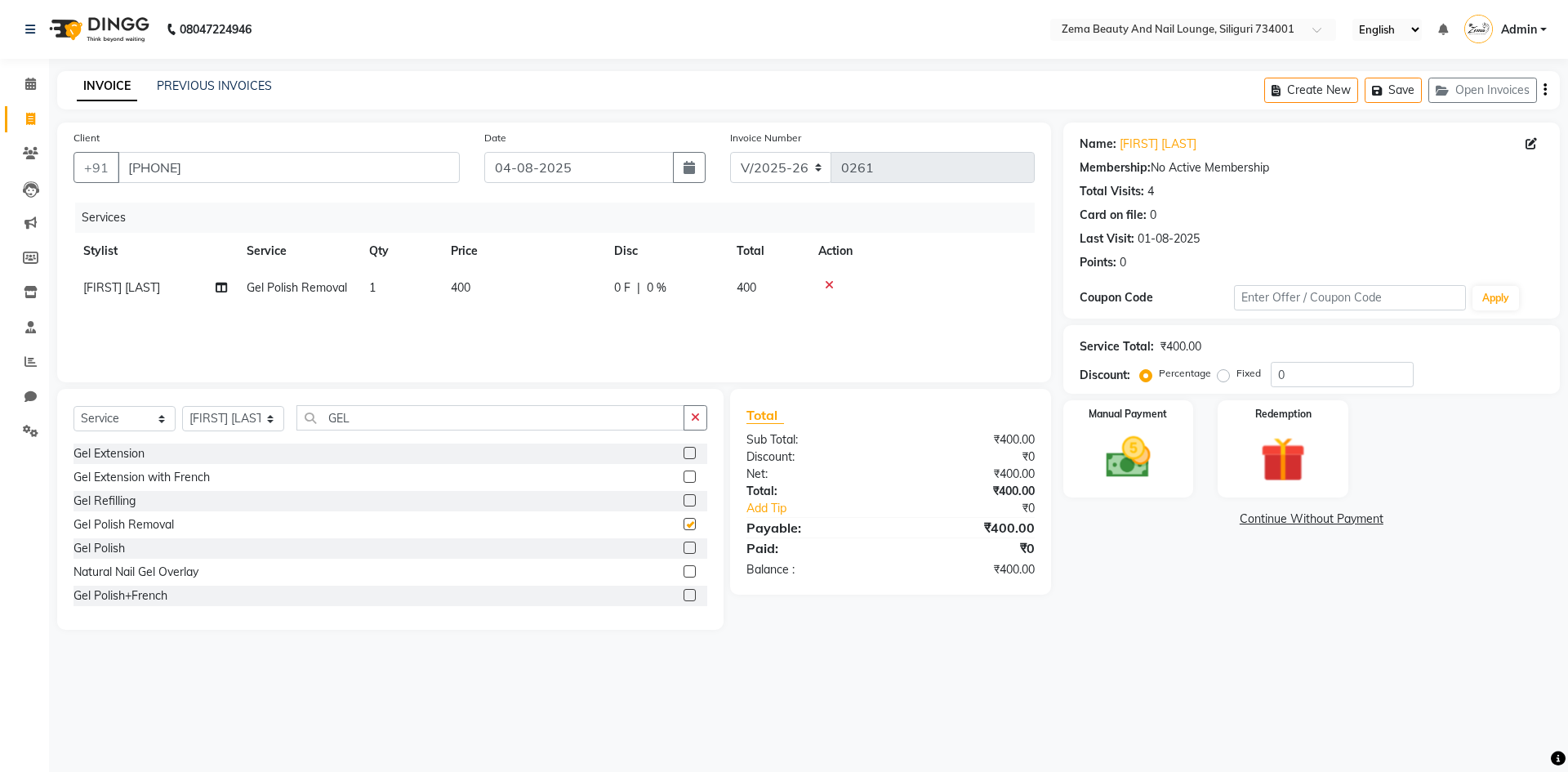 checkbox on "false" 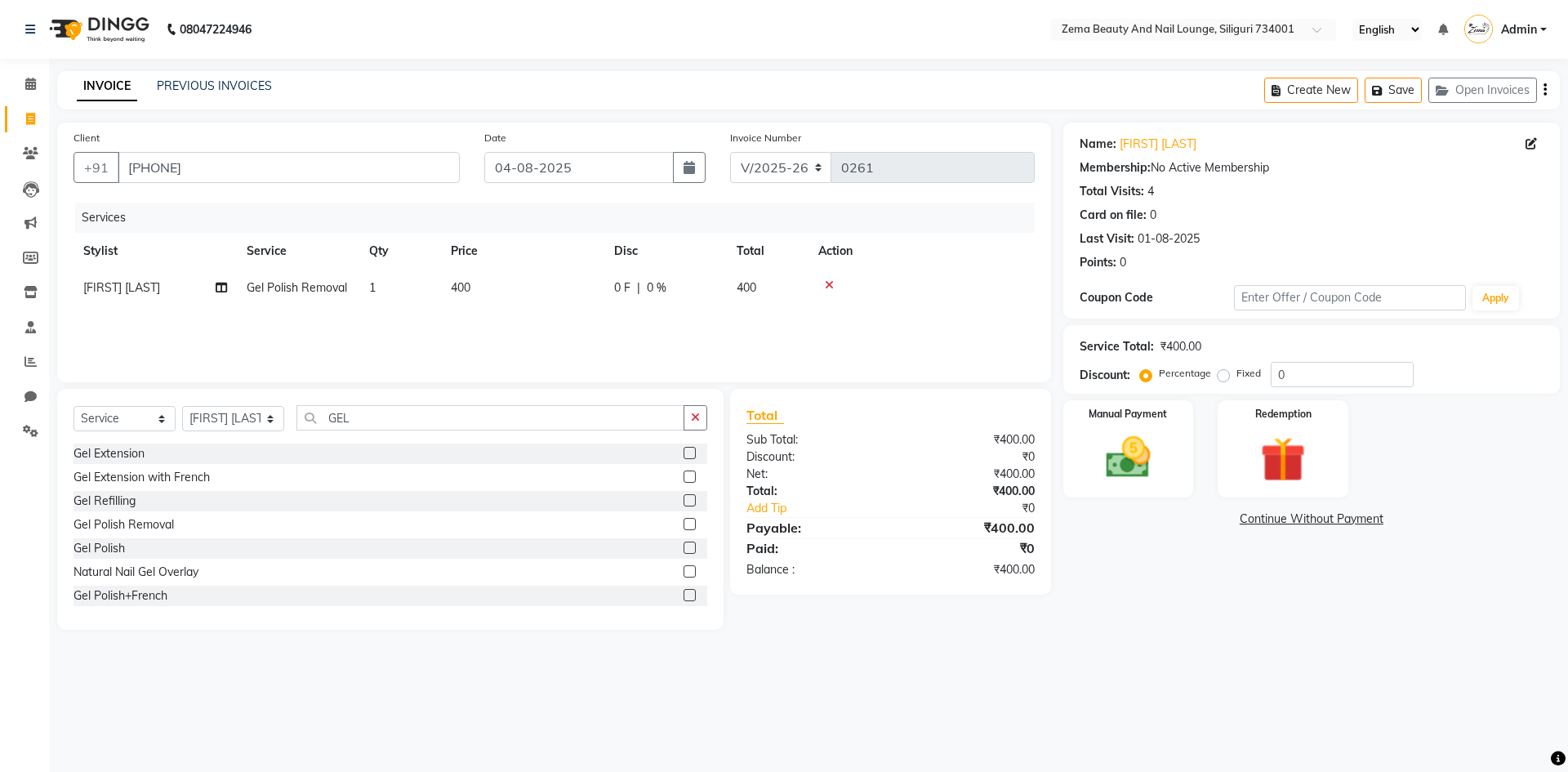 click 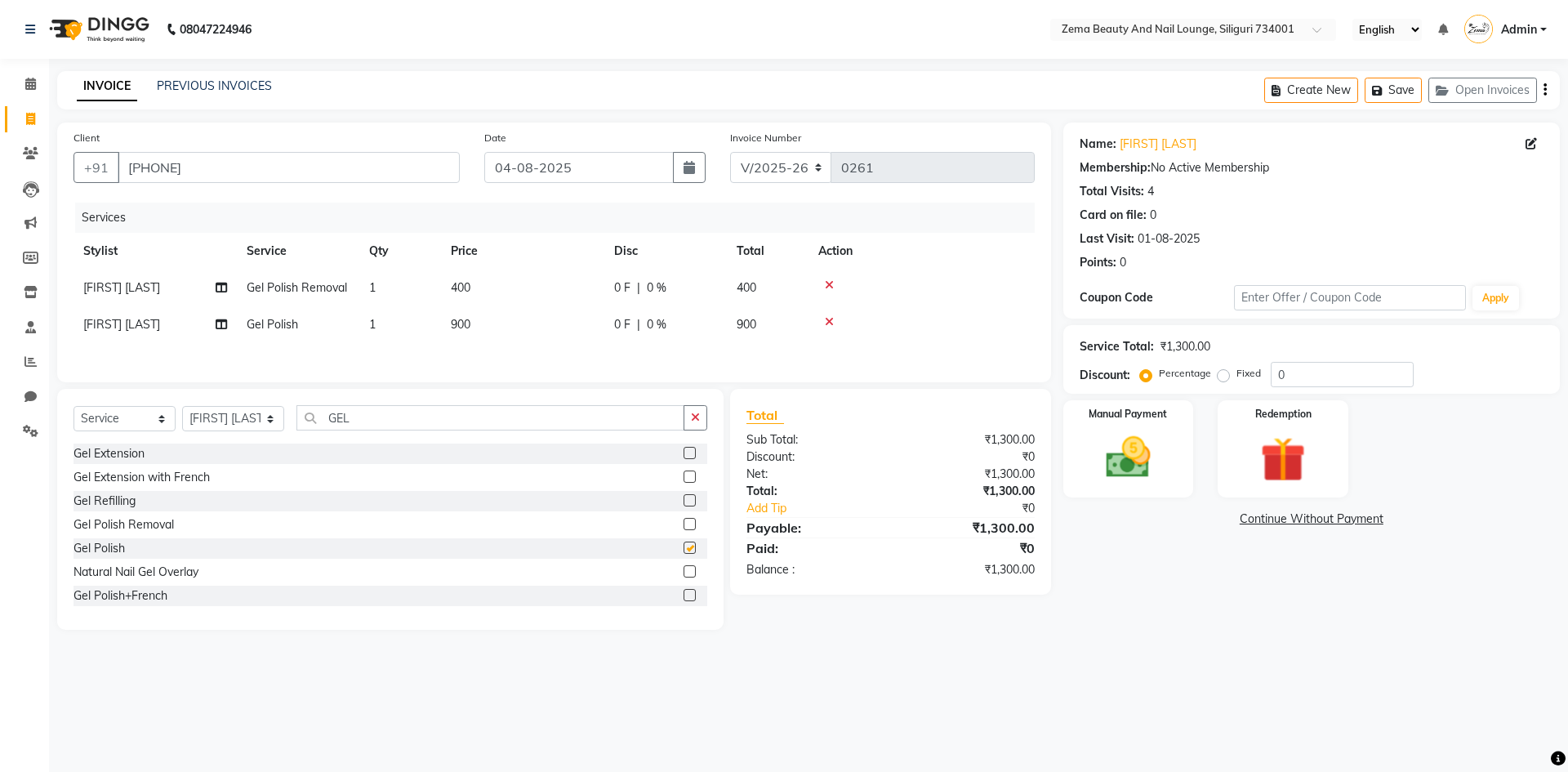 checkbox on "false" 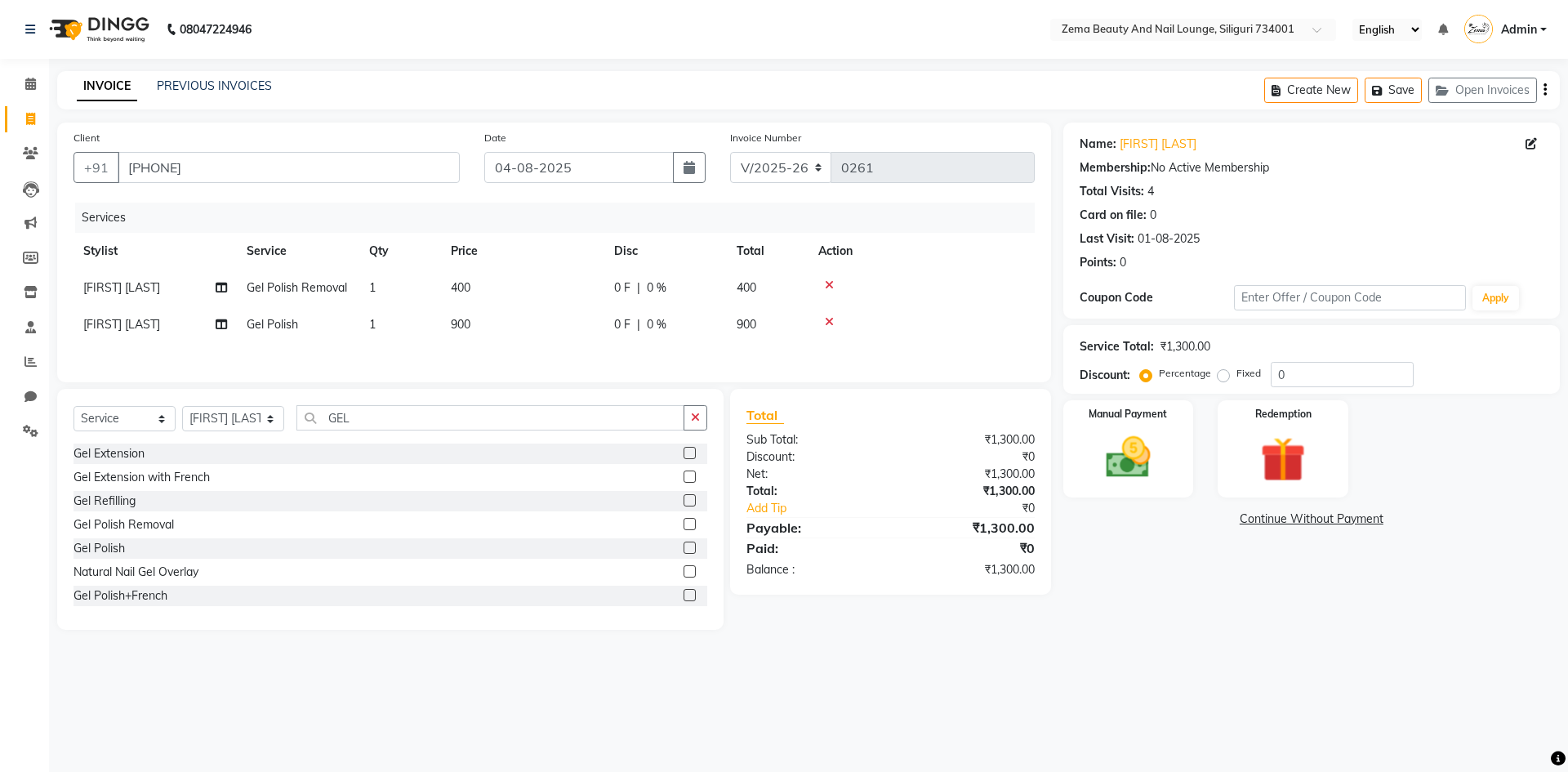 click on "1" 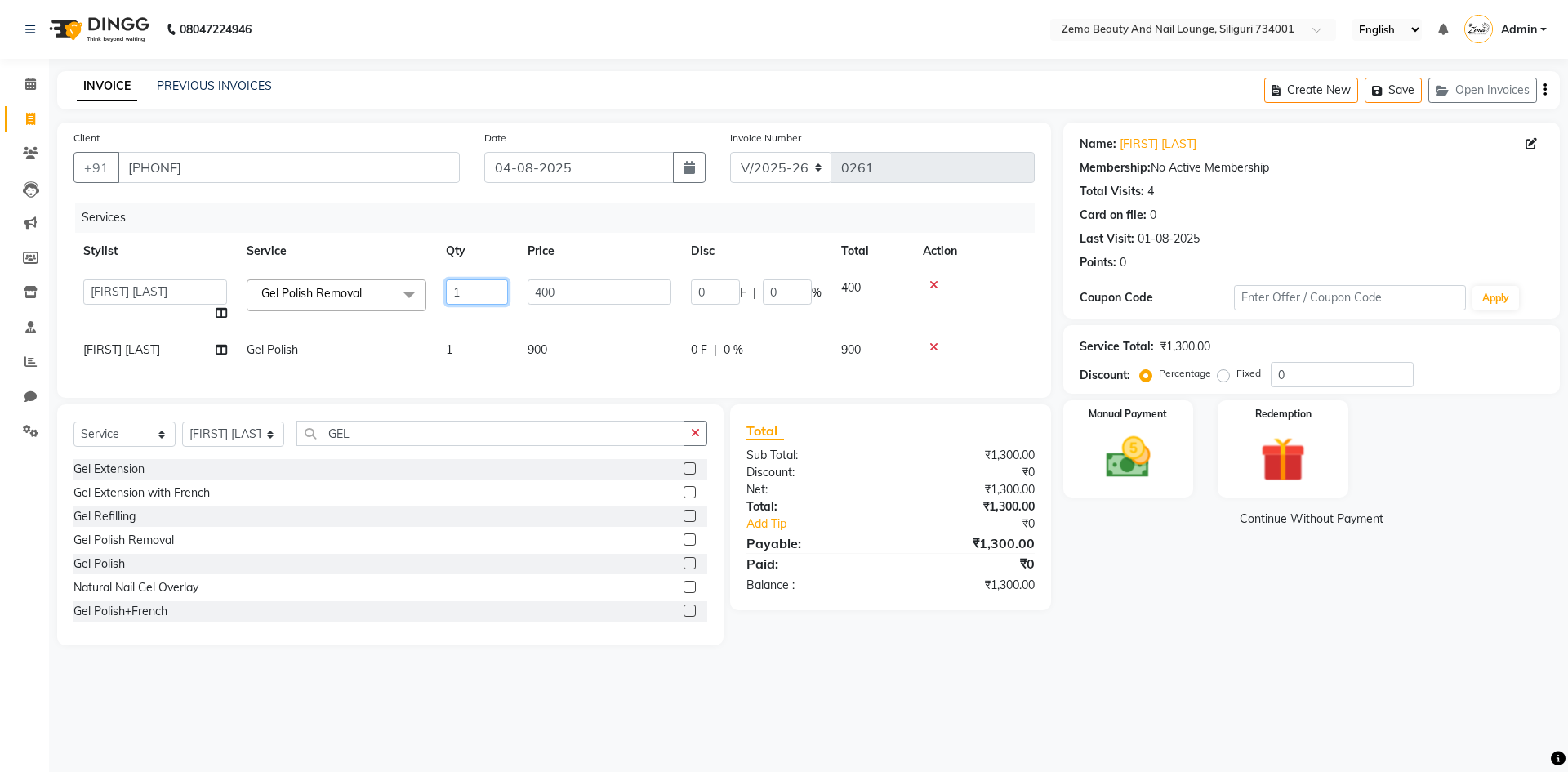 click on "1" 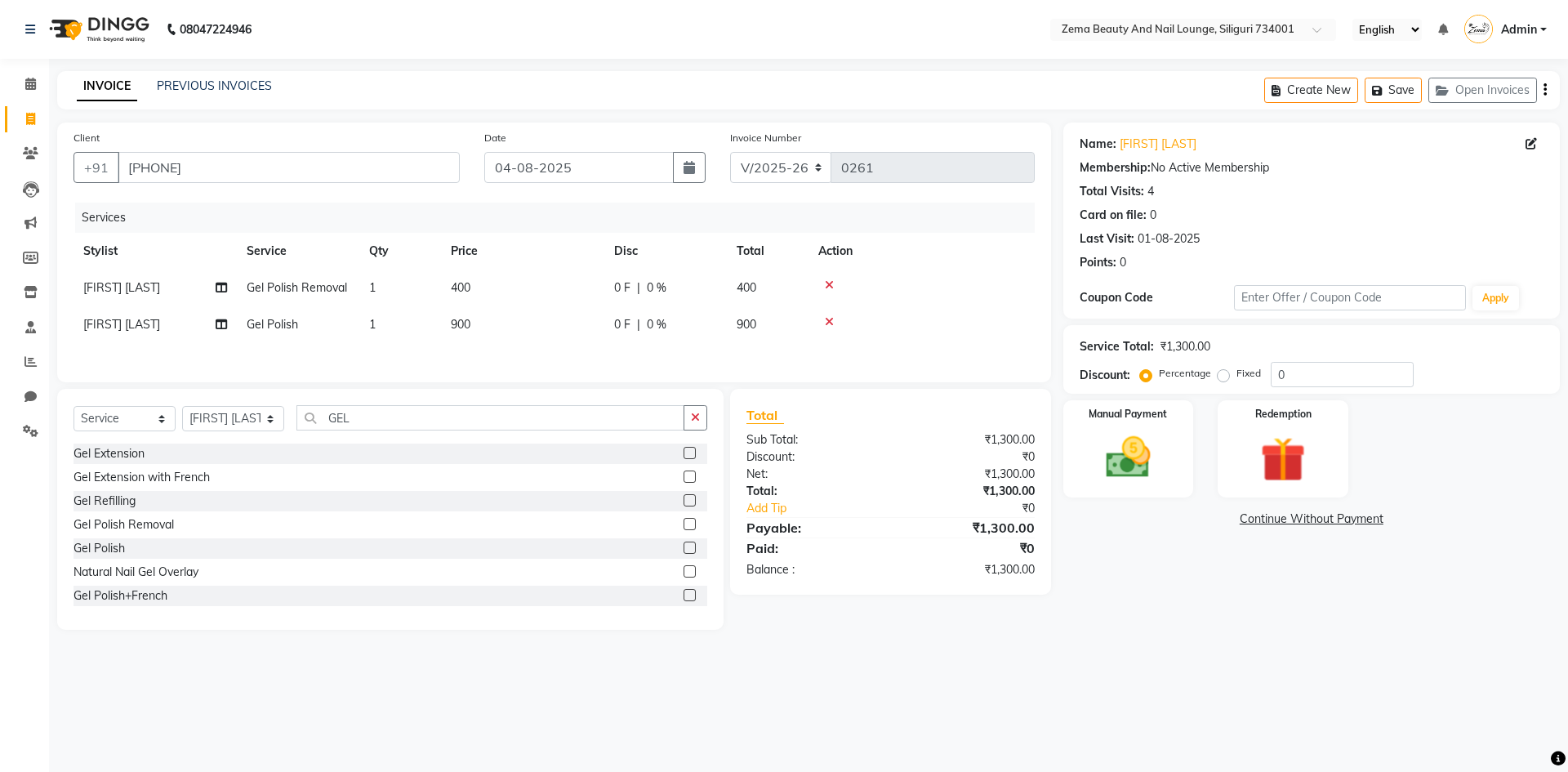 click on "0 F | 0 %" 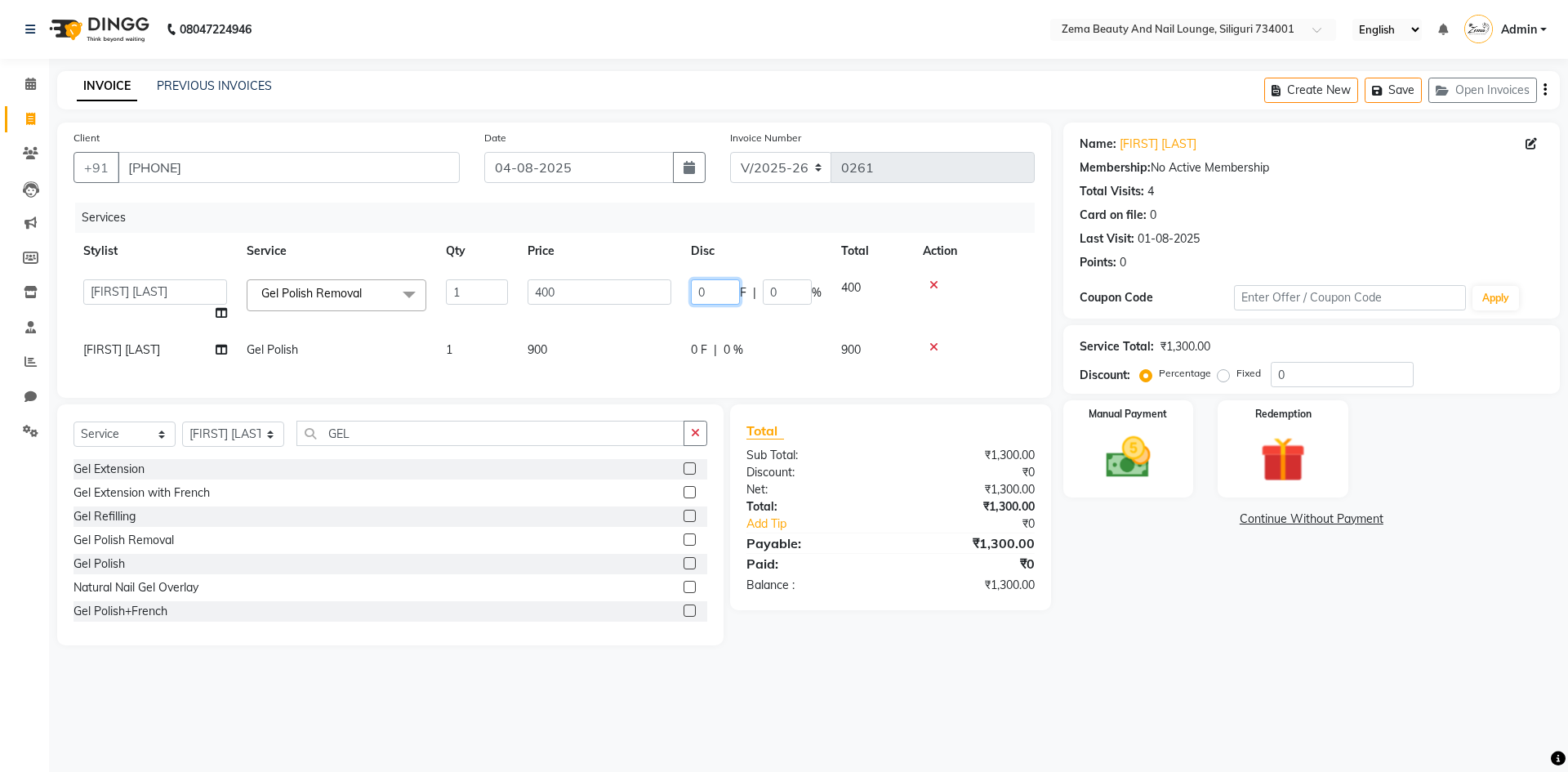 click on "0" 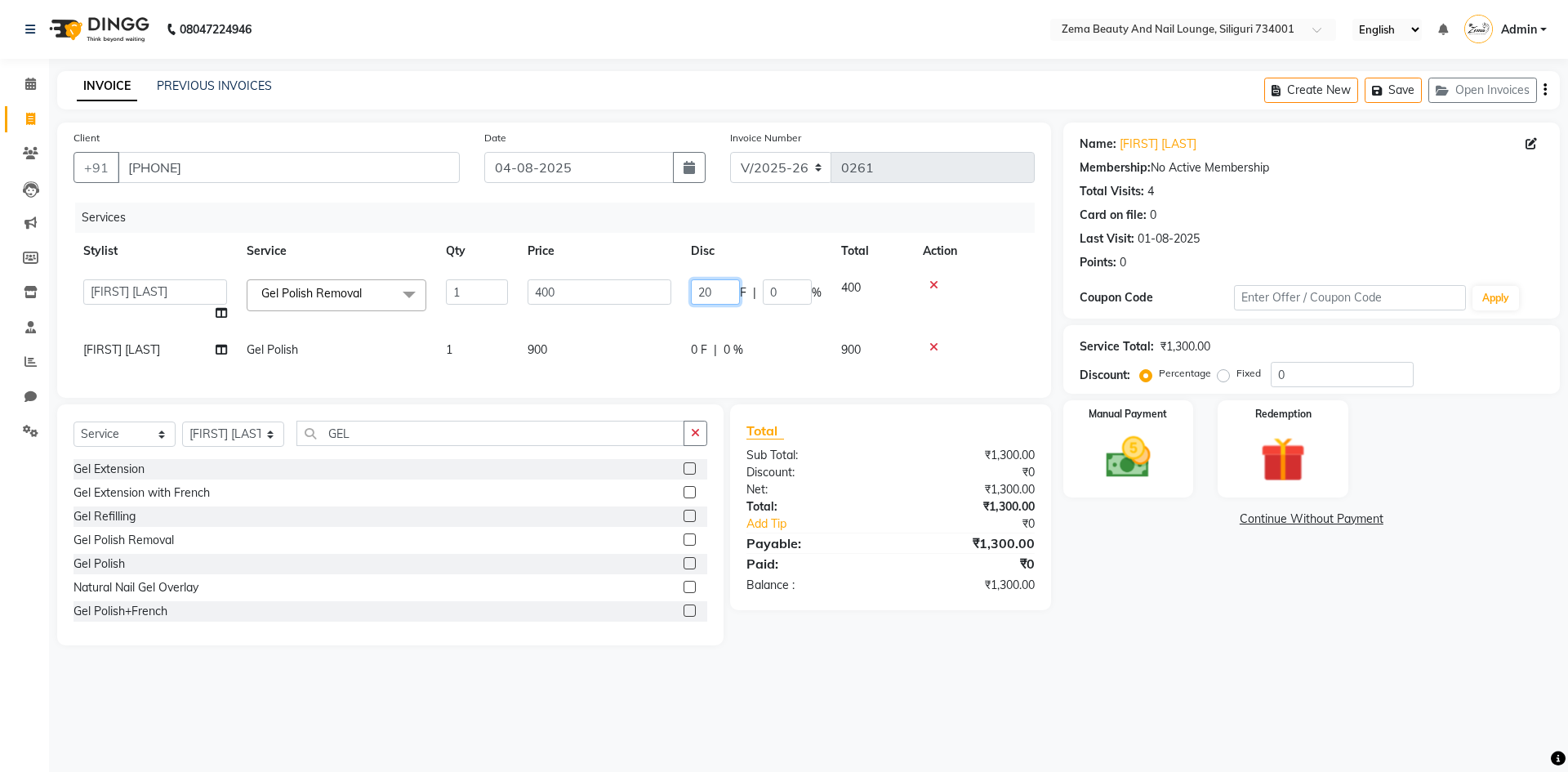 type on "200" 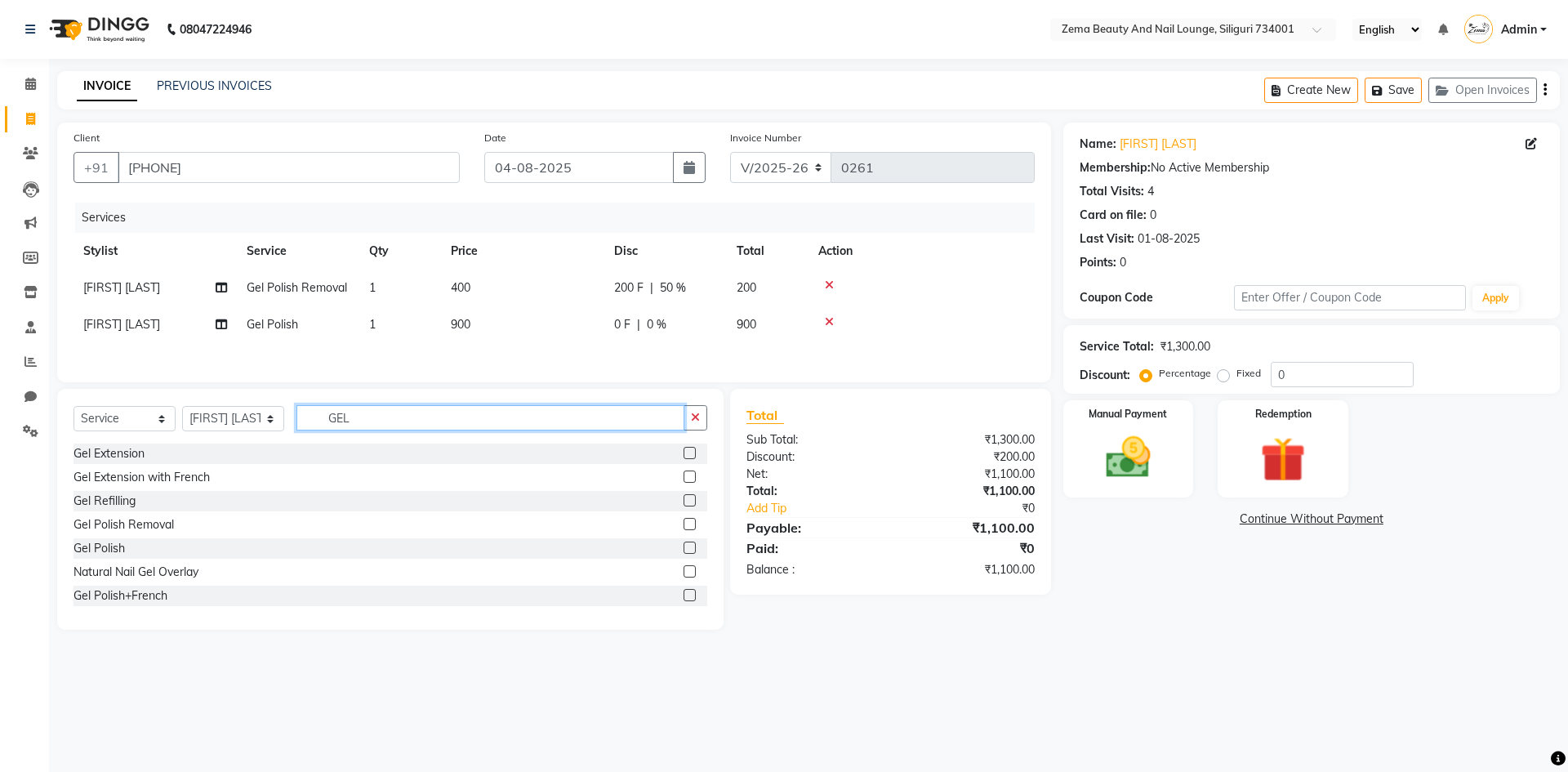 click on "Select  Service  Product  Membership  Package Voucher Prepaid Gift Card  Select Stylist Lamu Tamang  Prakriti Tamang   Rina Singh Seema Oraon   Sejal Thapa  Simran Sah Sova Majhi   GEL" 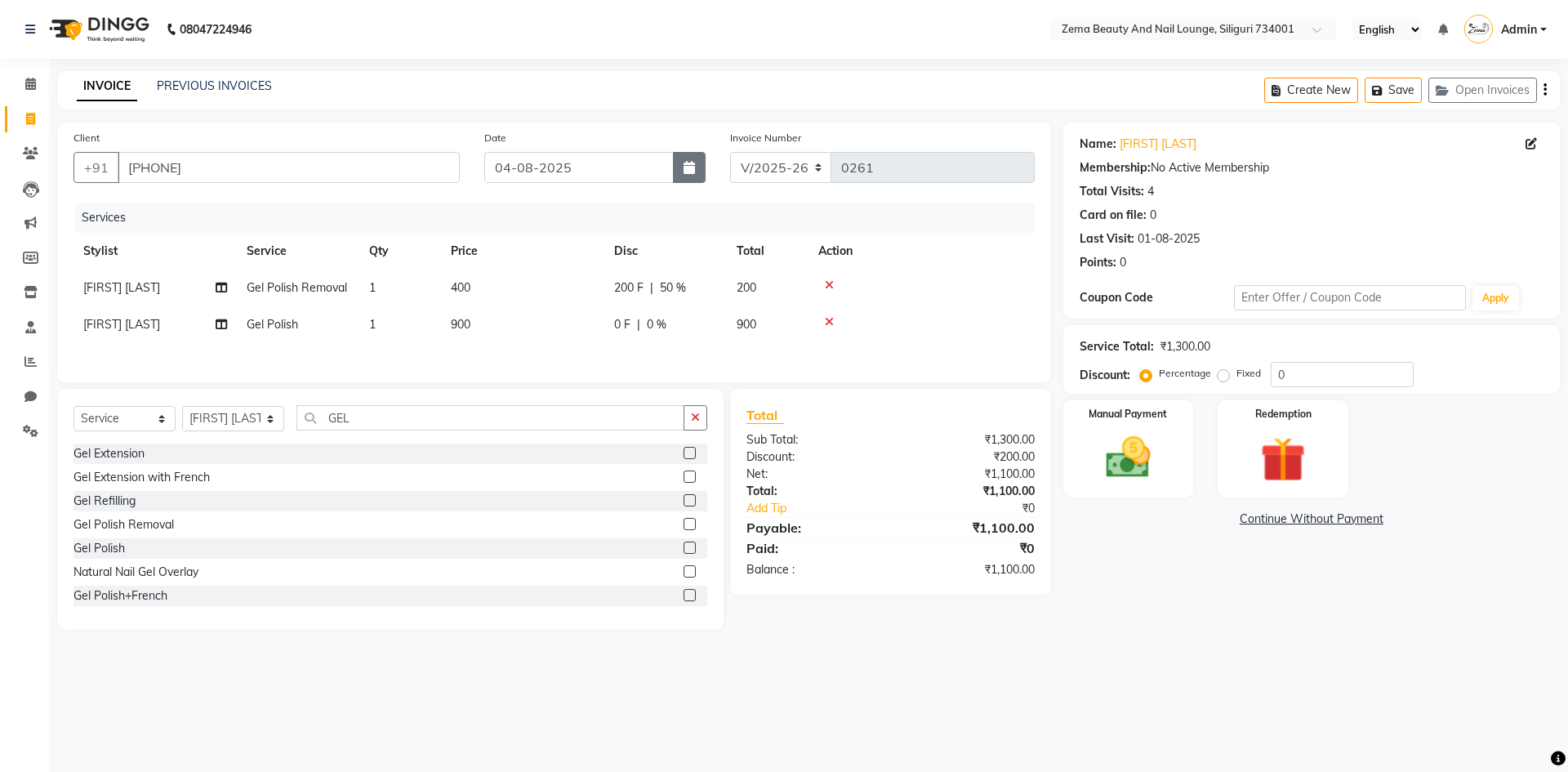 click 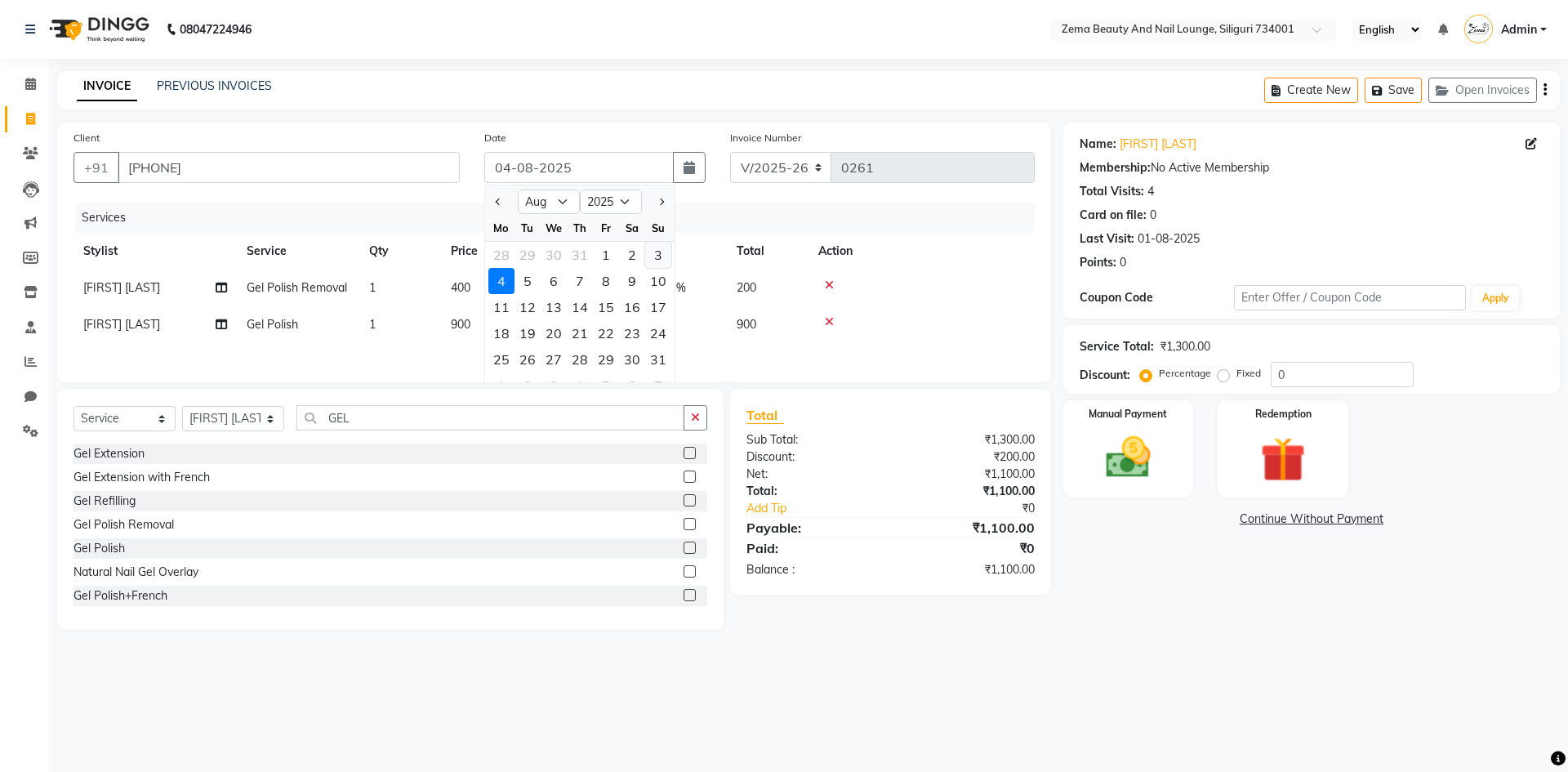 click on "3" 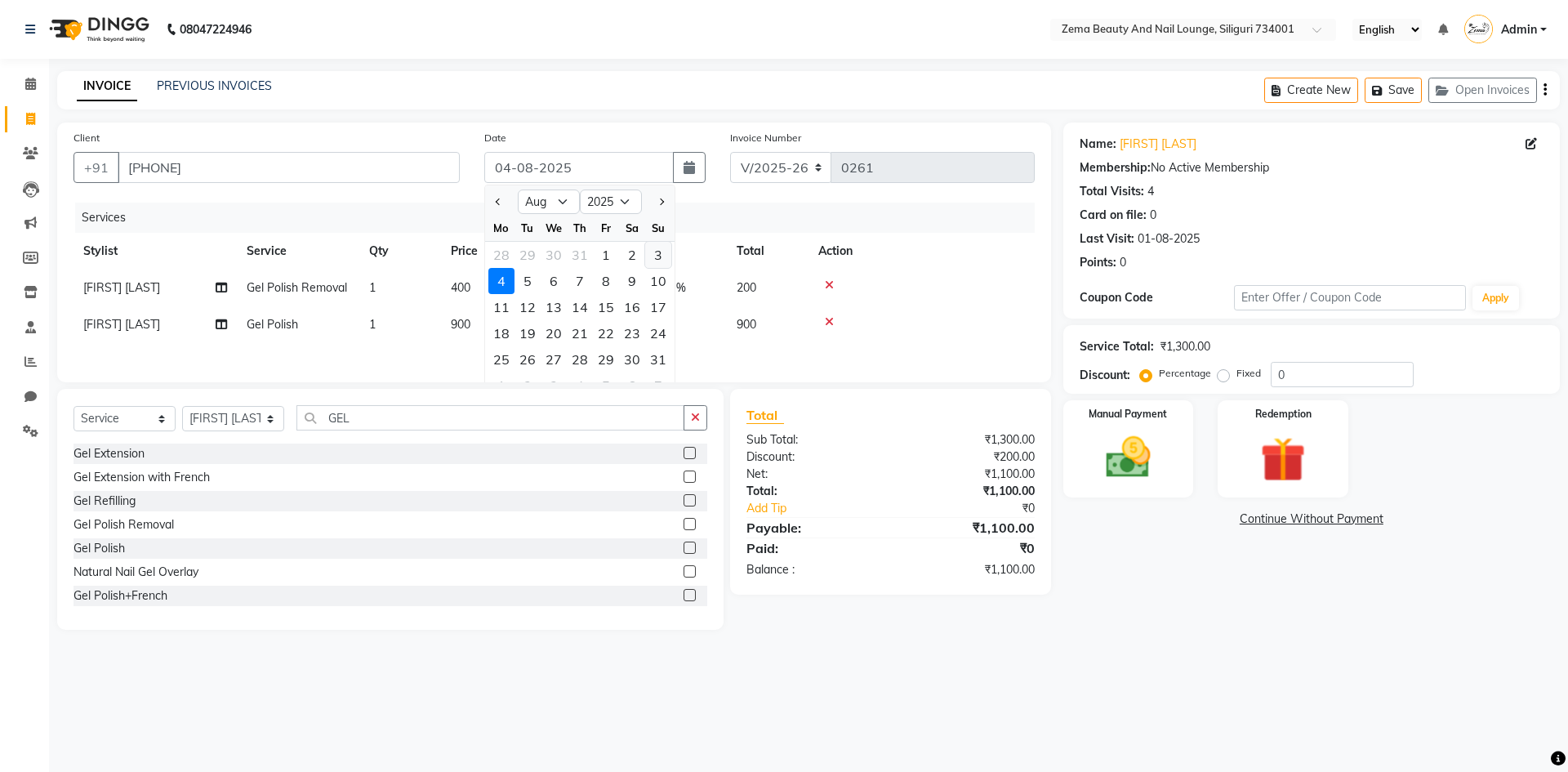 type on "03-08-2025" 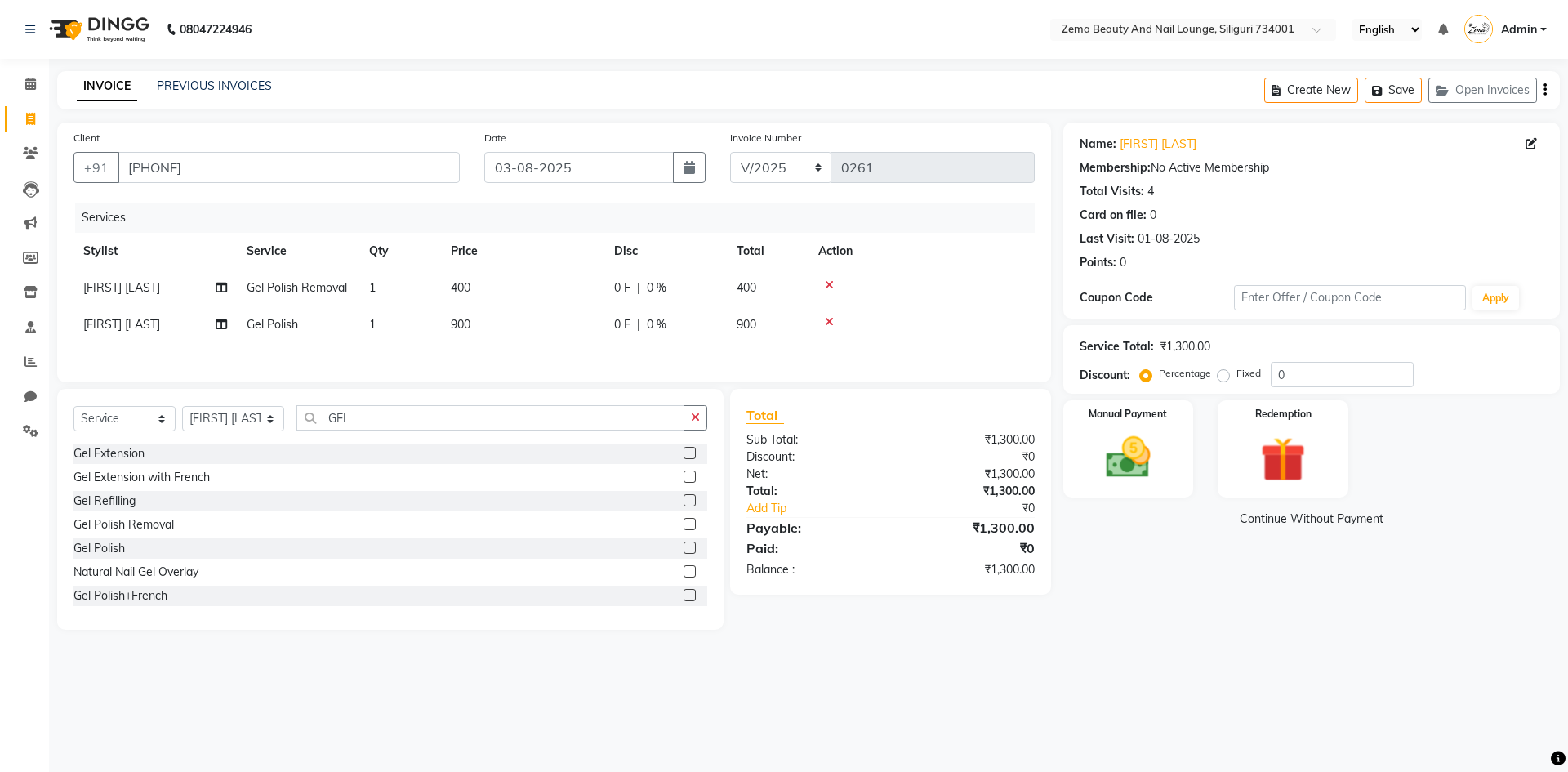 click on "0 F | 0 %" 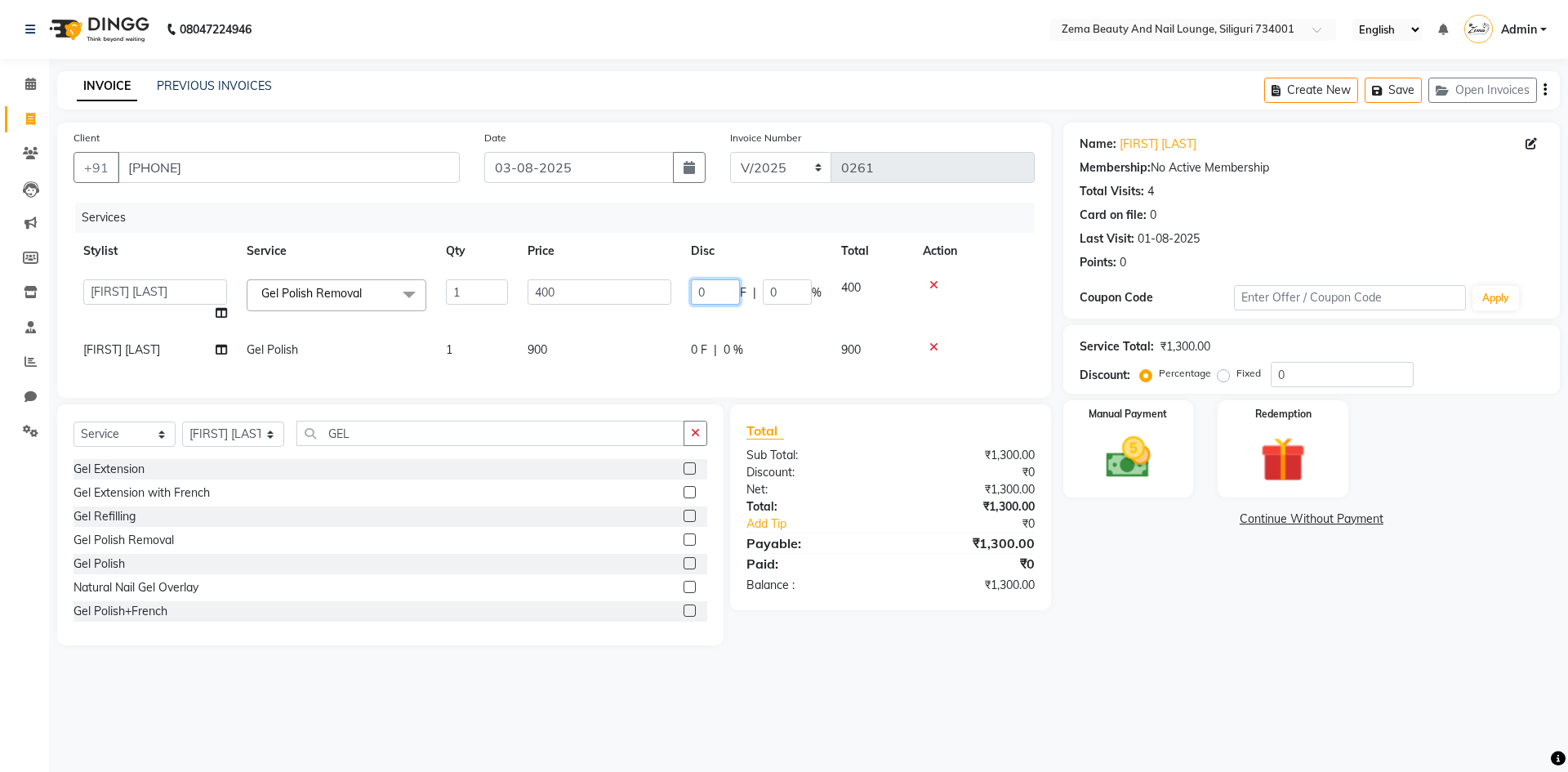 click on "0" 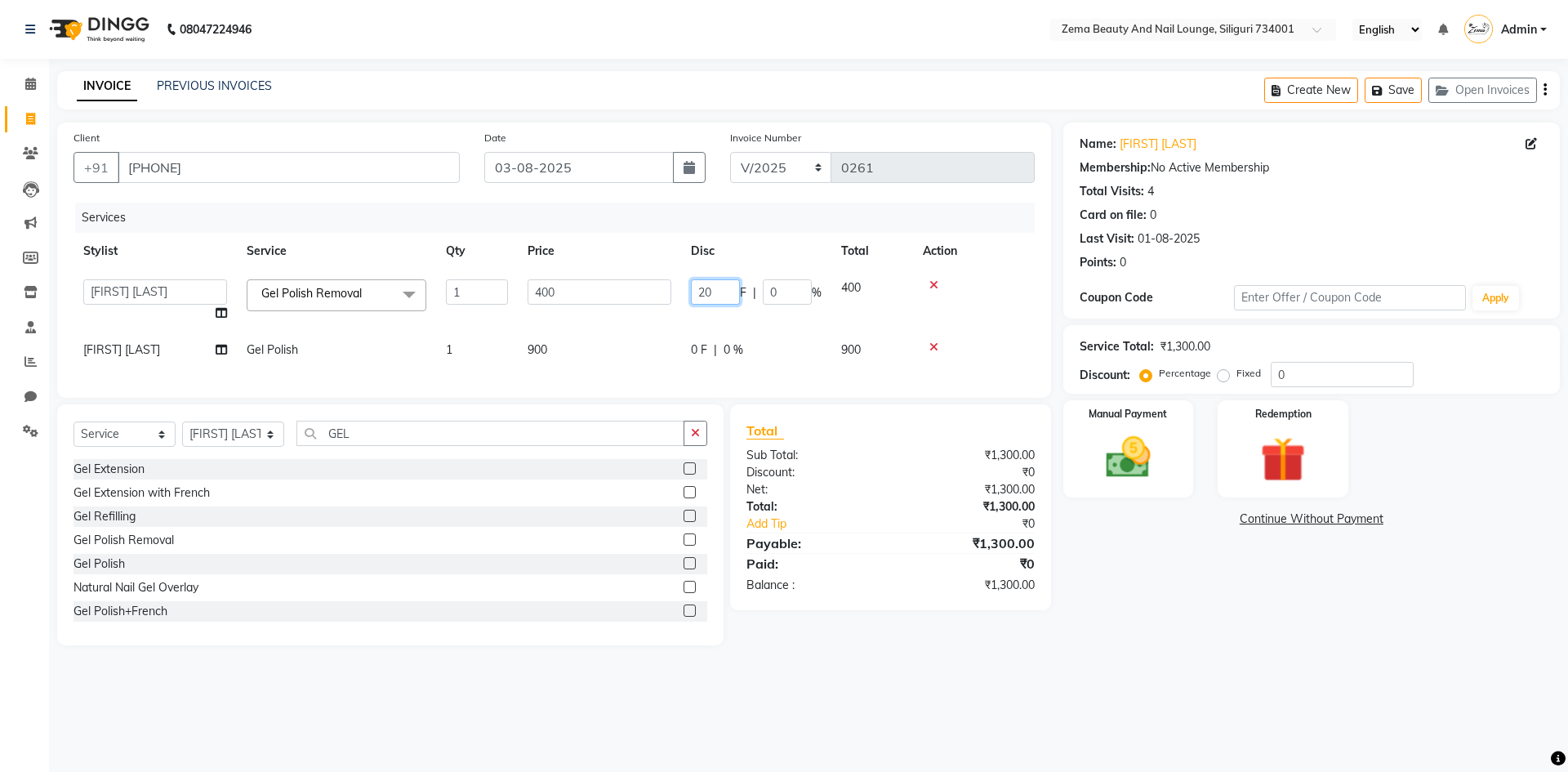 type on "200" 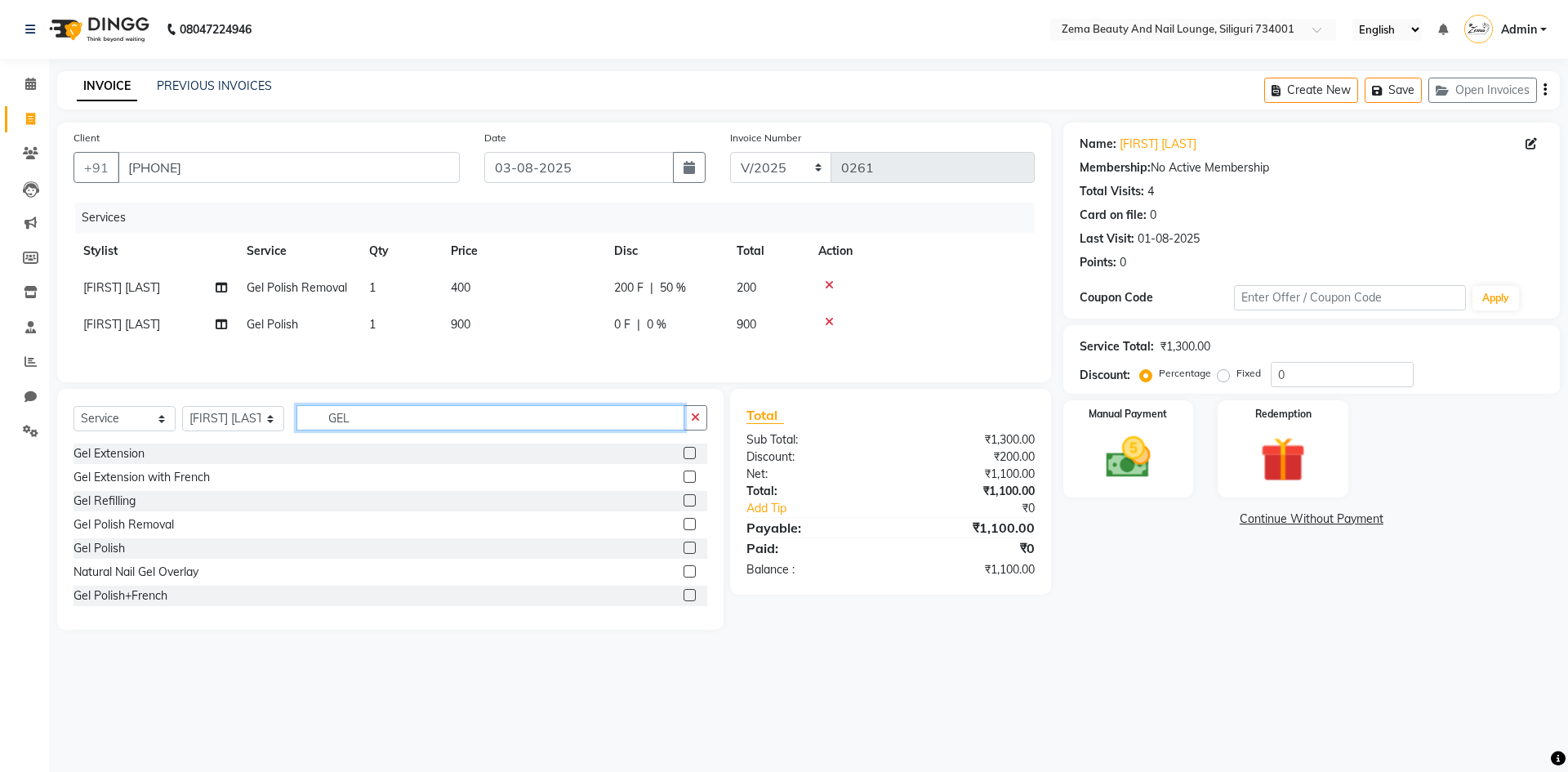 click on "Select  Service  Product  Membership  Package Voucher Prepaid Gift Card  Select Stylist Lamu Tamang  Prakriti Tamang   Rina Singh Seema Oraon   Sejal Thapa  Simran Sah Sova Majhi   GEL" 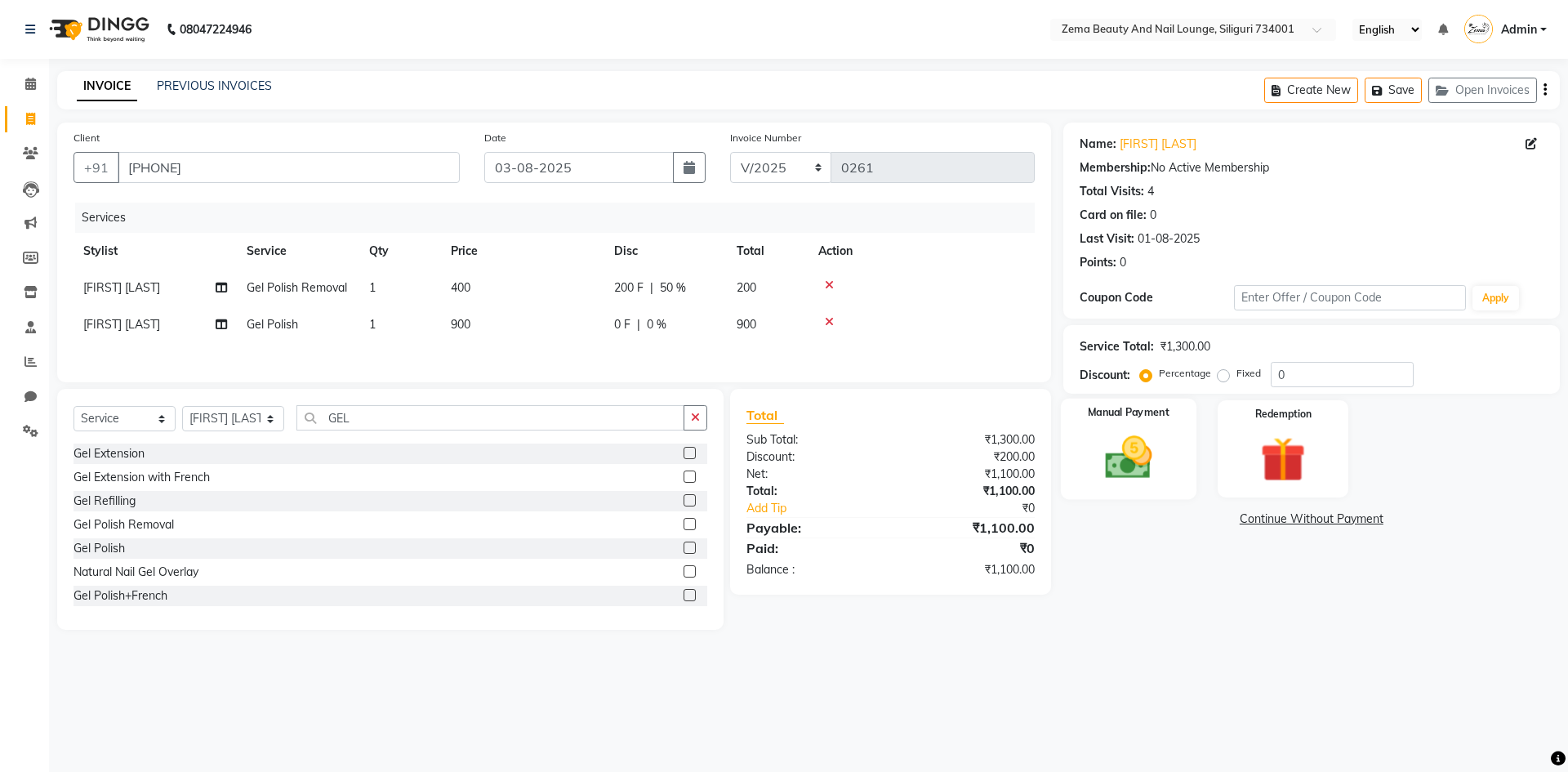 click 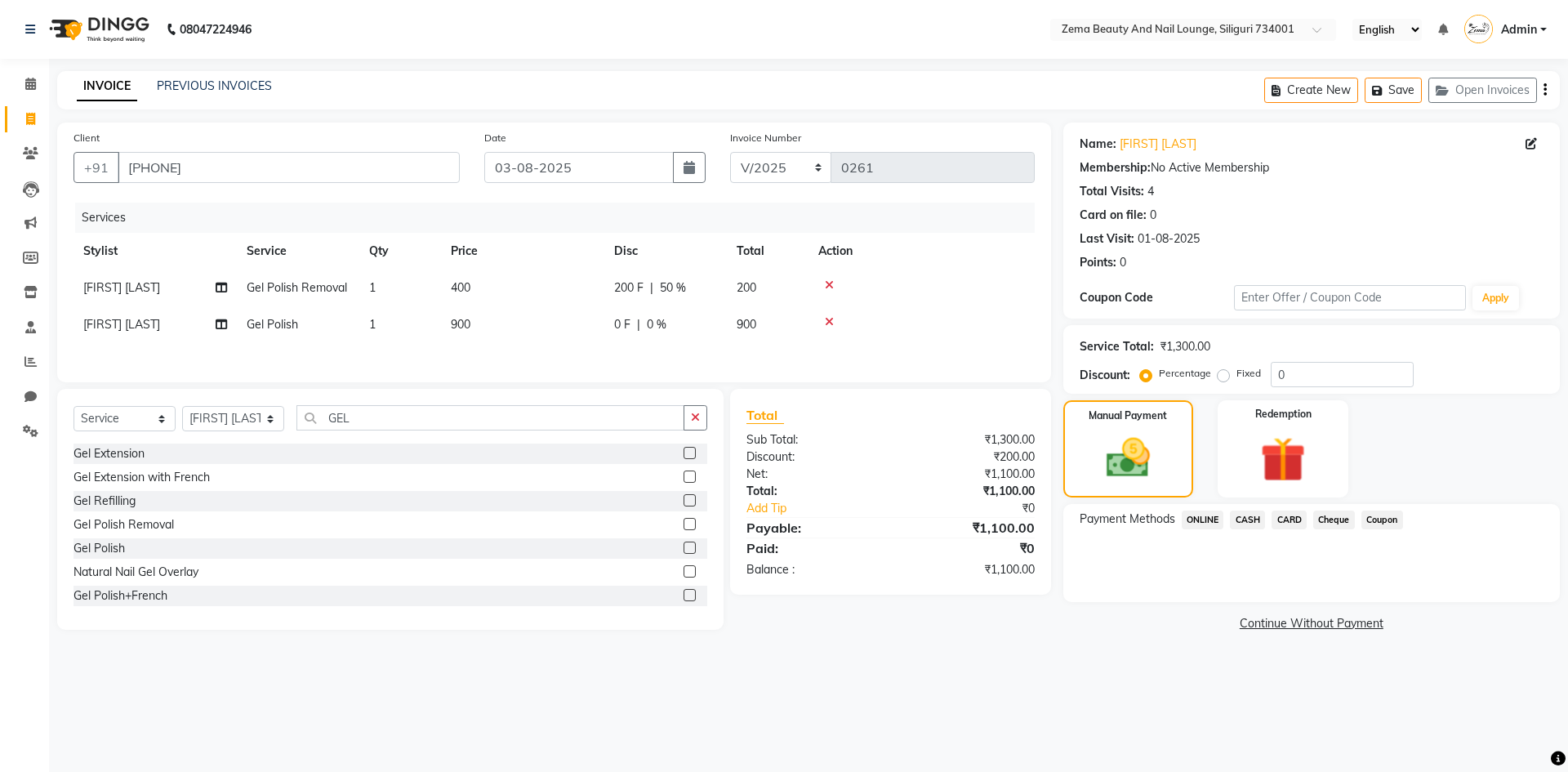 click on "ONLINE" 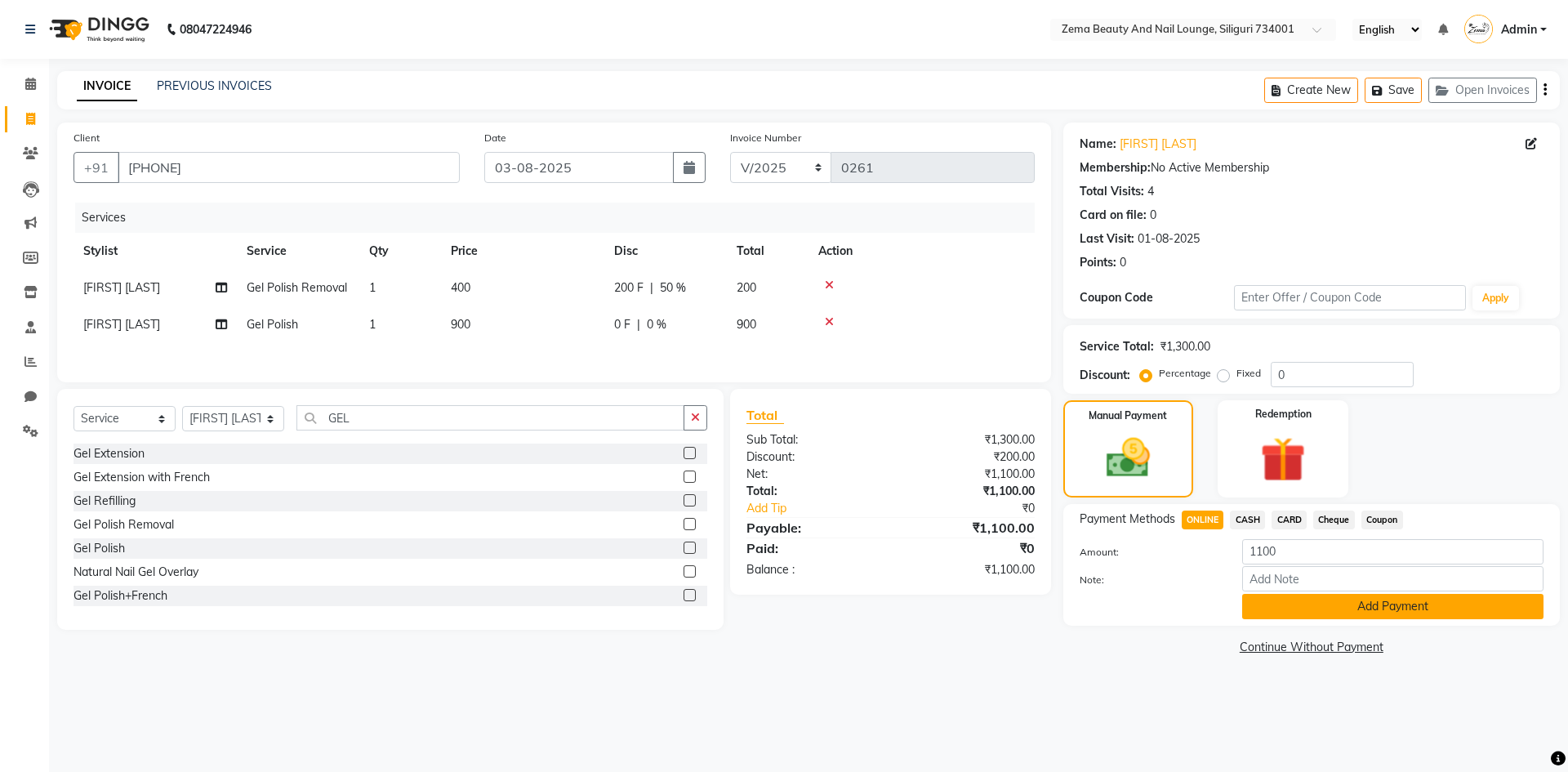 click on "Add Payment" 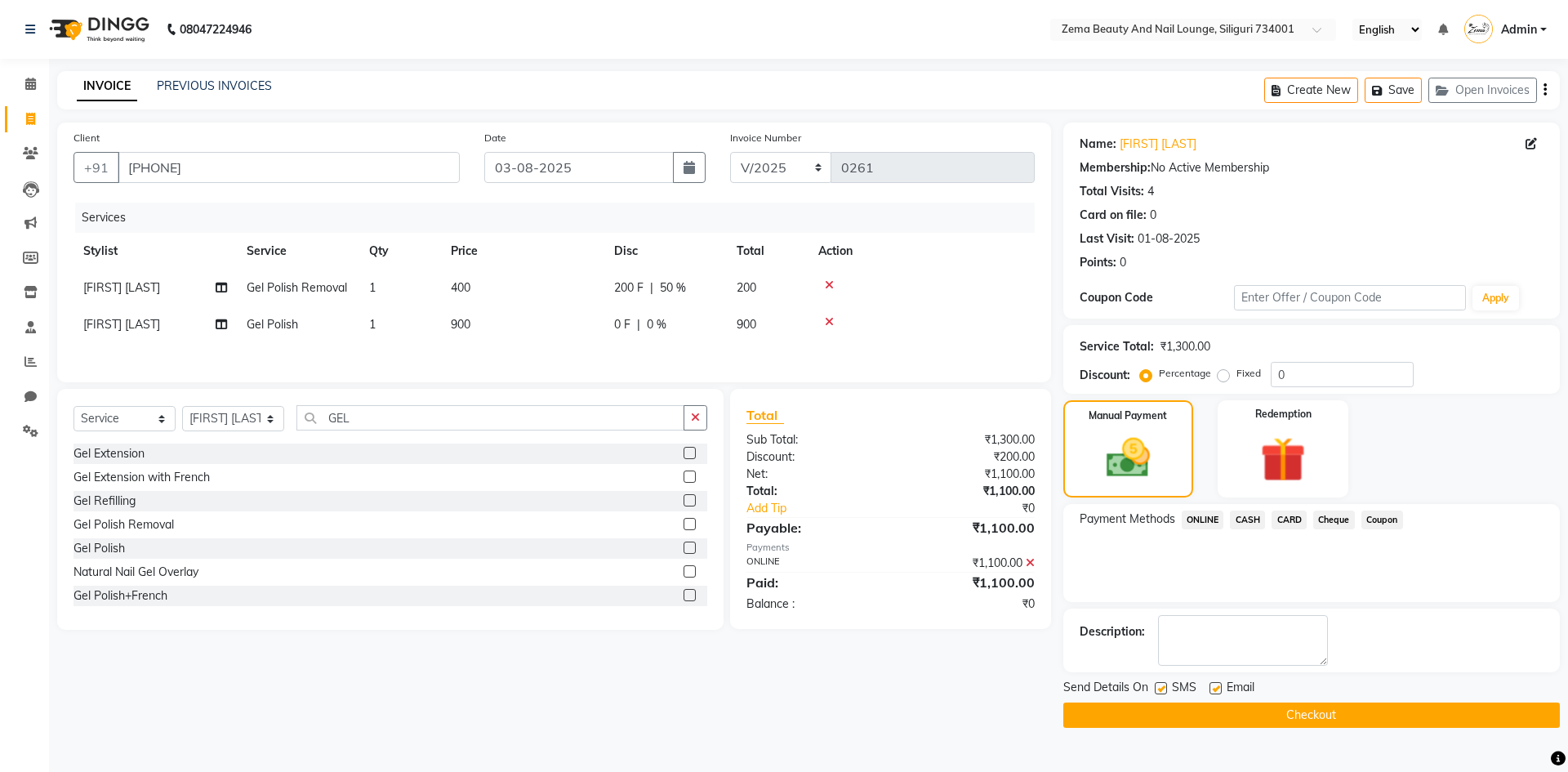 click on "Checkout" 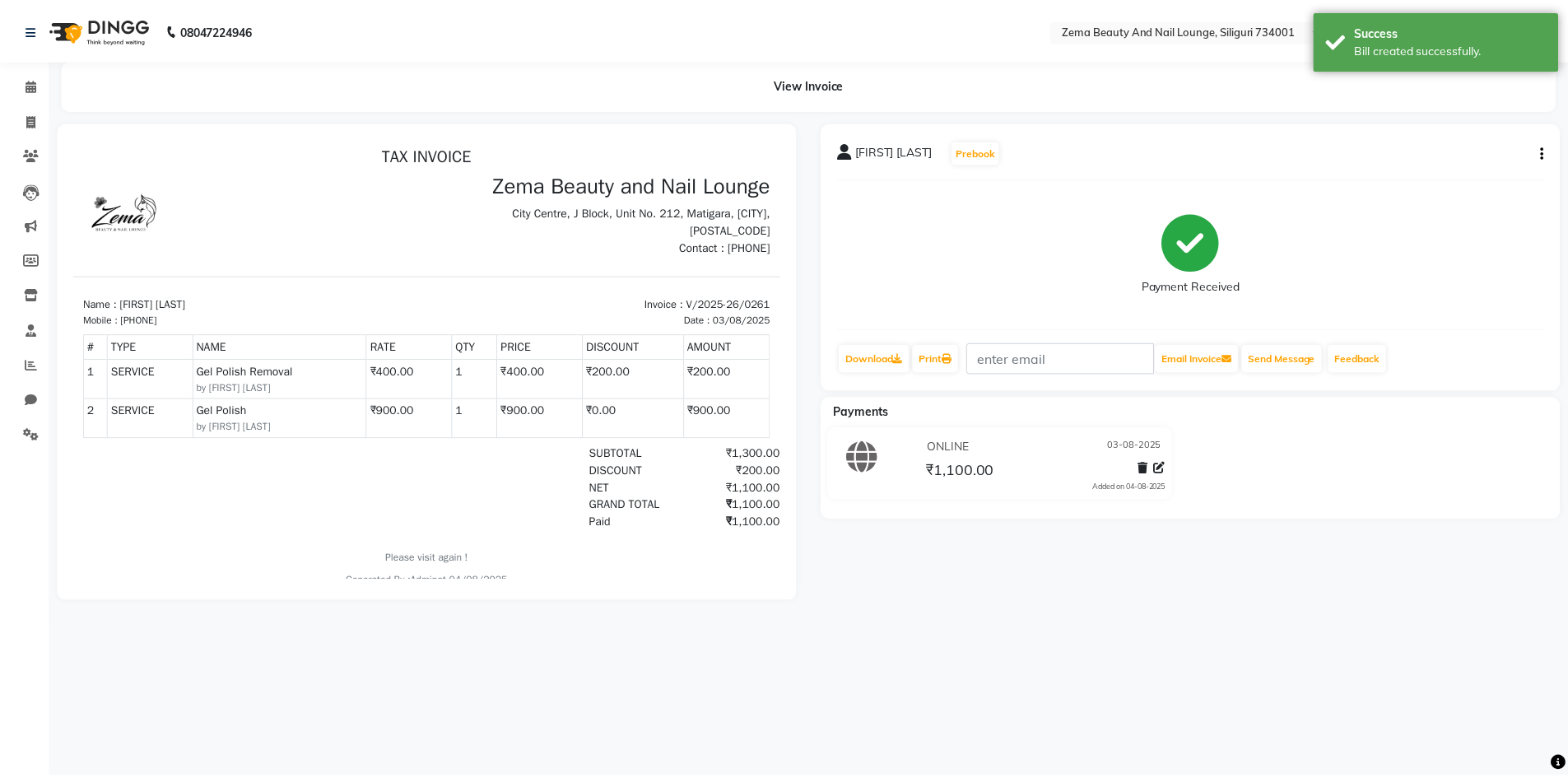 scroll, scrollTop: 0, scrollLeft: 0, axis: both 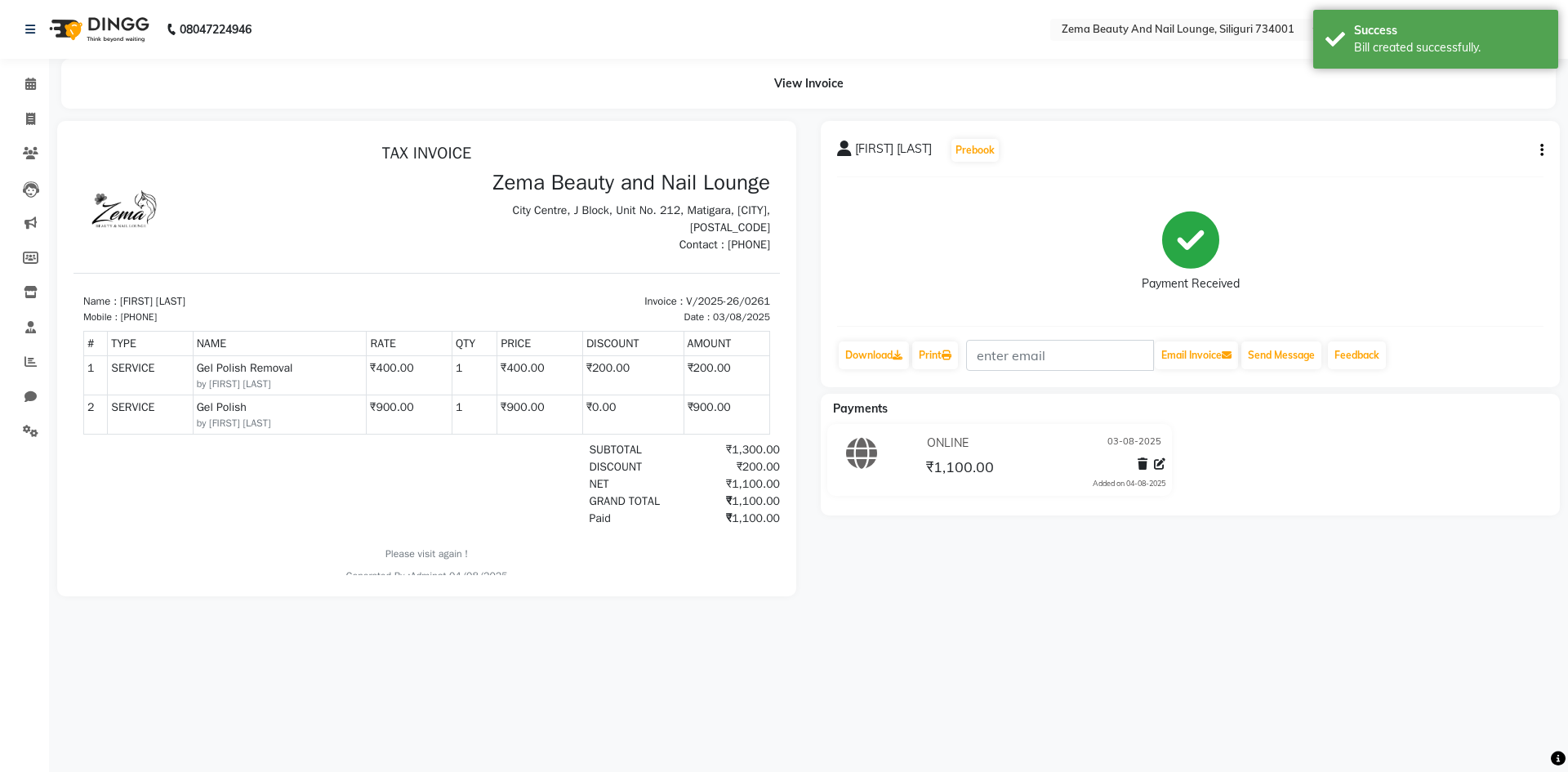 select on "service" 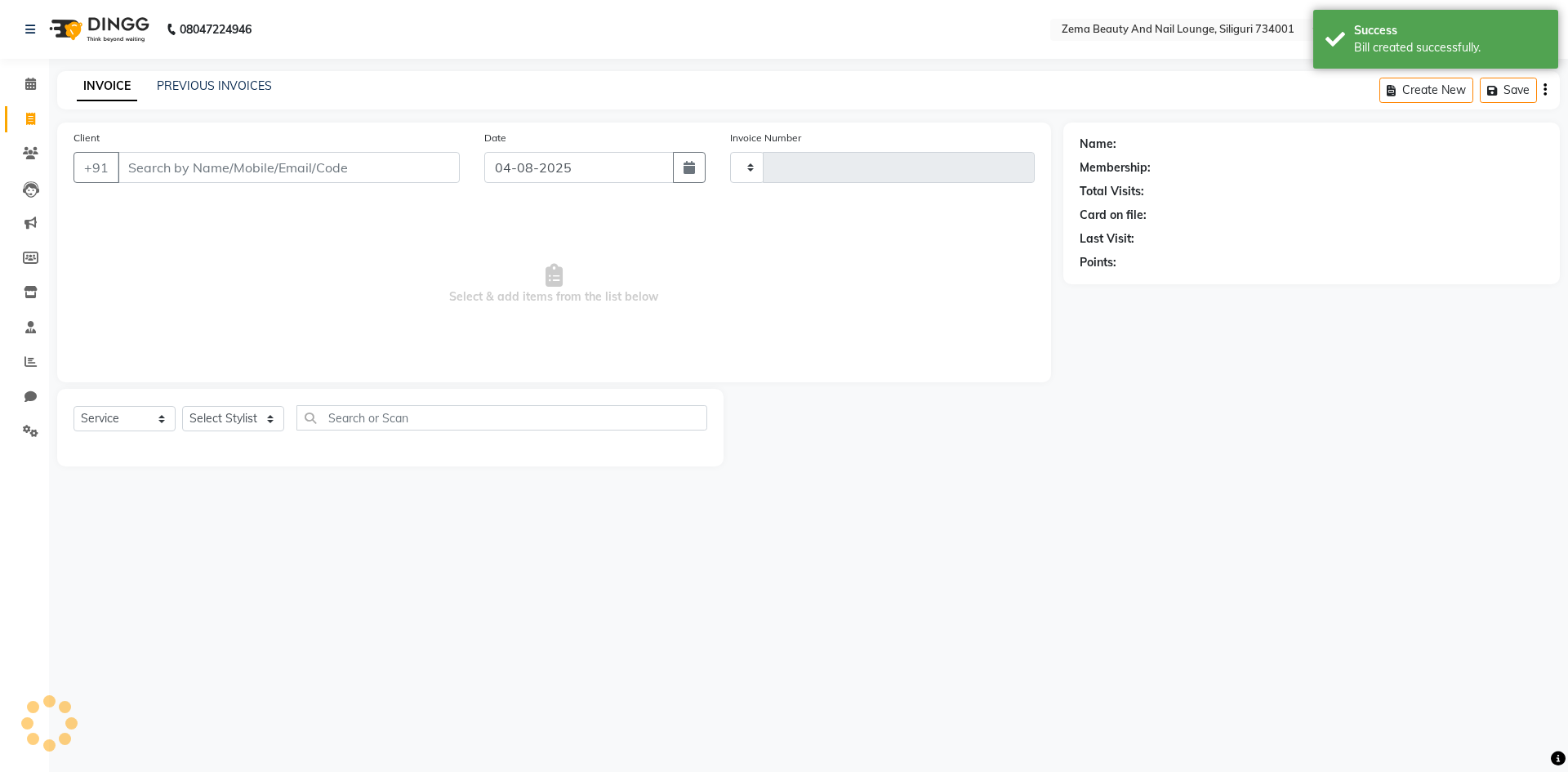 type on "0262" 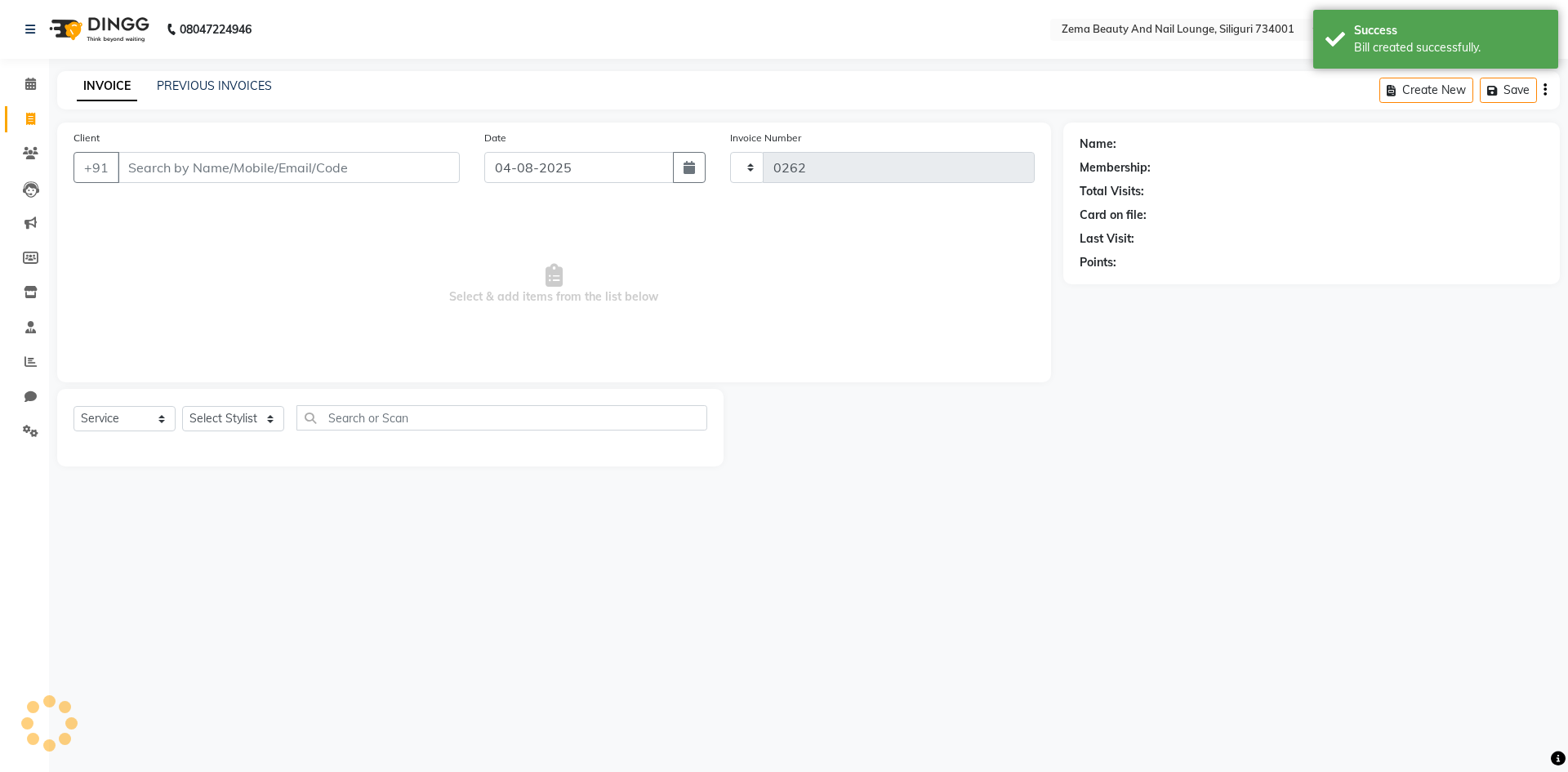 select on "8045" 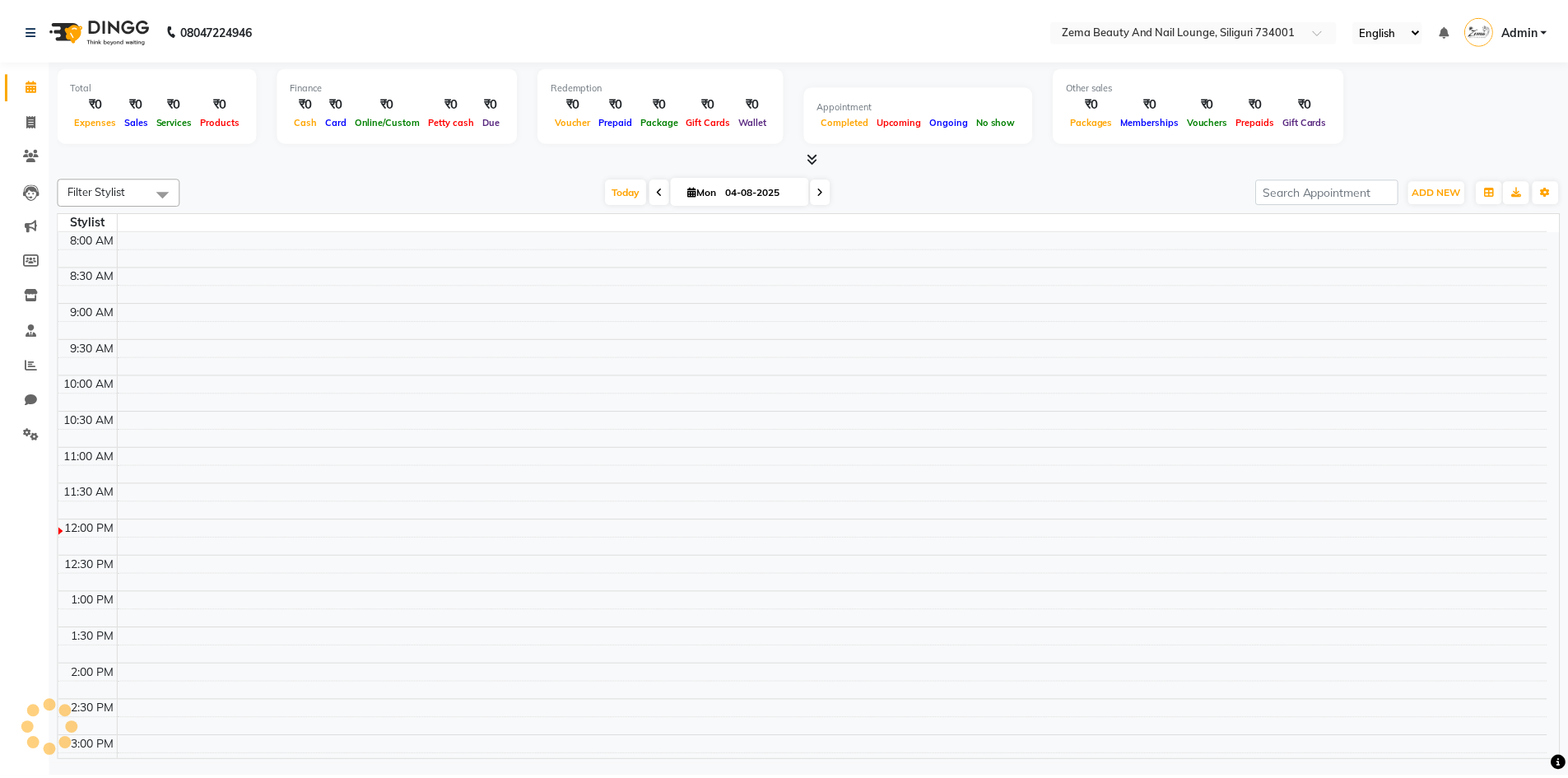 scroll, scrollTop: 0, scrollLeft: 0, axis: both 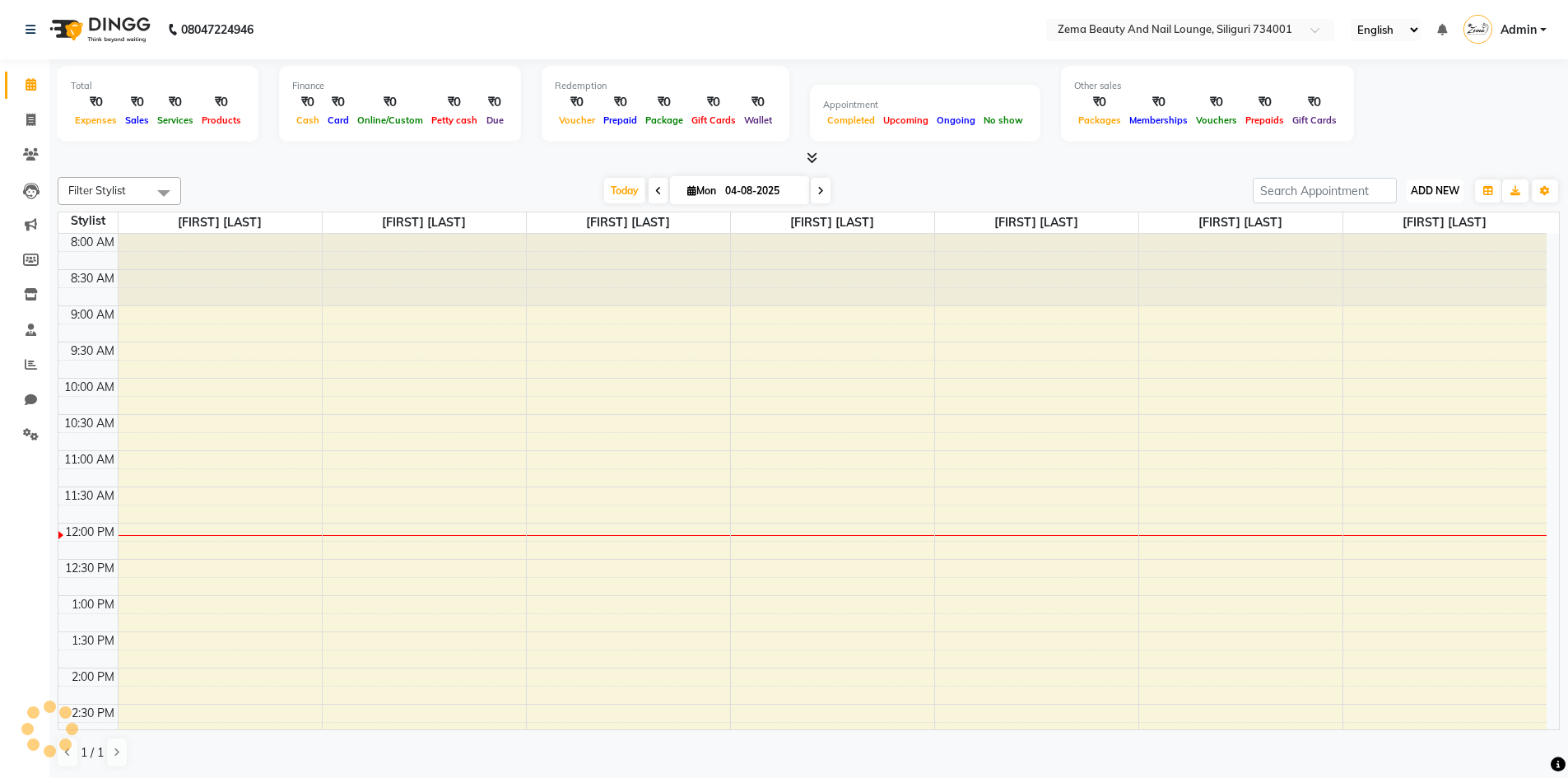 click on "ADD NEW" at bounding box center (1435, 190) 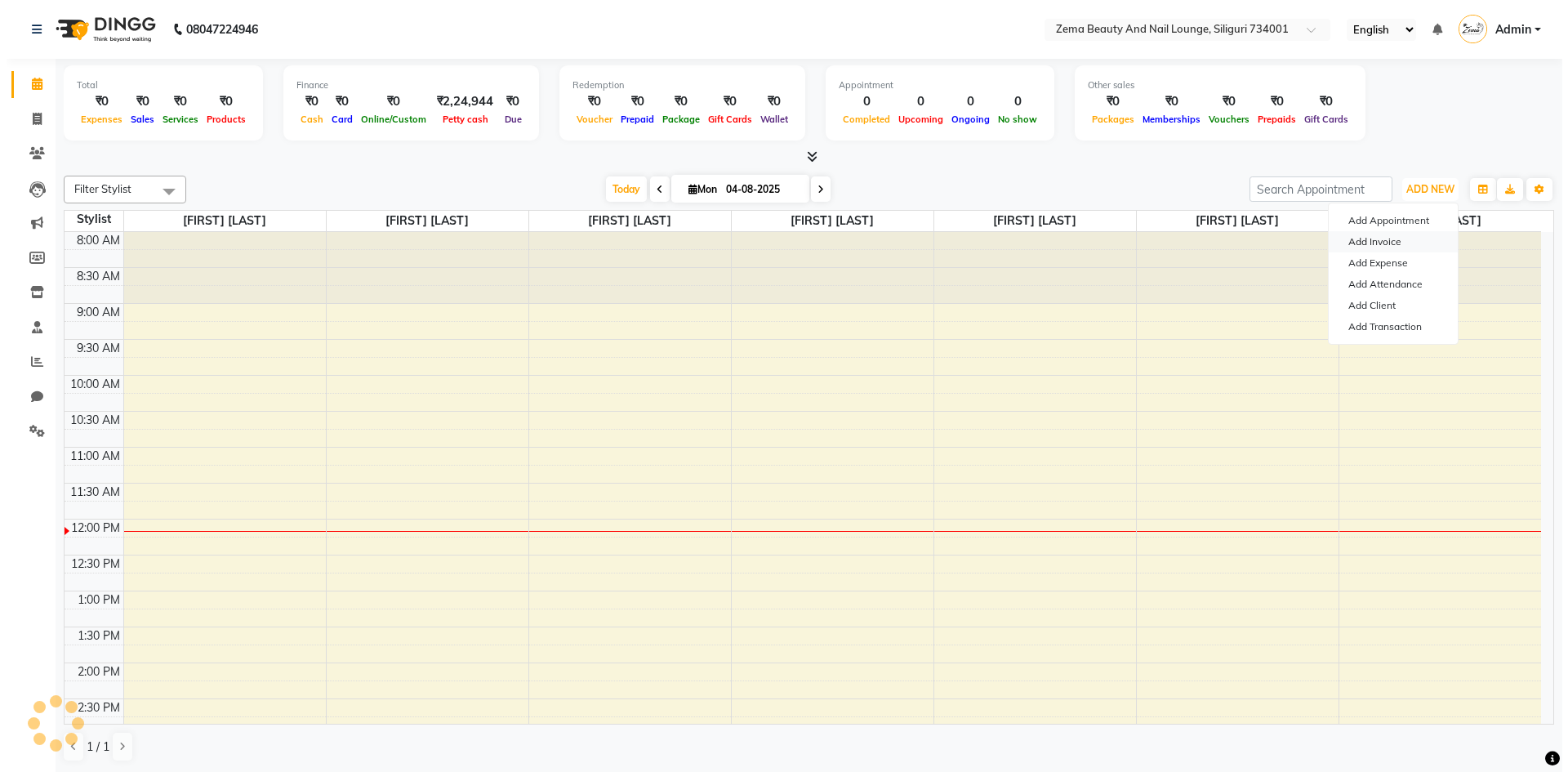 scroll, scrollTop: 0, scrollLeft: 0, axis: both 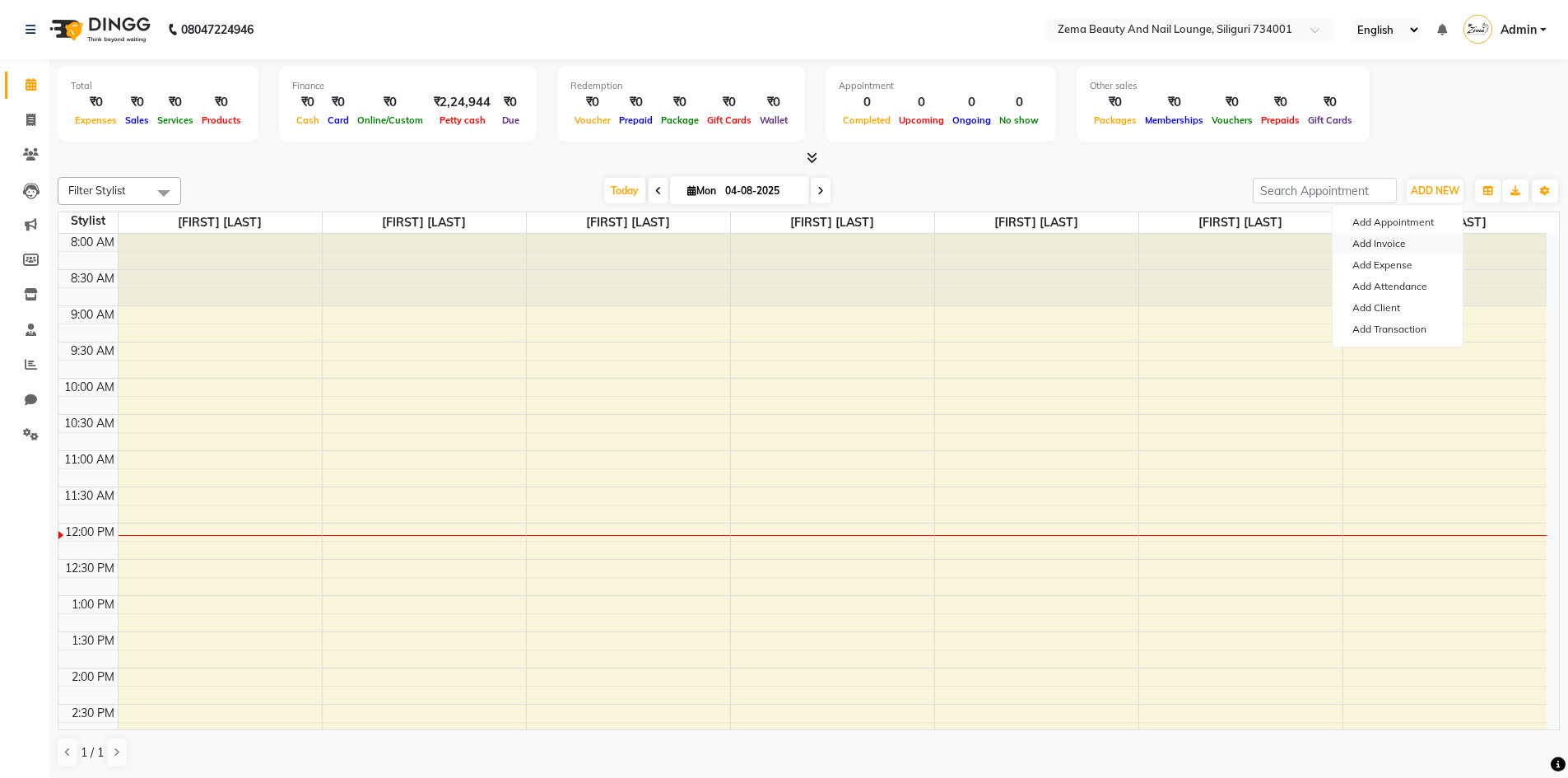 click on "Add Invoice" at bounding box center (1398, 244) 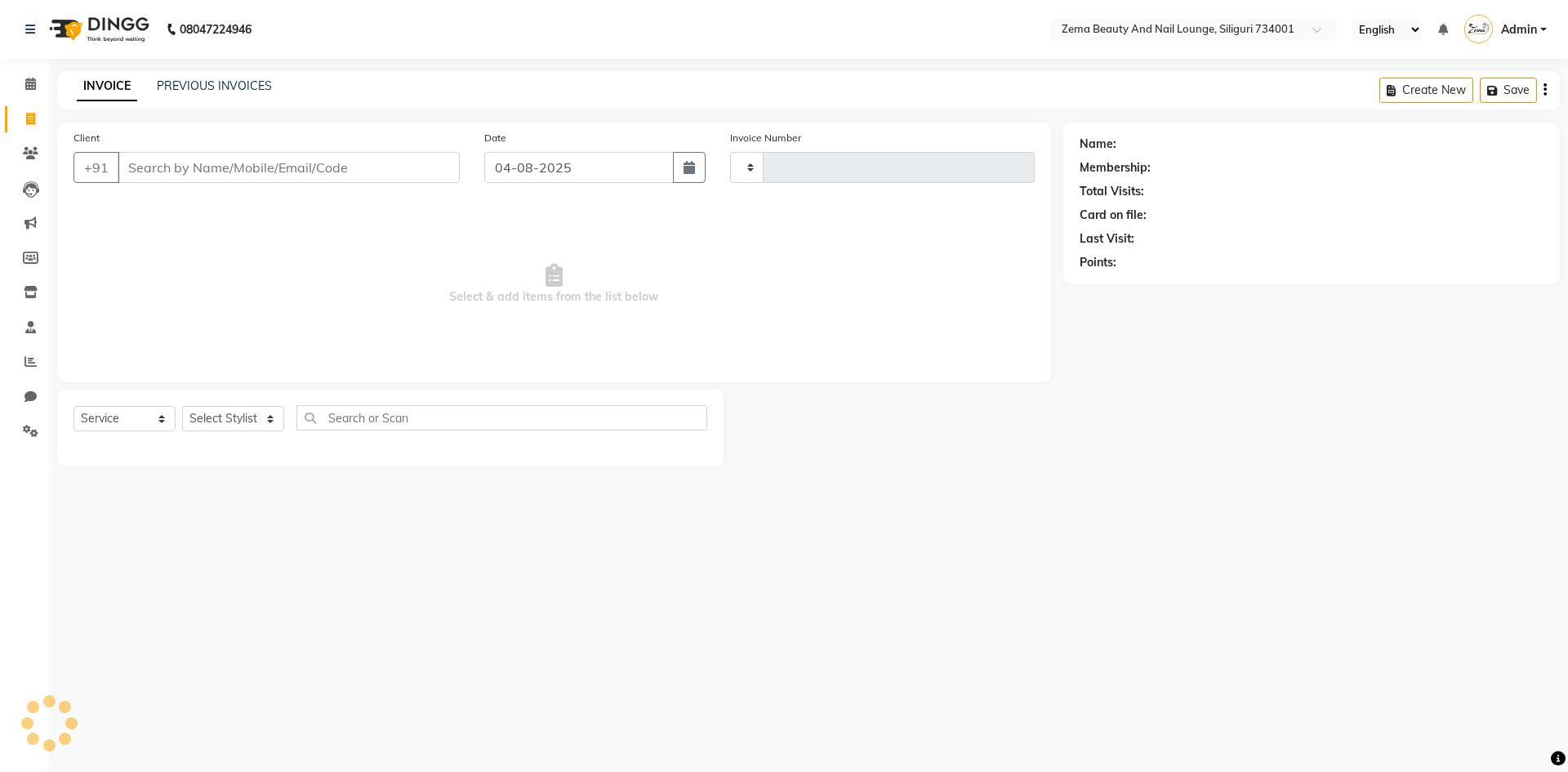 type on "0262" 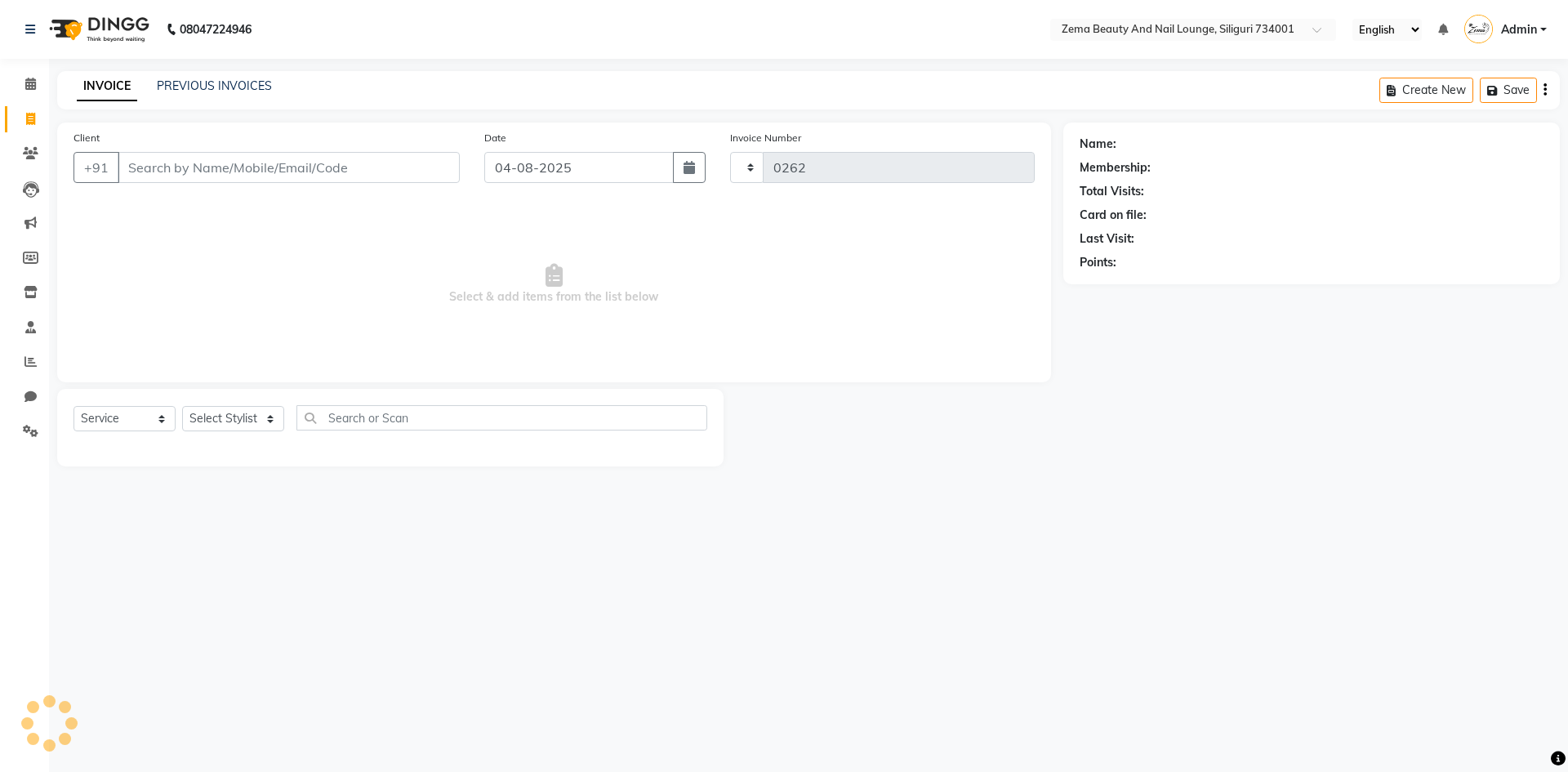 select on "8045" 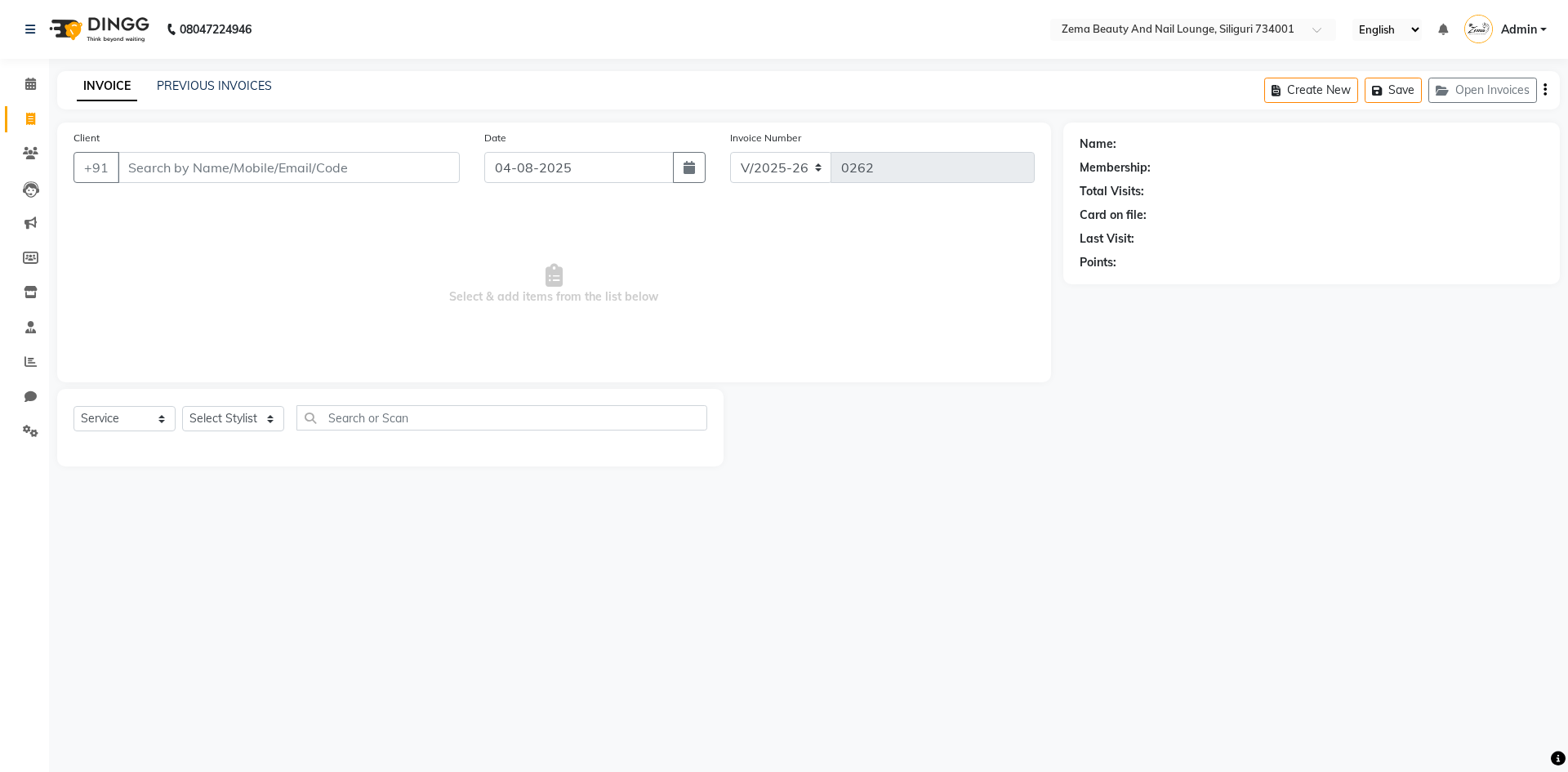 click on "Client" at bounding box center (288, 167) 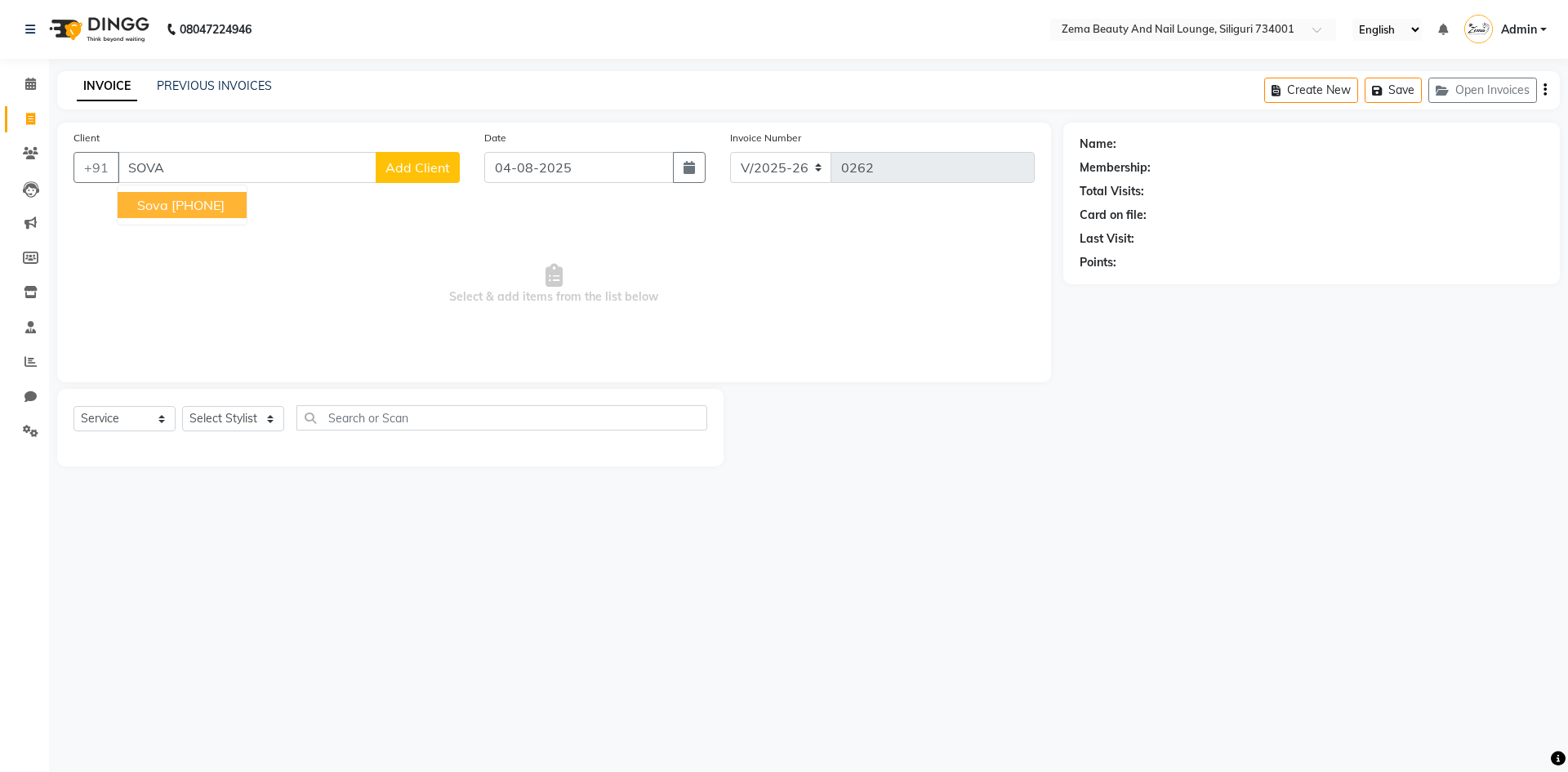 click on "8167083439" at bounding box center [198, 205] 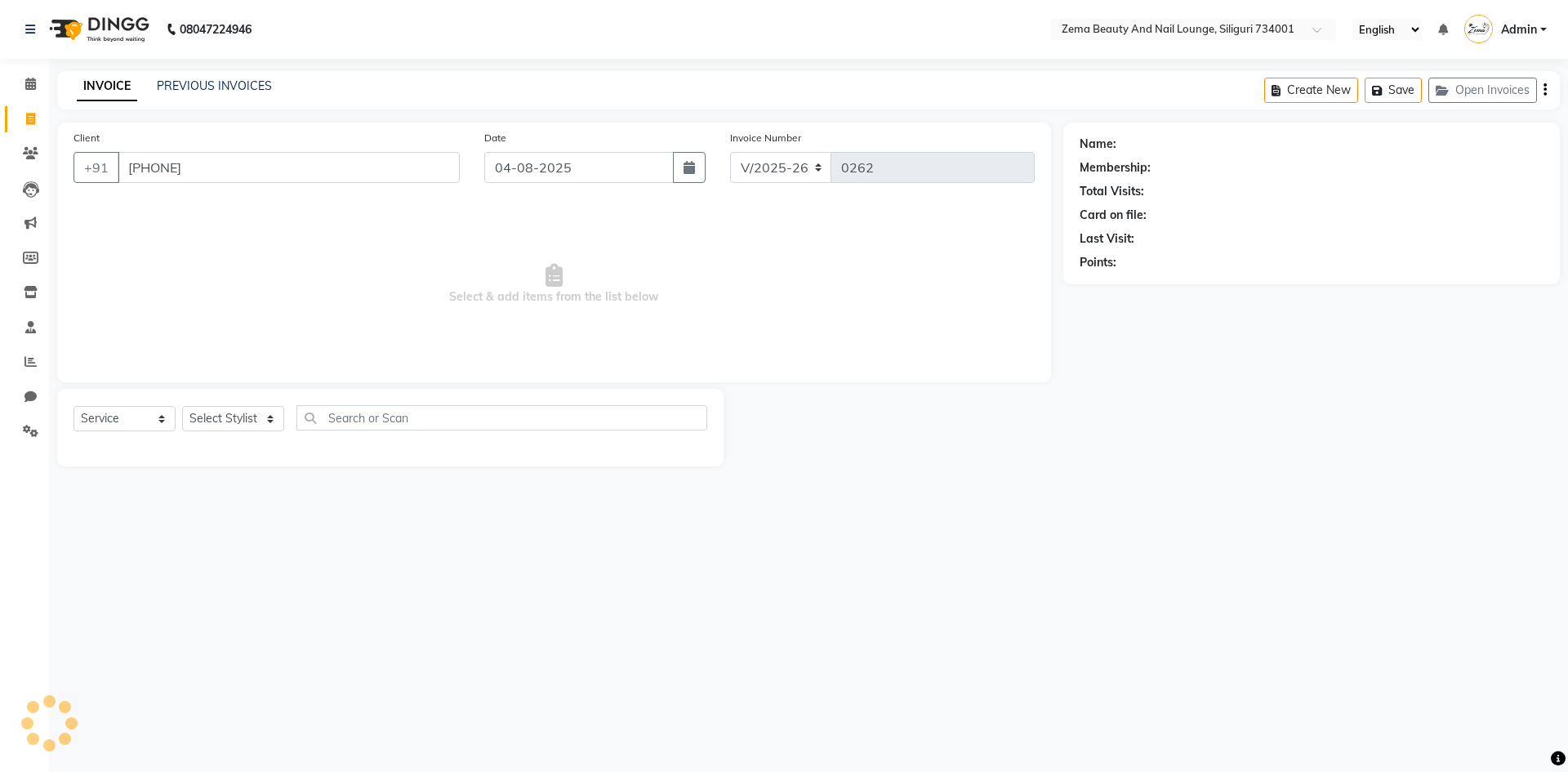 type on "8167083439" 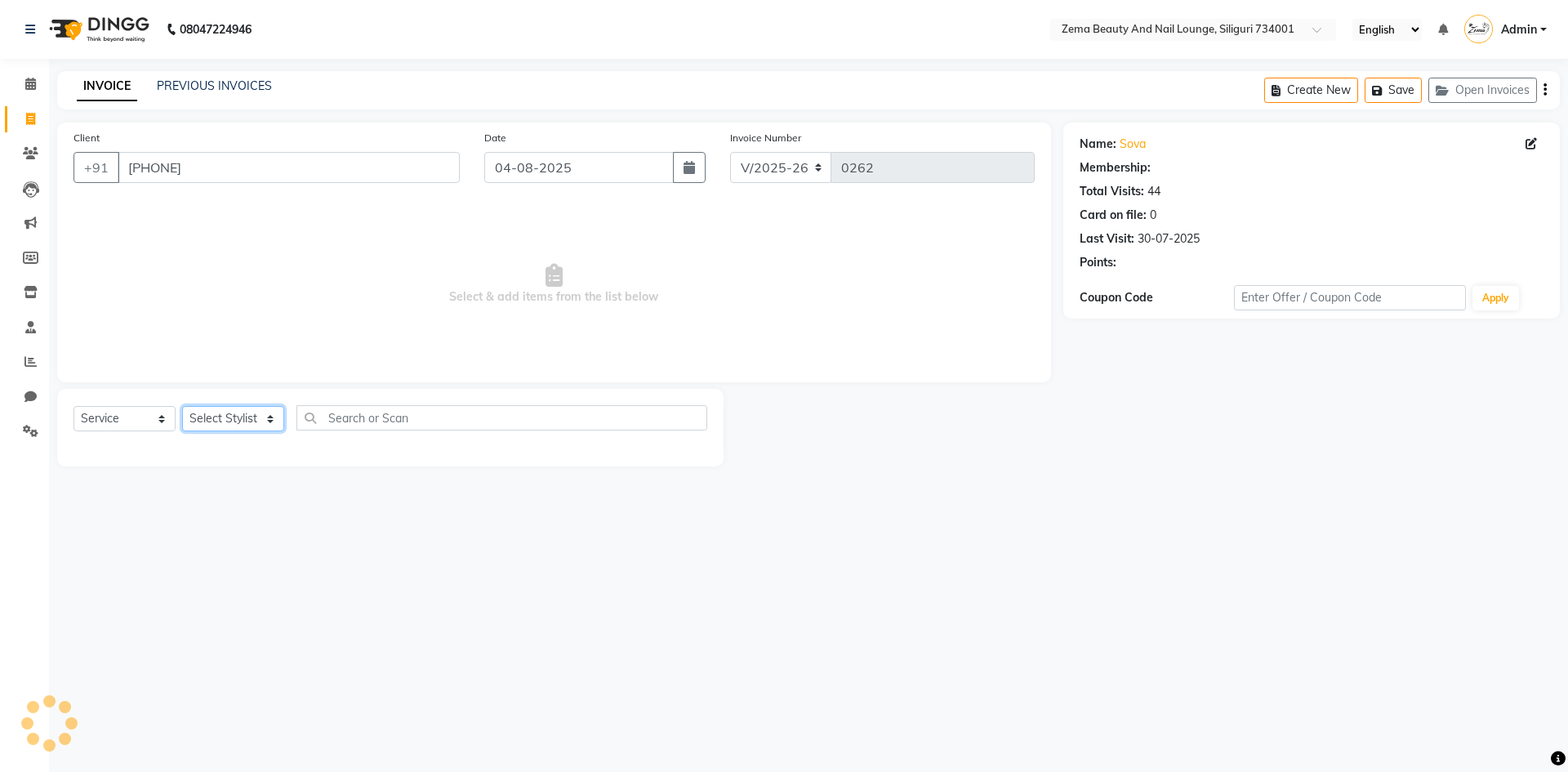 click on "Select Stylist Lamu Tamang  Prakriti Tamang   Rina Singh Seema Oraon   Sejal Thapa  Simran Sah Sova Majhi" 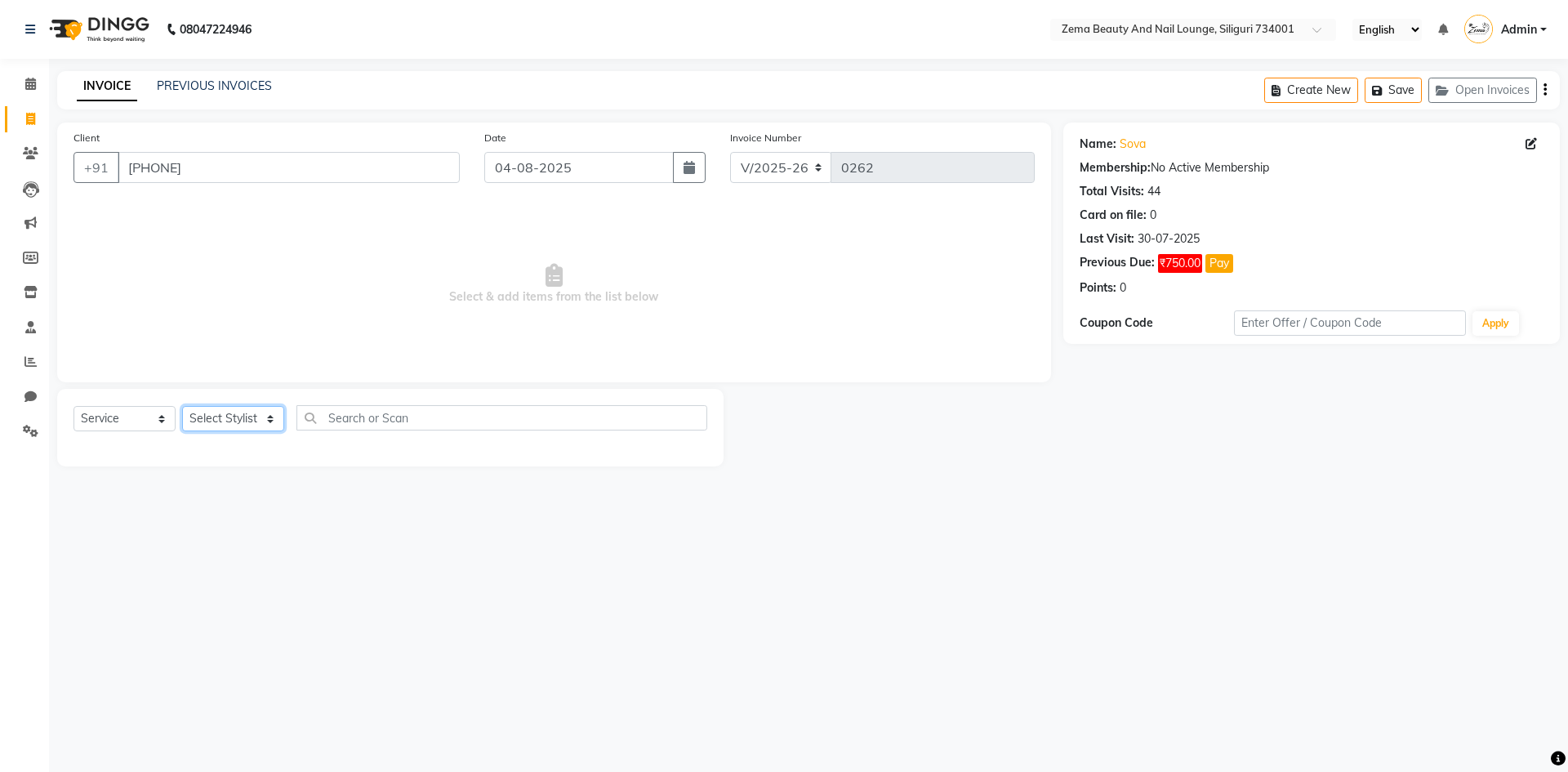 select on "75893" 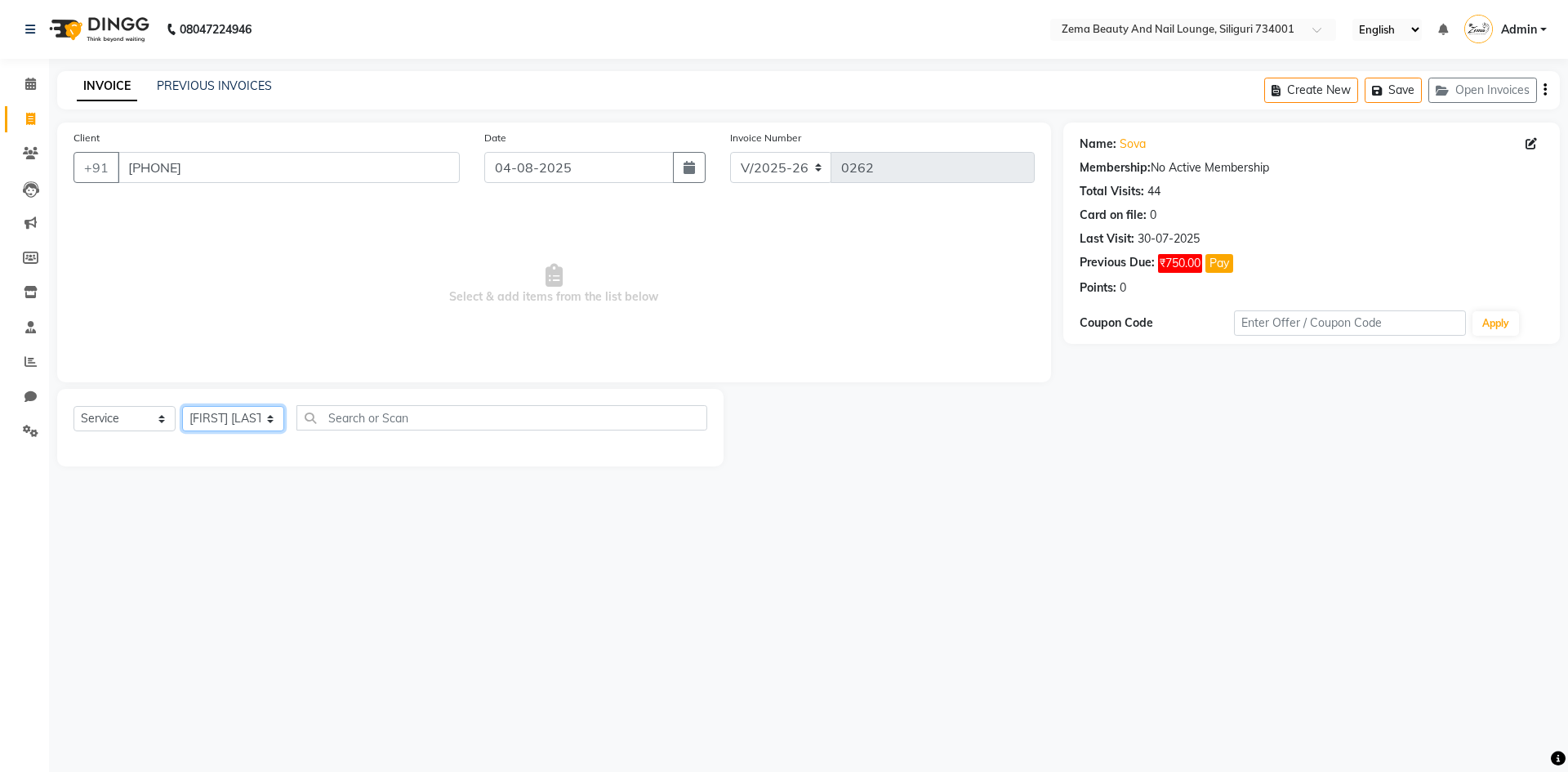 click on "Select Stylist Lamu Tamang  Prakriti Tamang   Rina Singh Seema Oraon   Sejal Thapa  Simran Sah Sova Majhi" 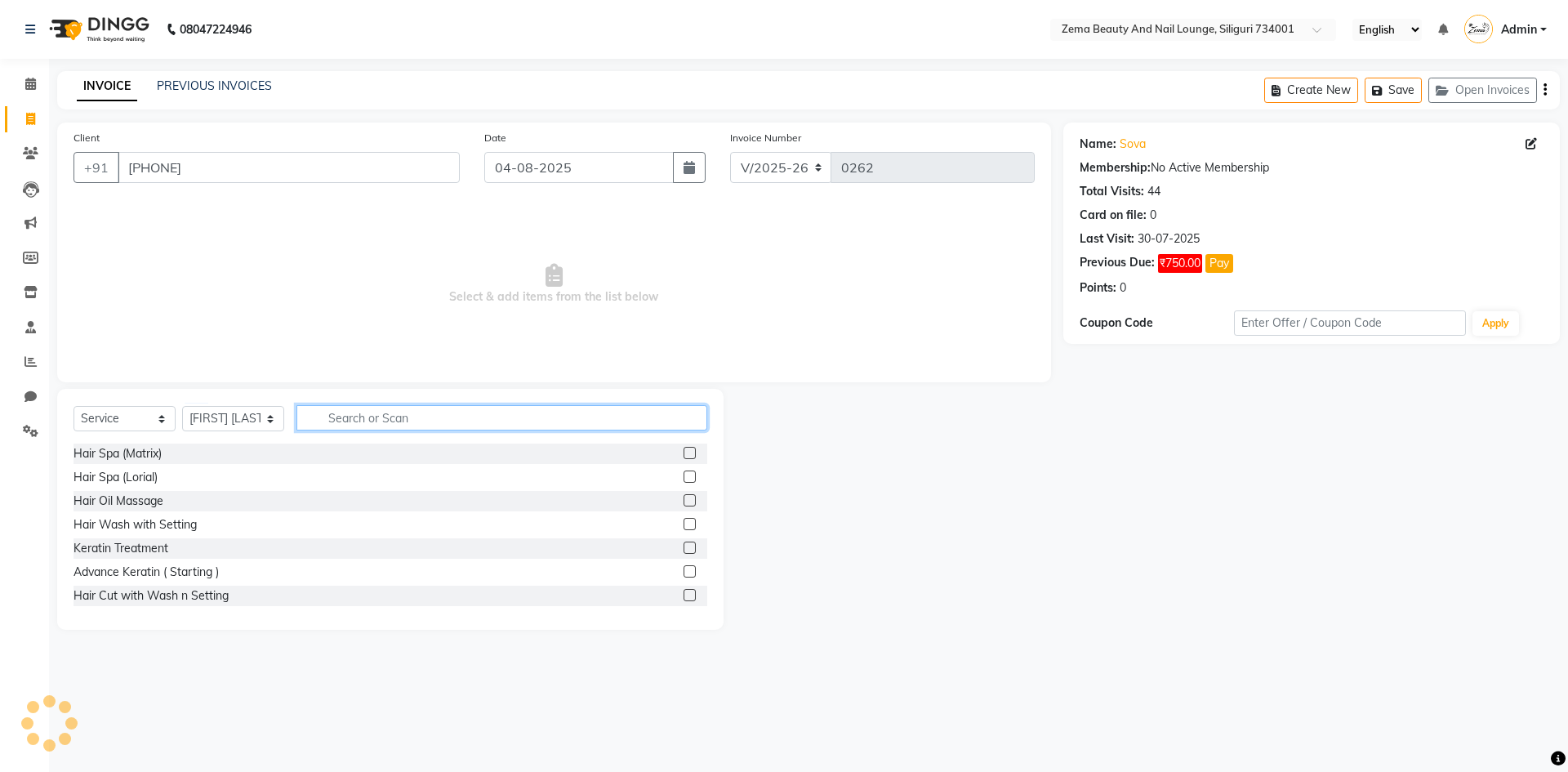 click 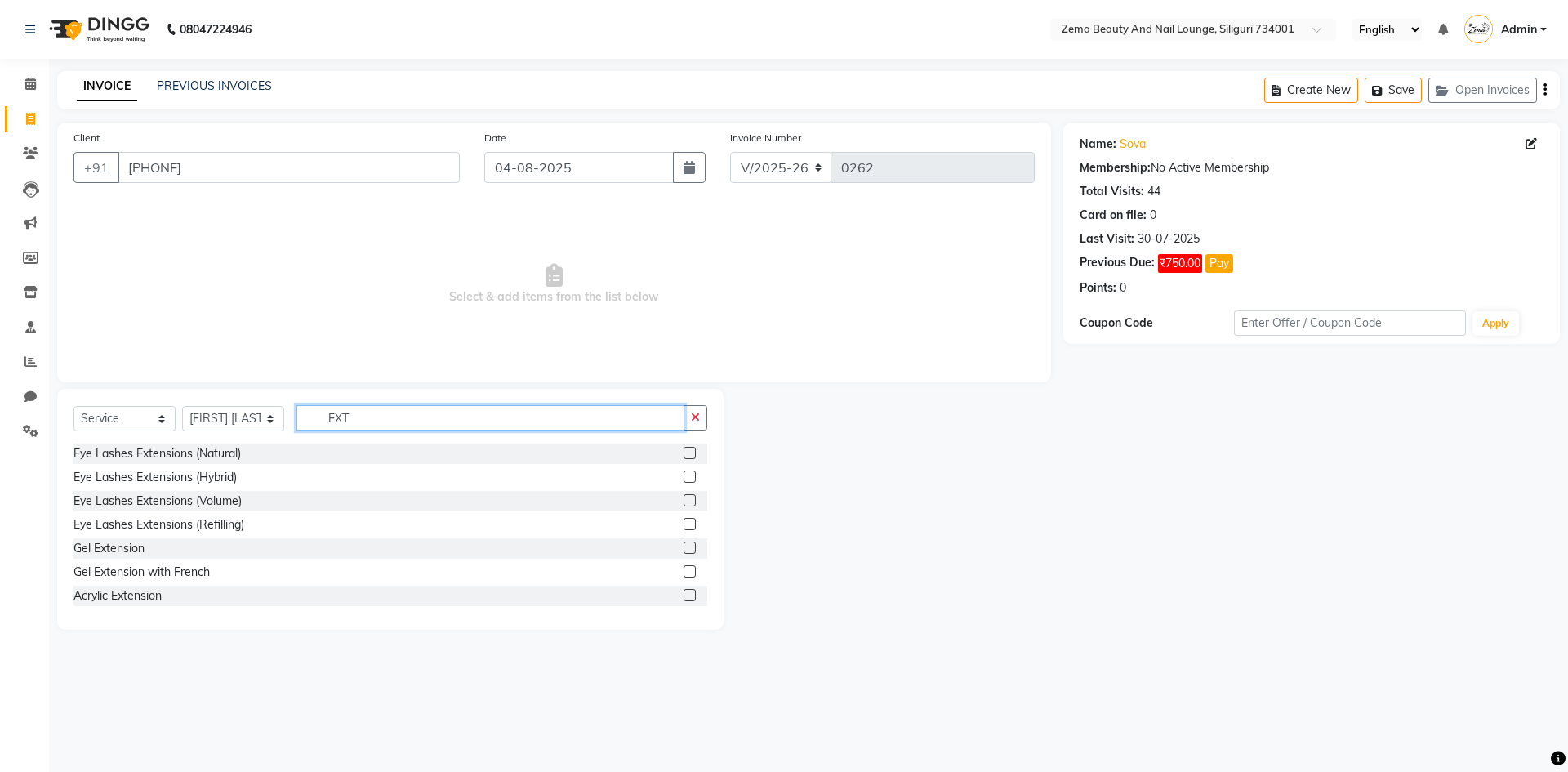 scroll, scrollTop: 74, scrollLeft: 0, axis: vertical 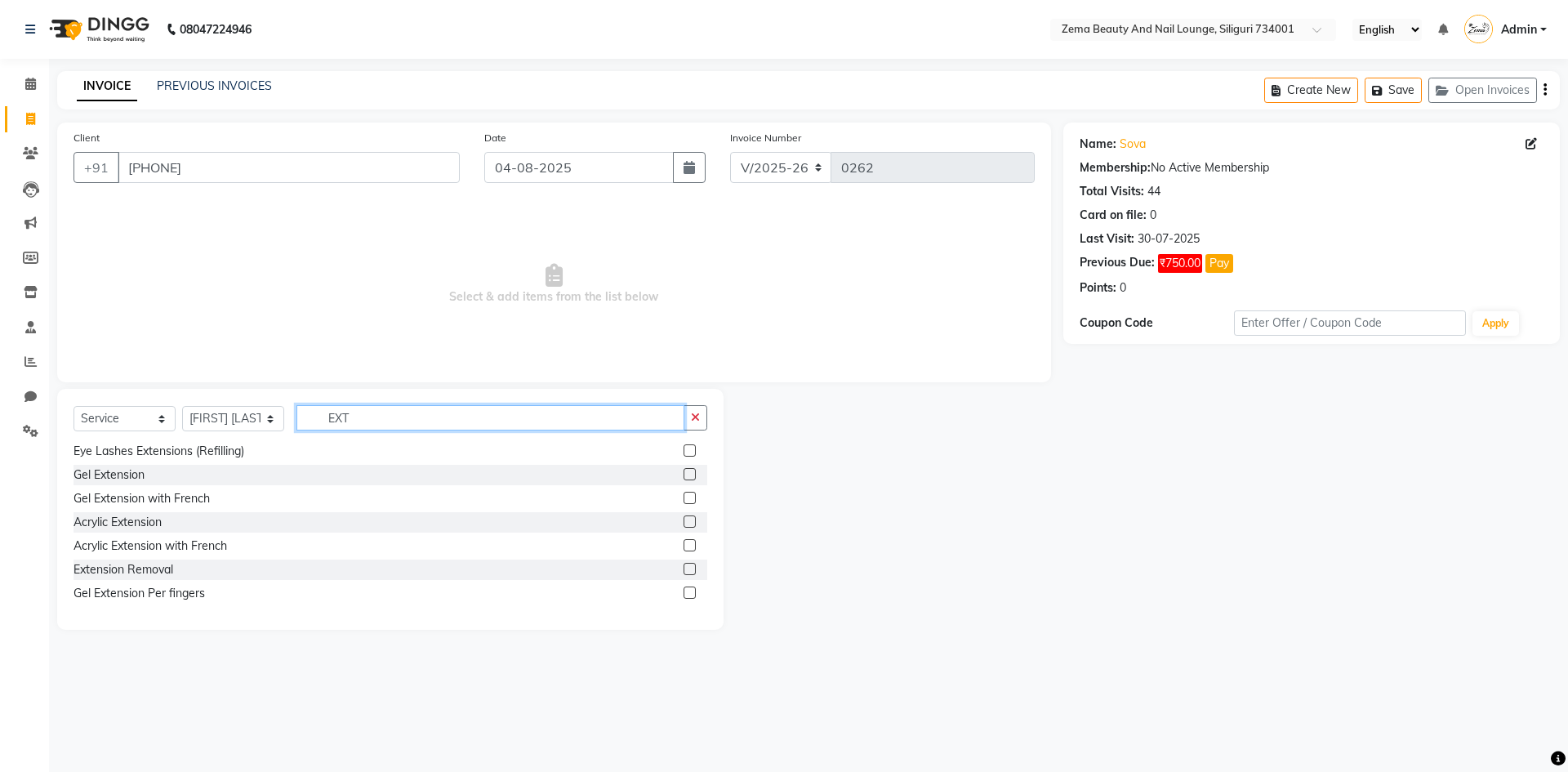 type on "EXT" 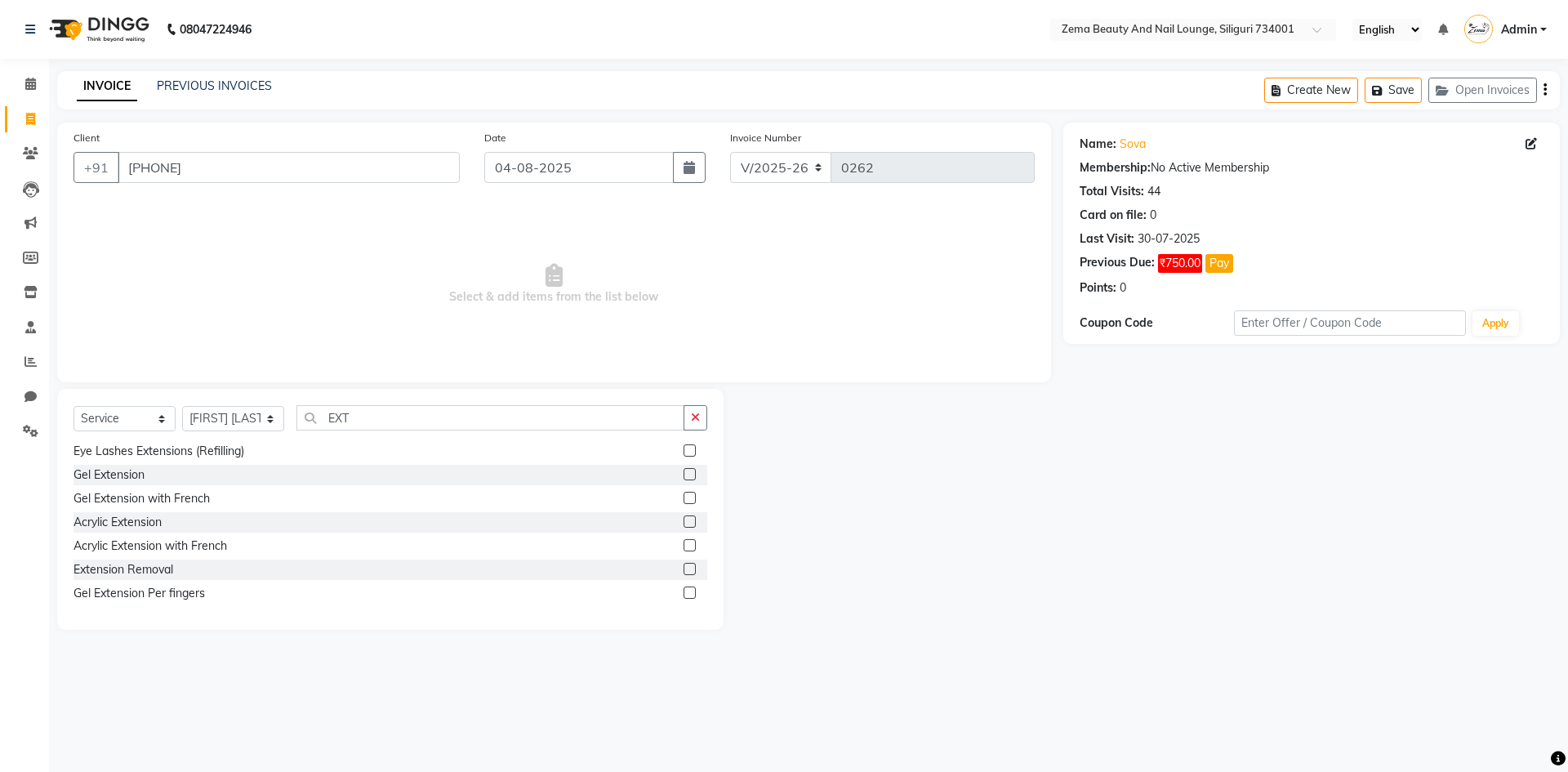 click 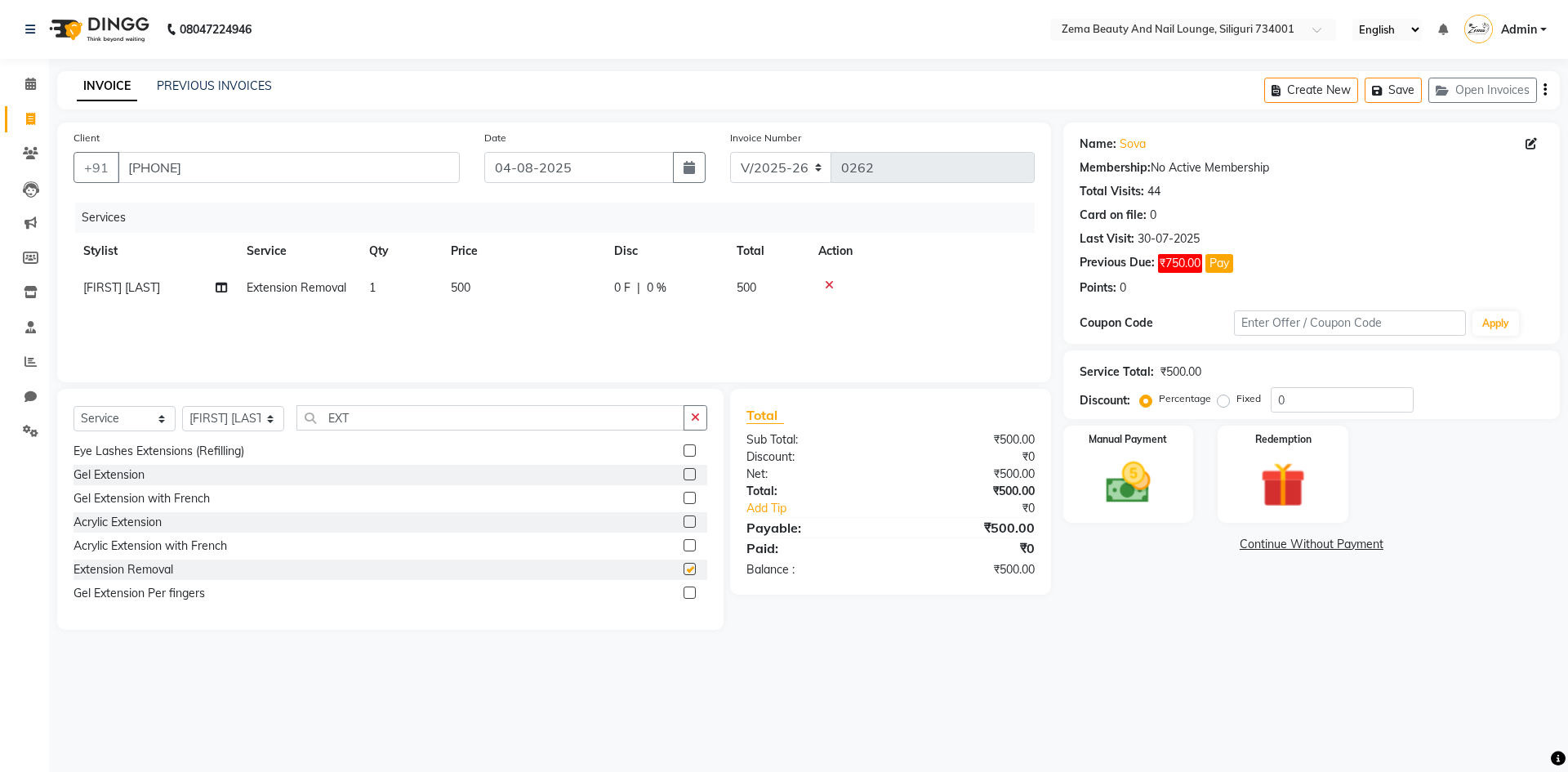 checkbox on "false" 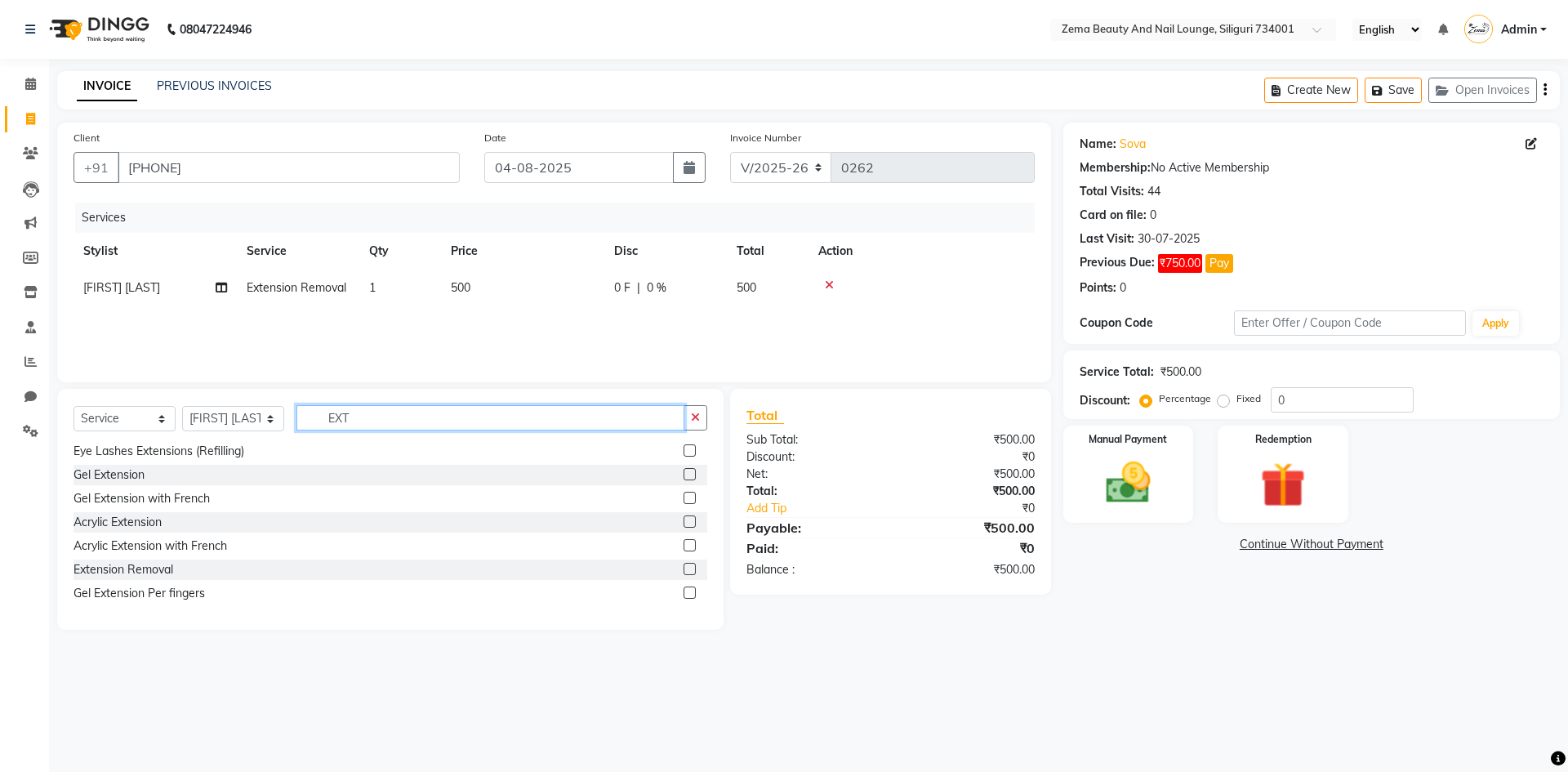 click on "EXT" 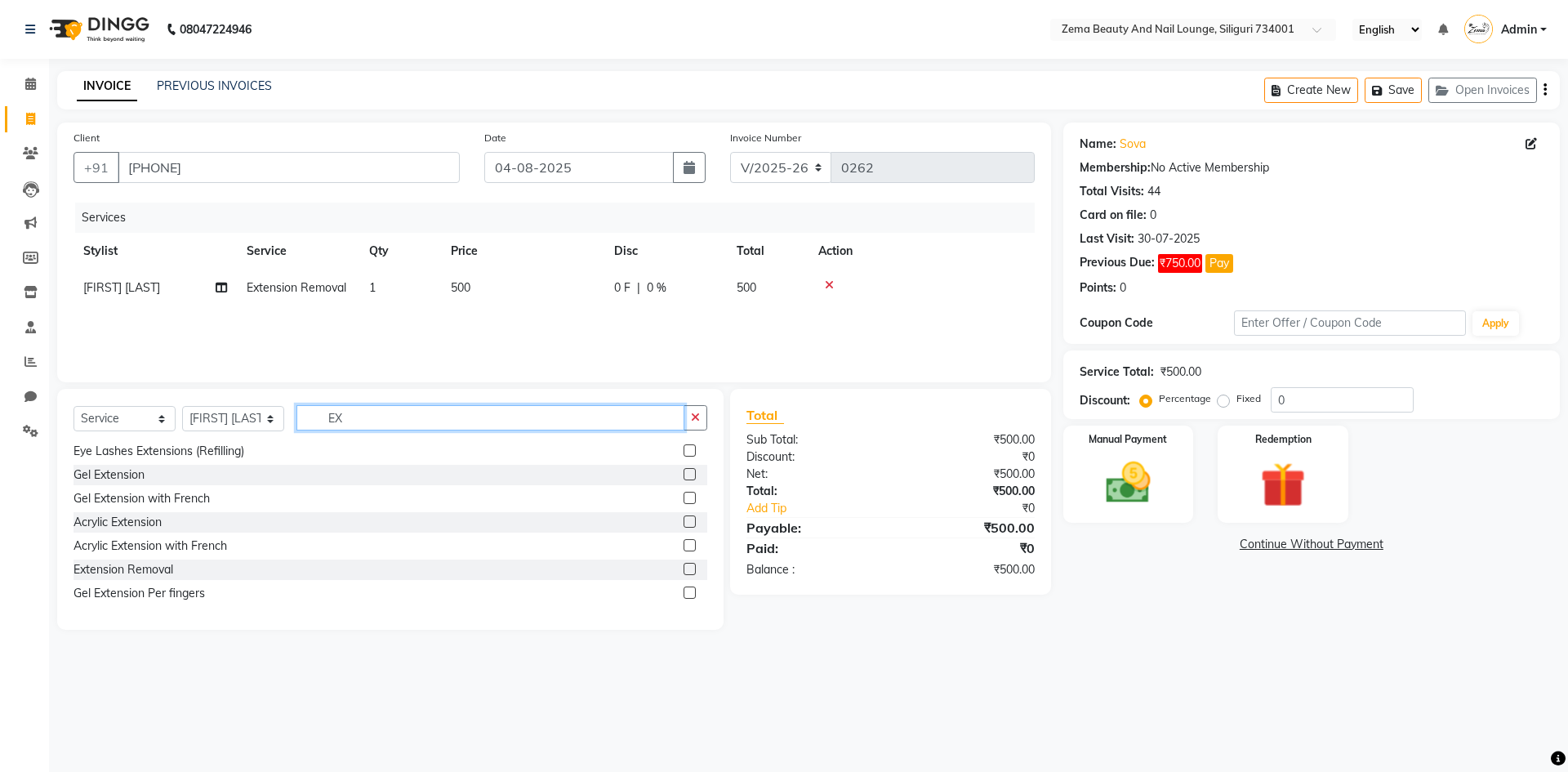 type on "E" 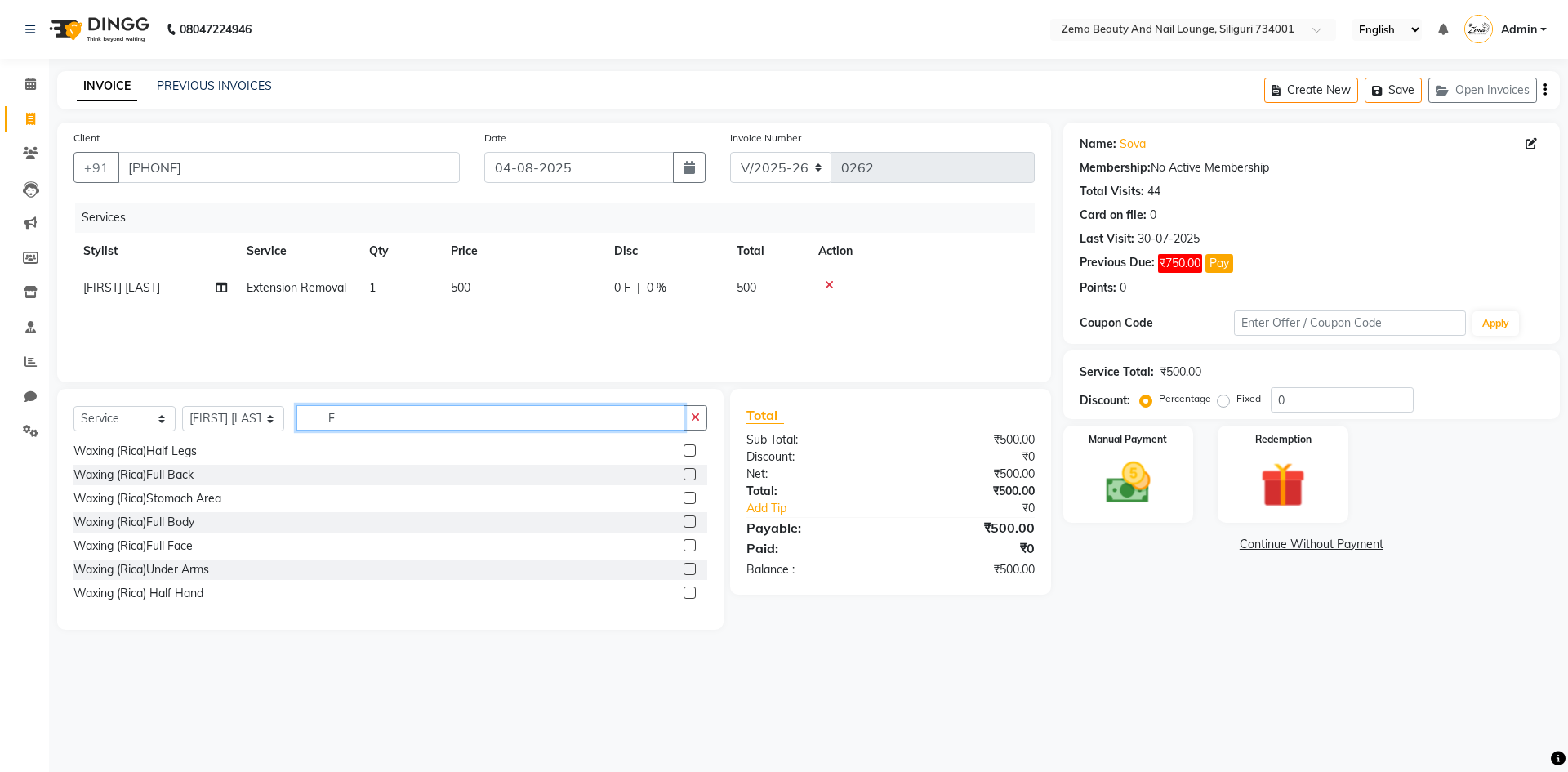 scroll, scrollTop: 121, scrollLeft: 0, axis: vertical 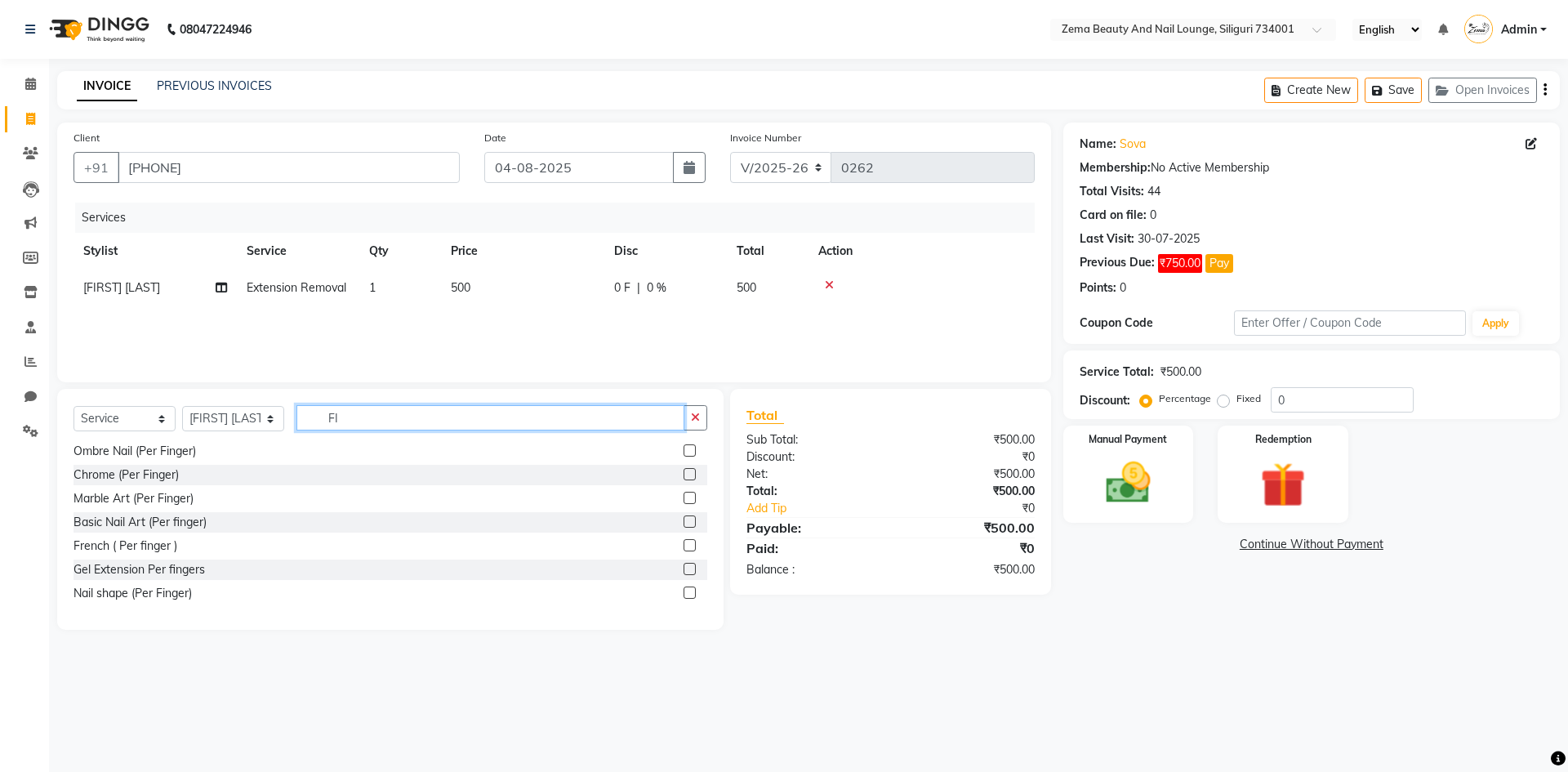 type on "FI" 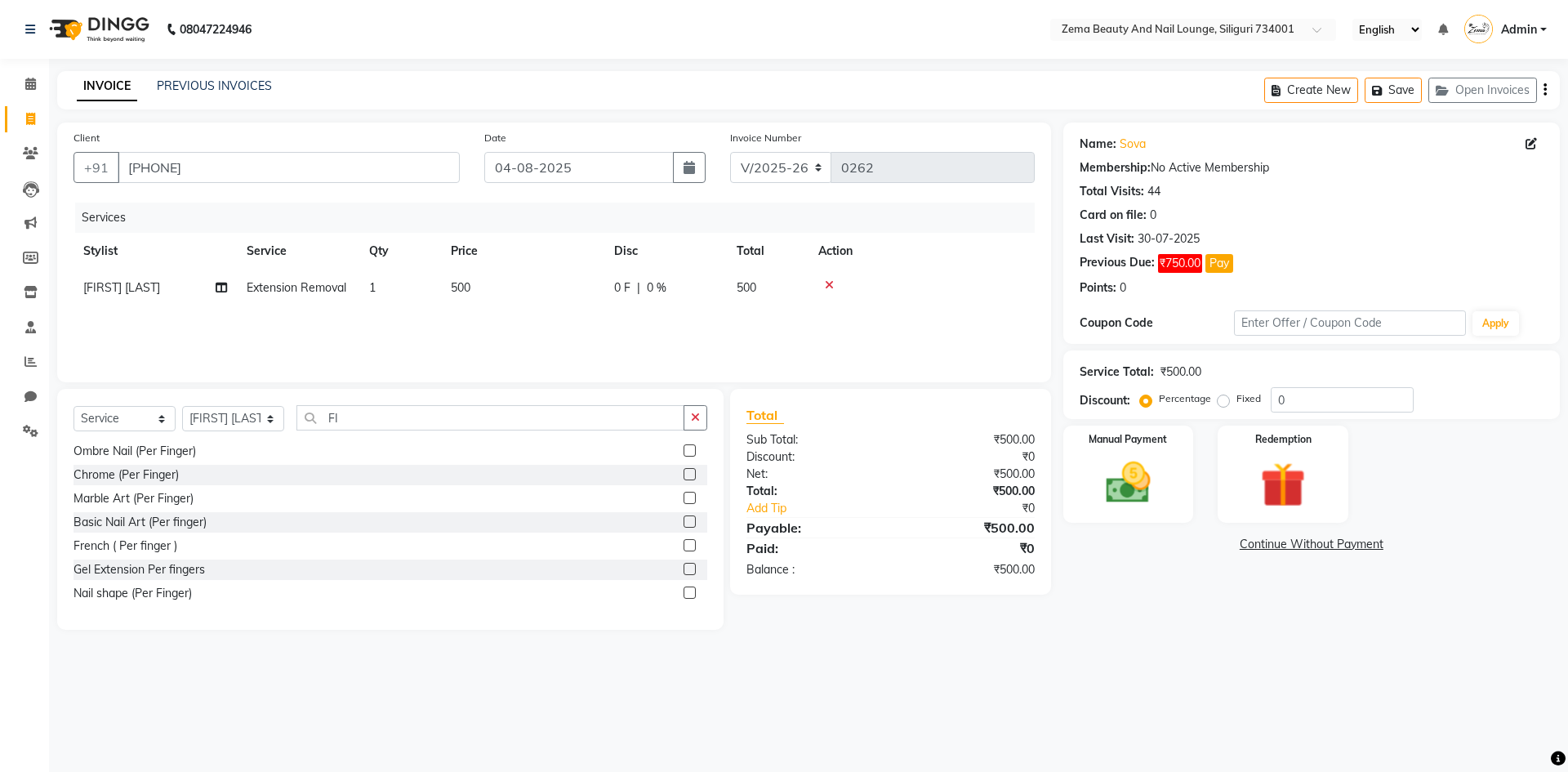 click 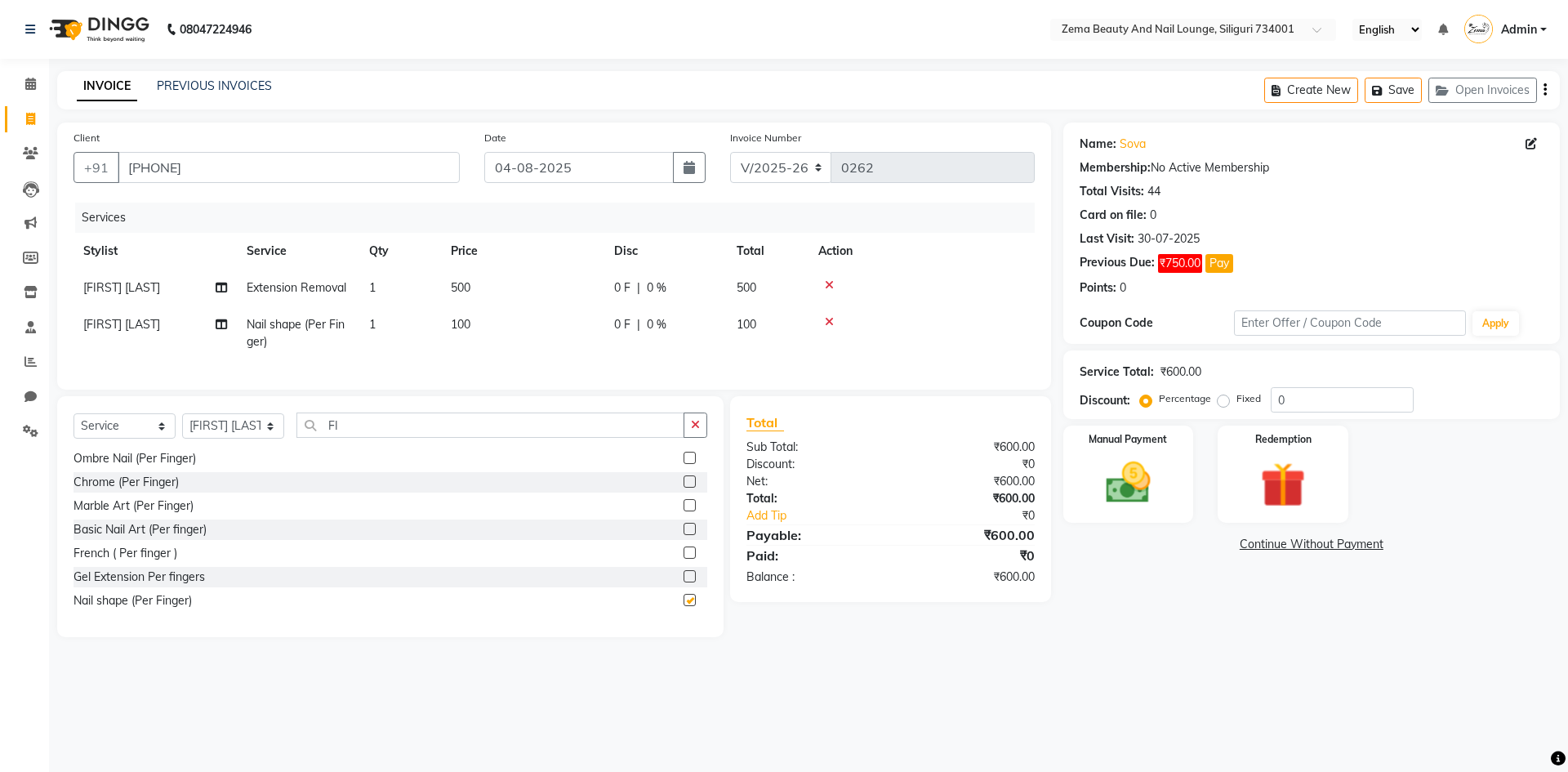 checkbox on "false" 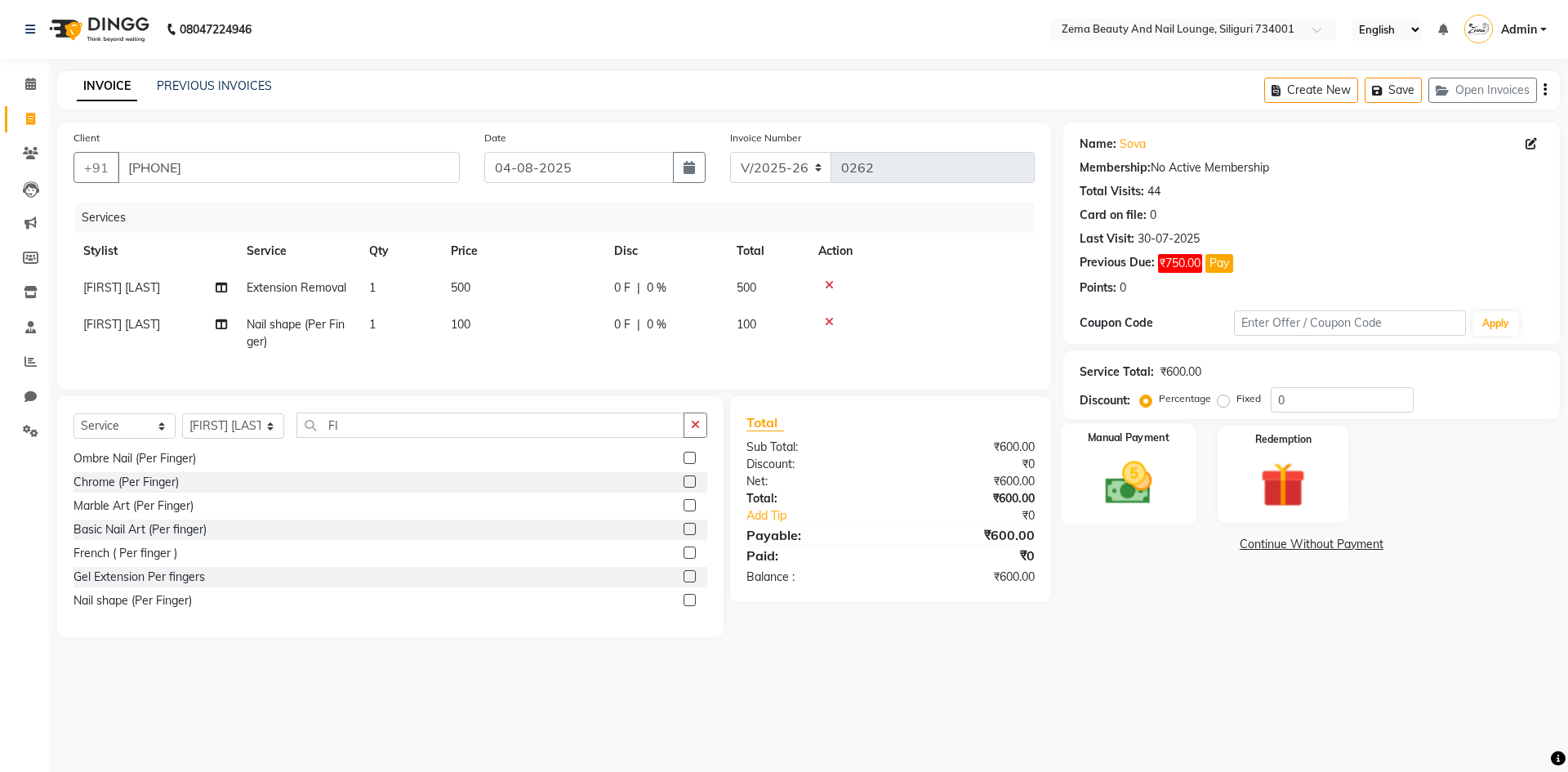 click 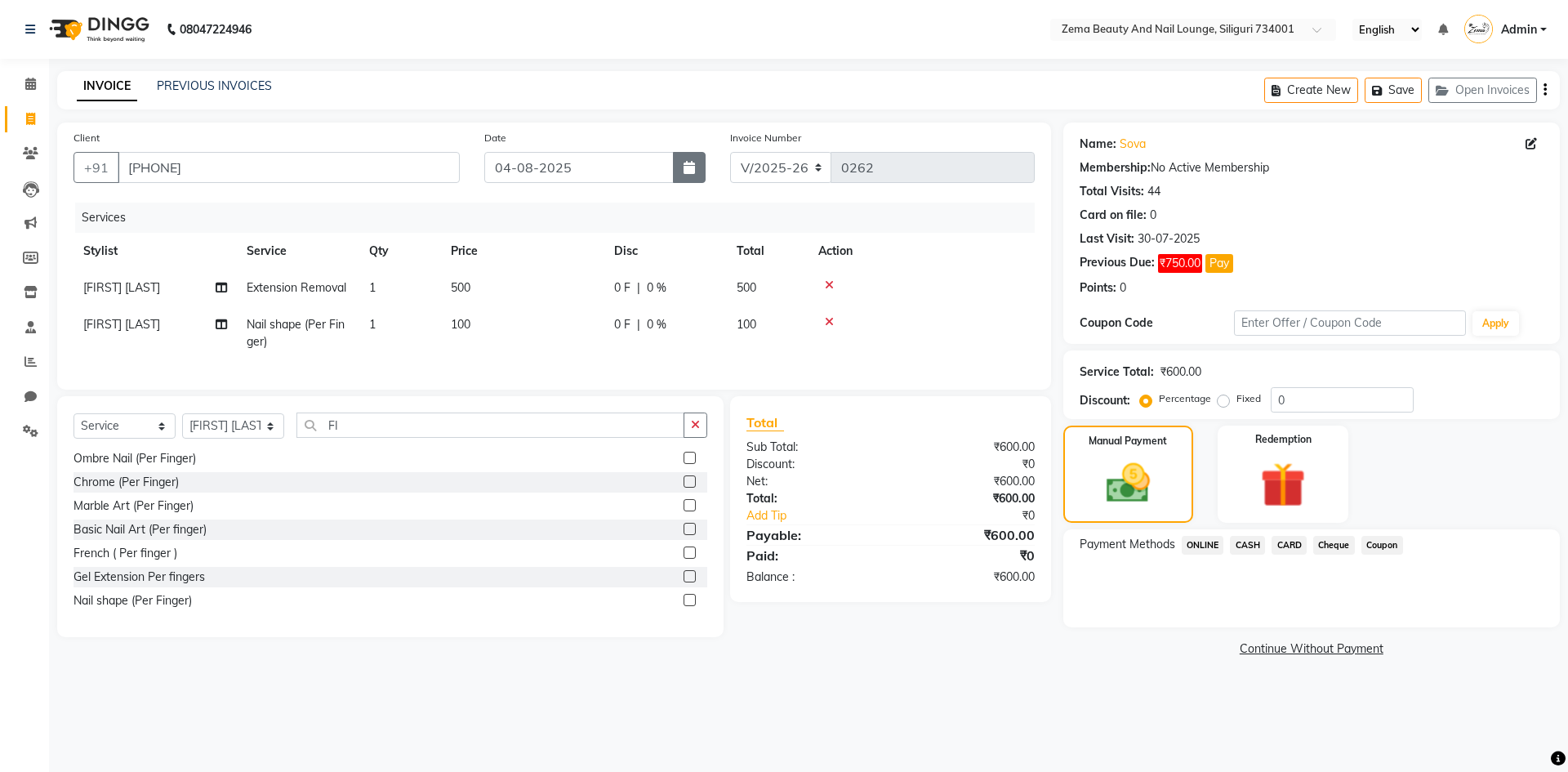 click 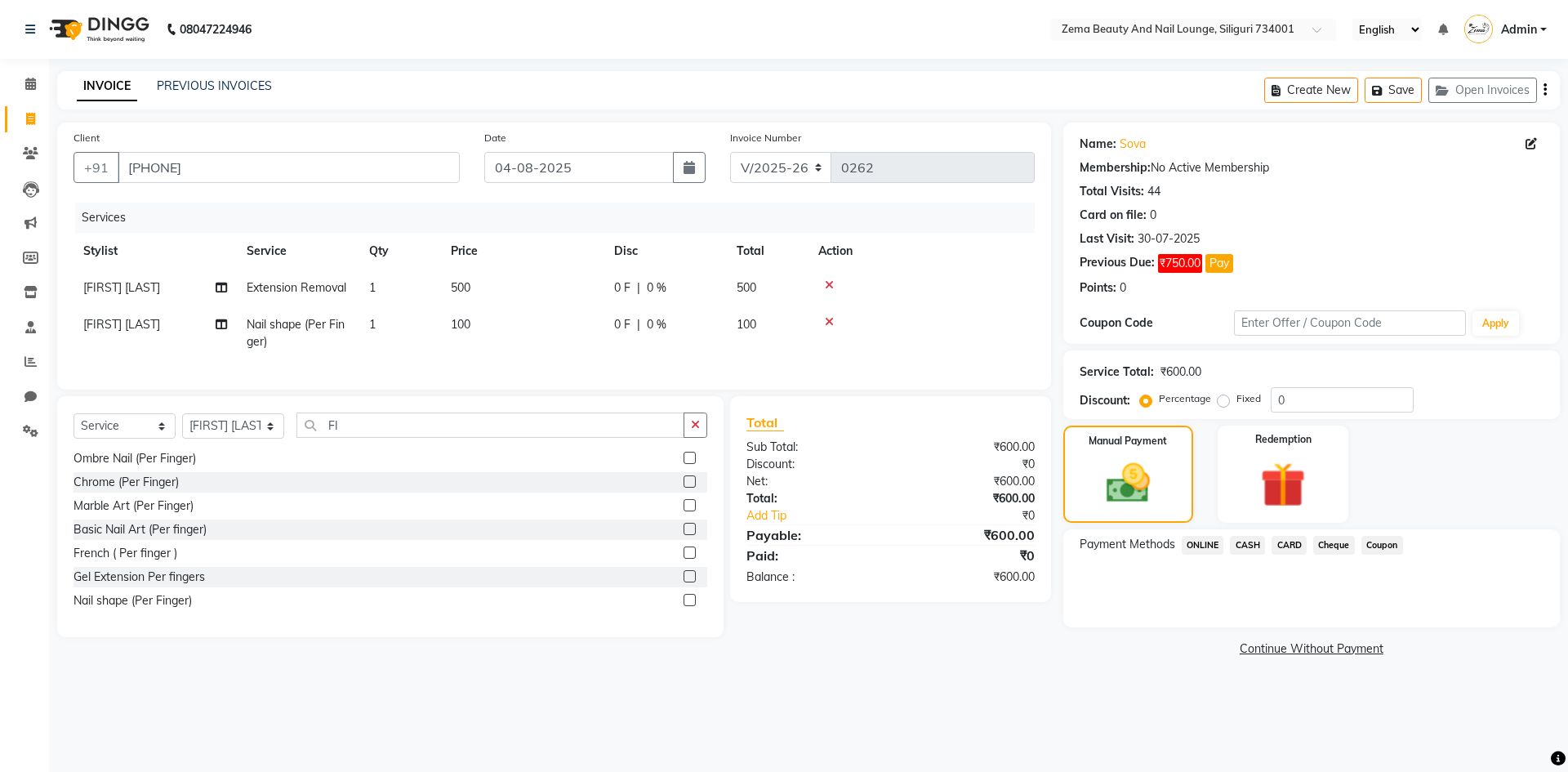 select on "8" 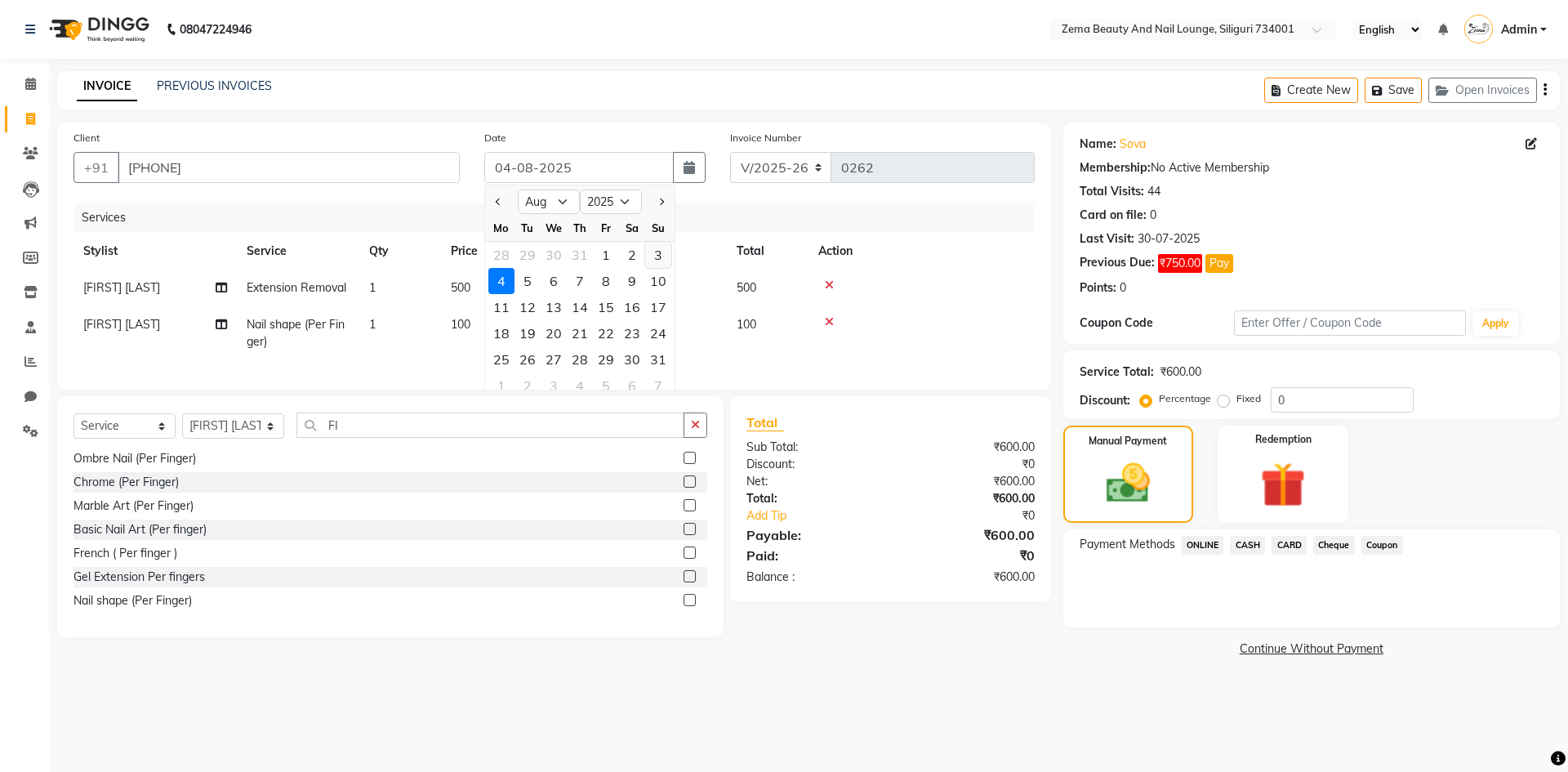 click on "3" 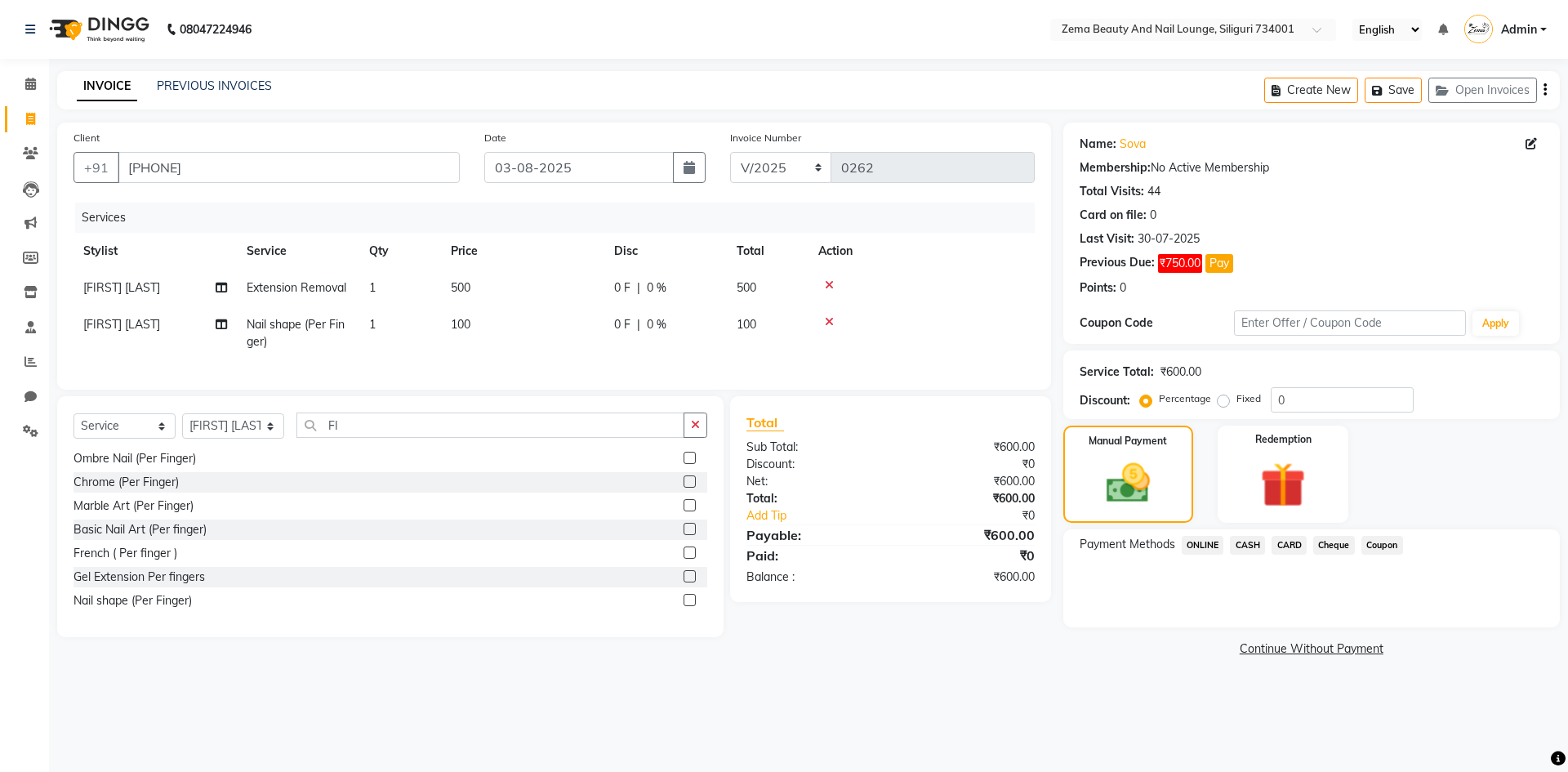 click on "CASH" 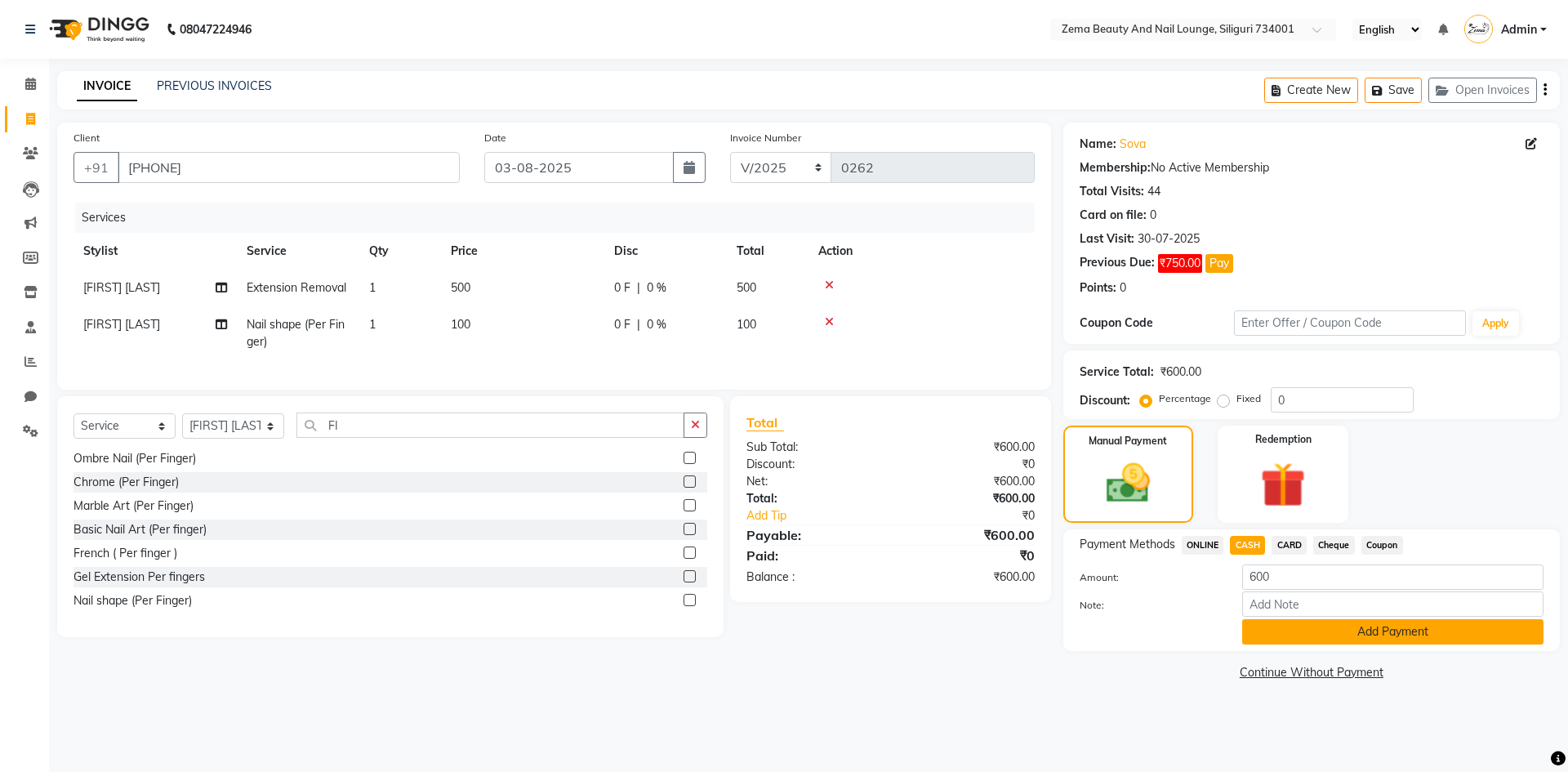 click on "Add Payment" 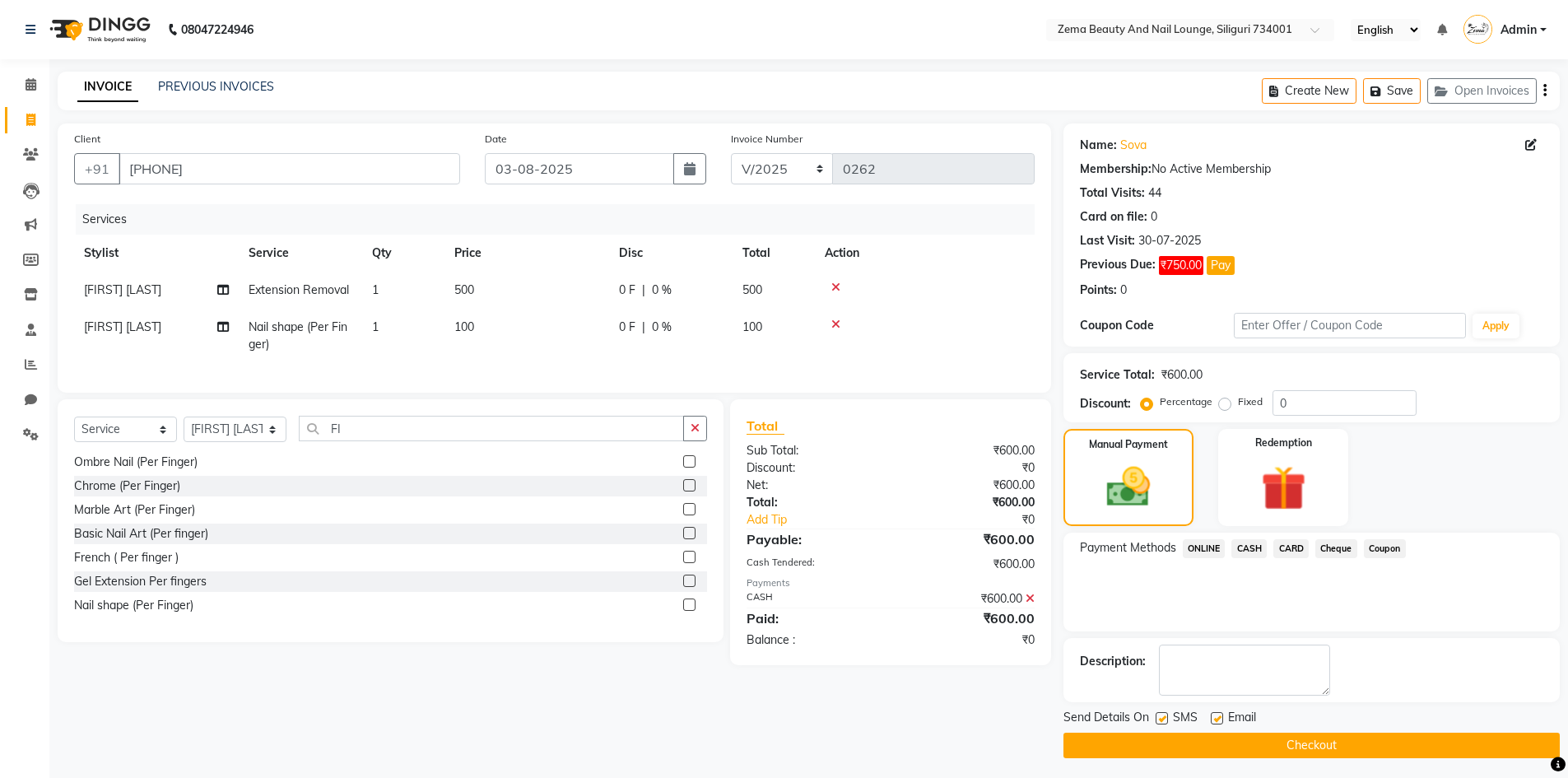 click on "Checkout" 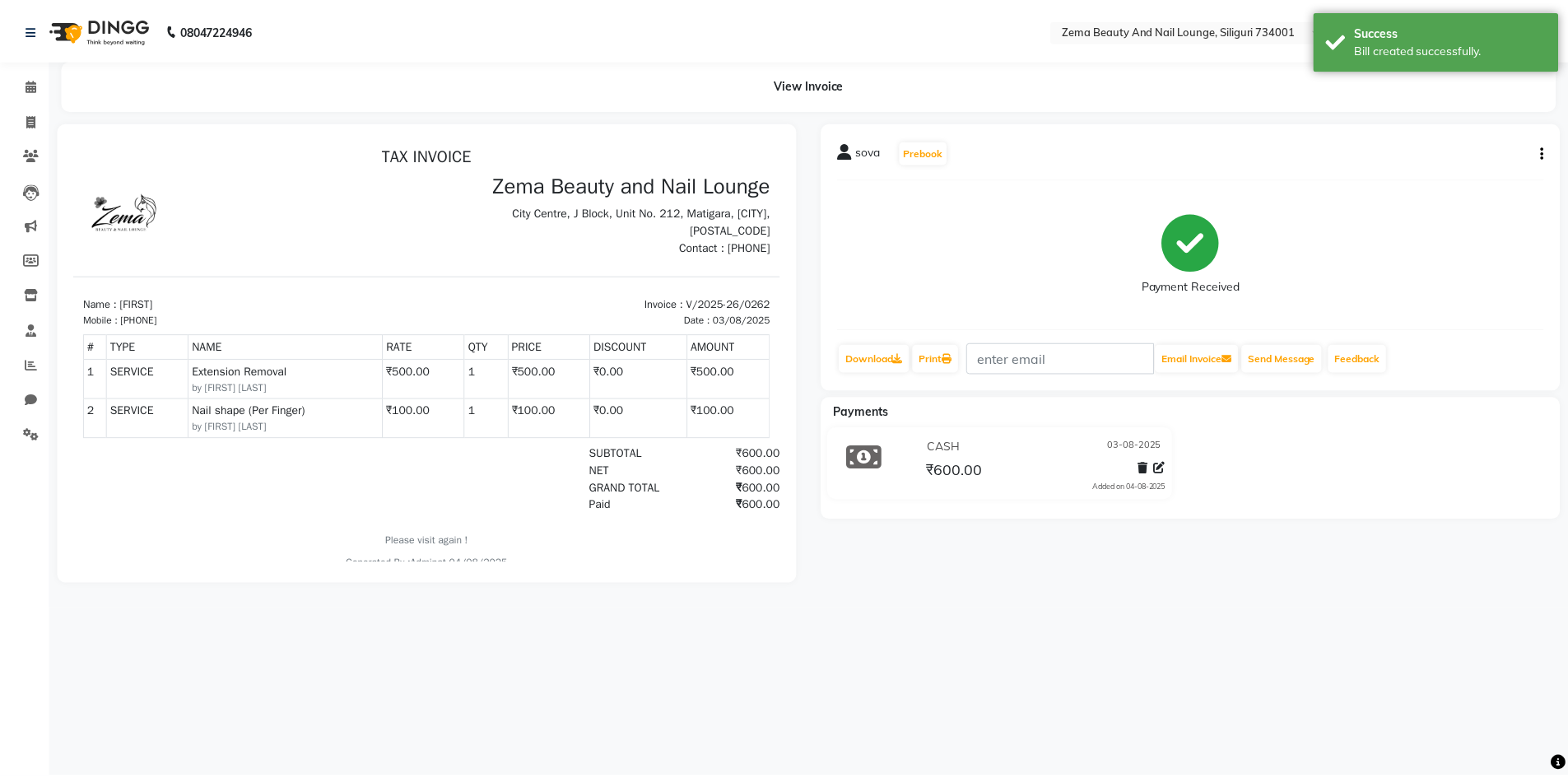 scroll, scrollTop: 0, scrollLeft: 0, axis: both 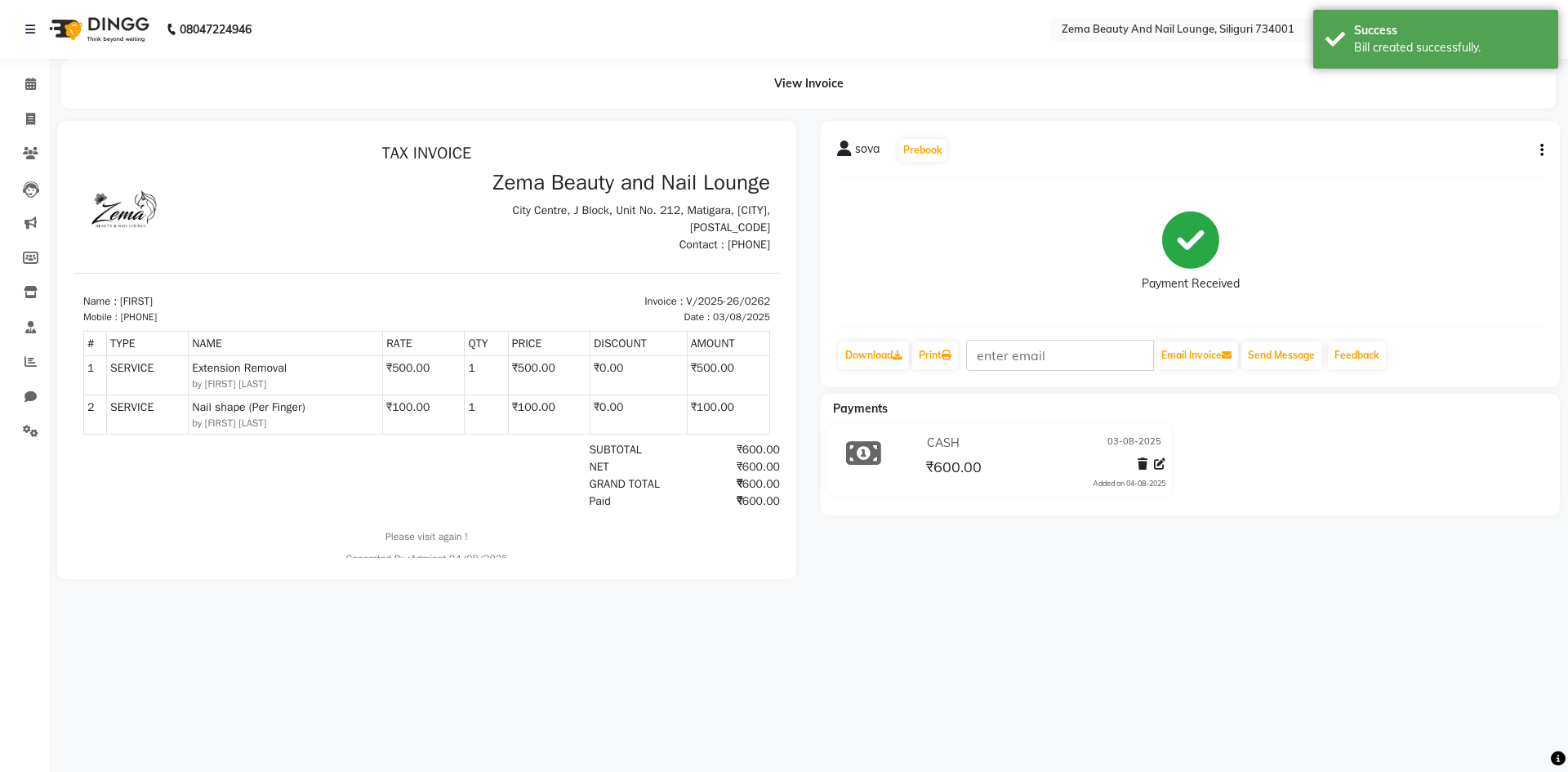 select on "service" 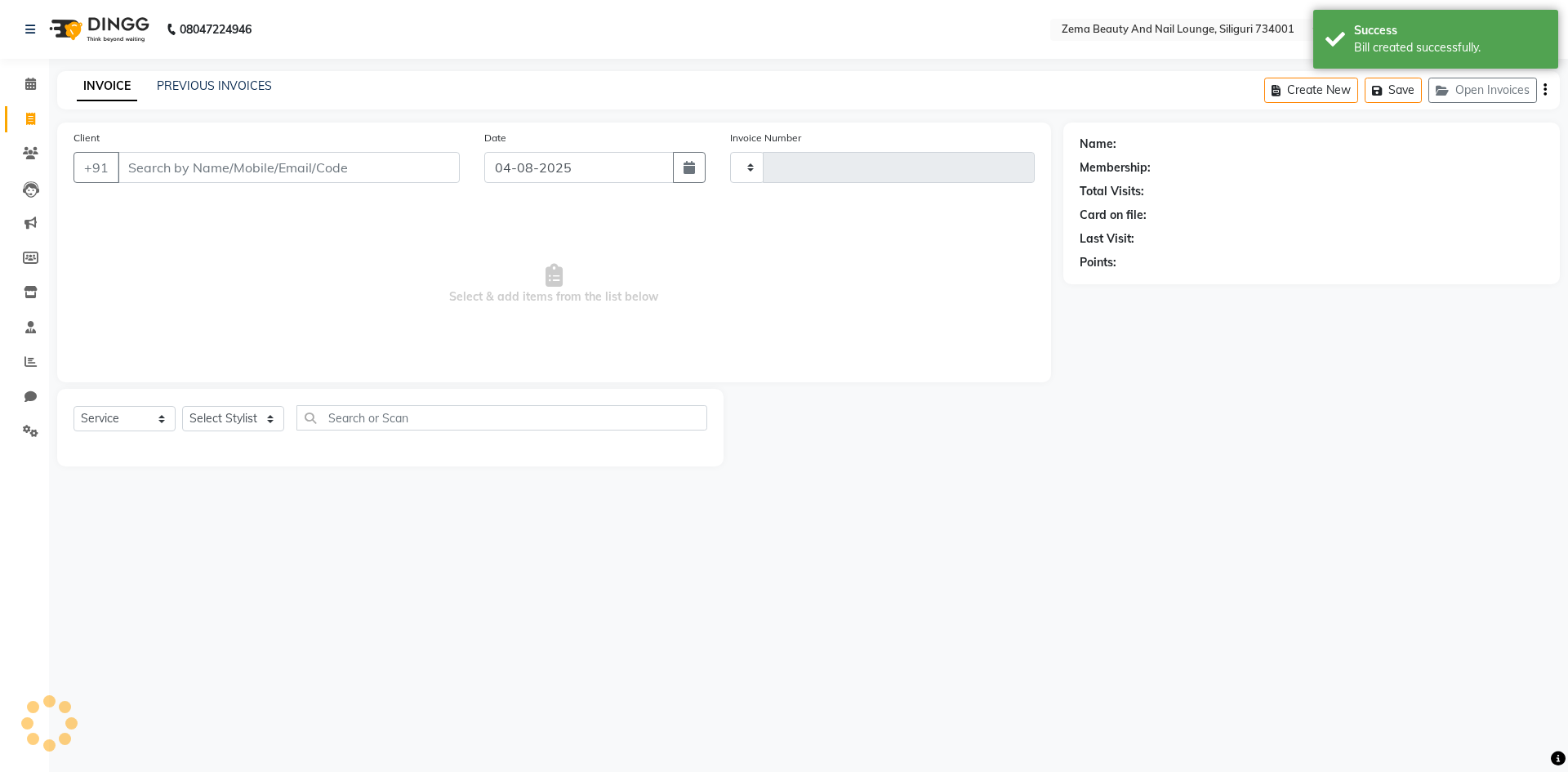 type on "0263" 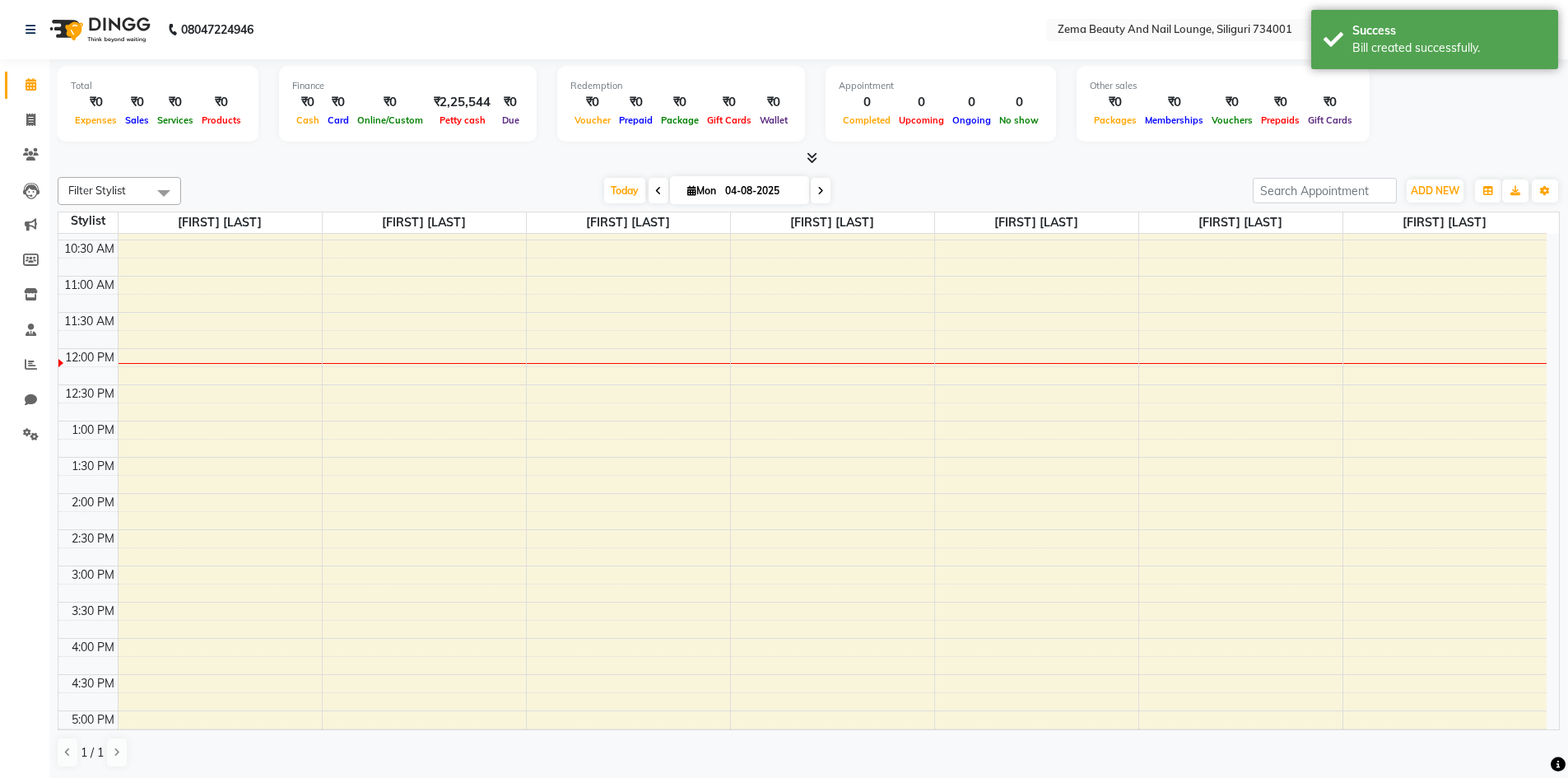 scroll, scrollTop: 0, scrollLeft: 0, axis: both 